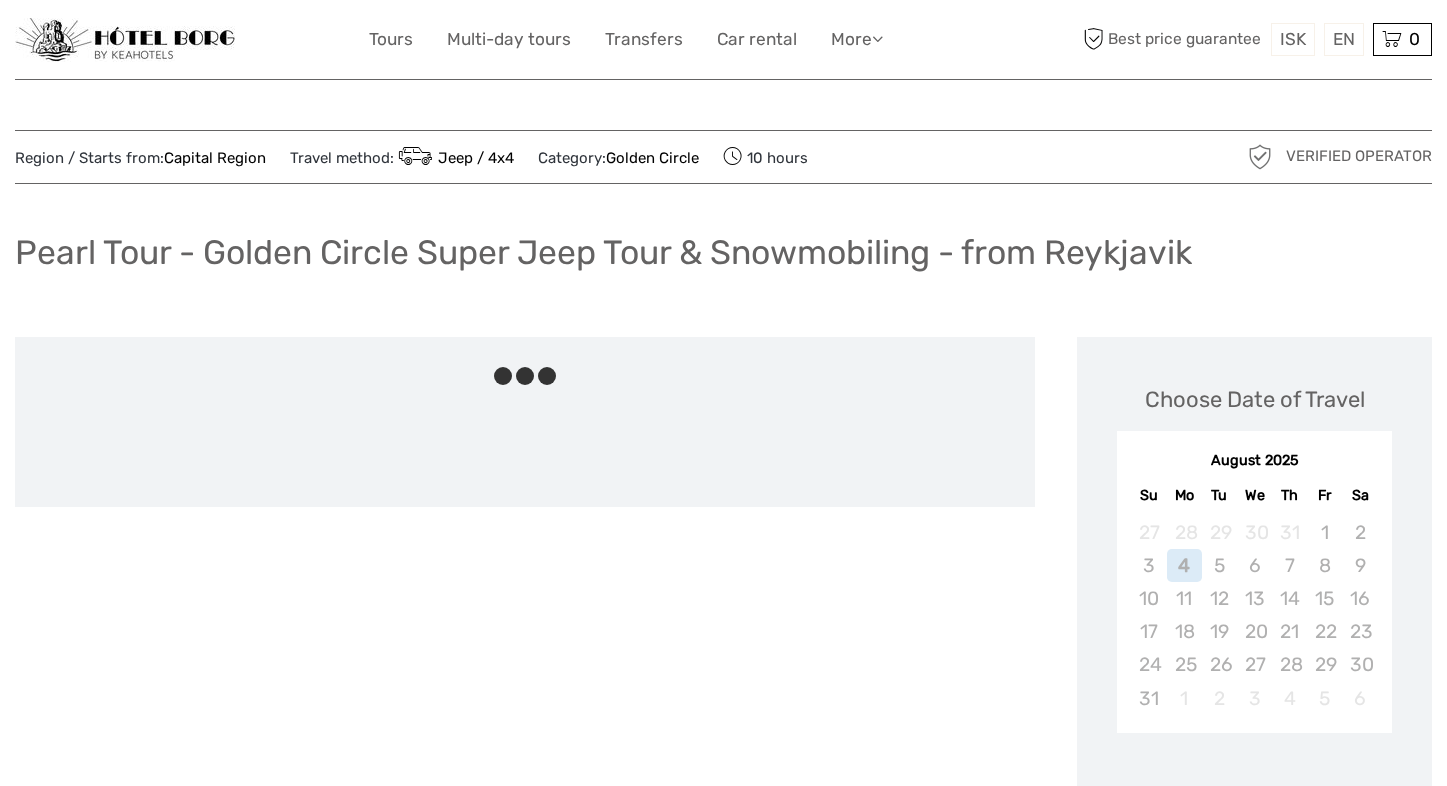 scroll, scrollTop: 0, scrollLeft: 0, axis: both 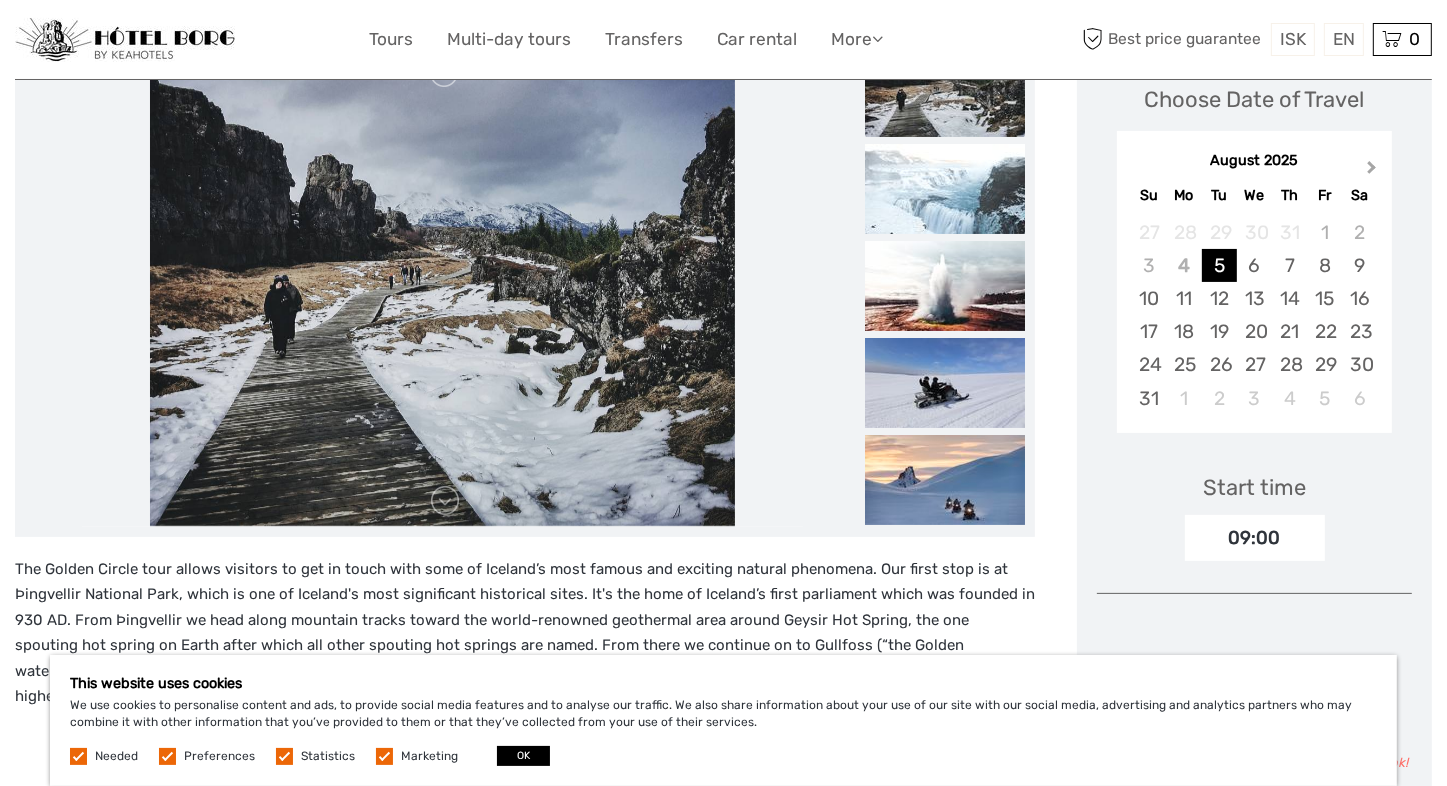 click on "Next Month" at bounding box center [1372, 171] 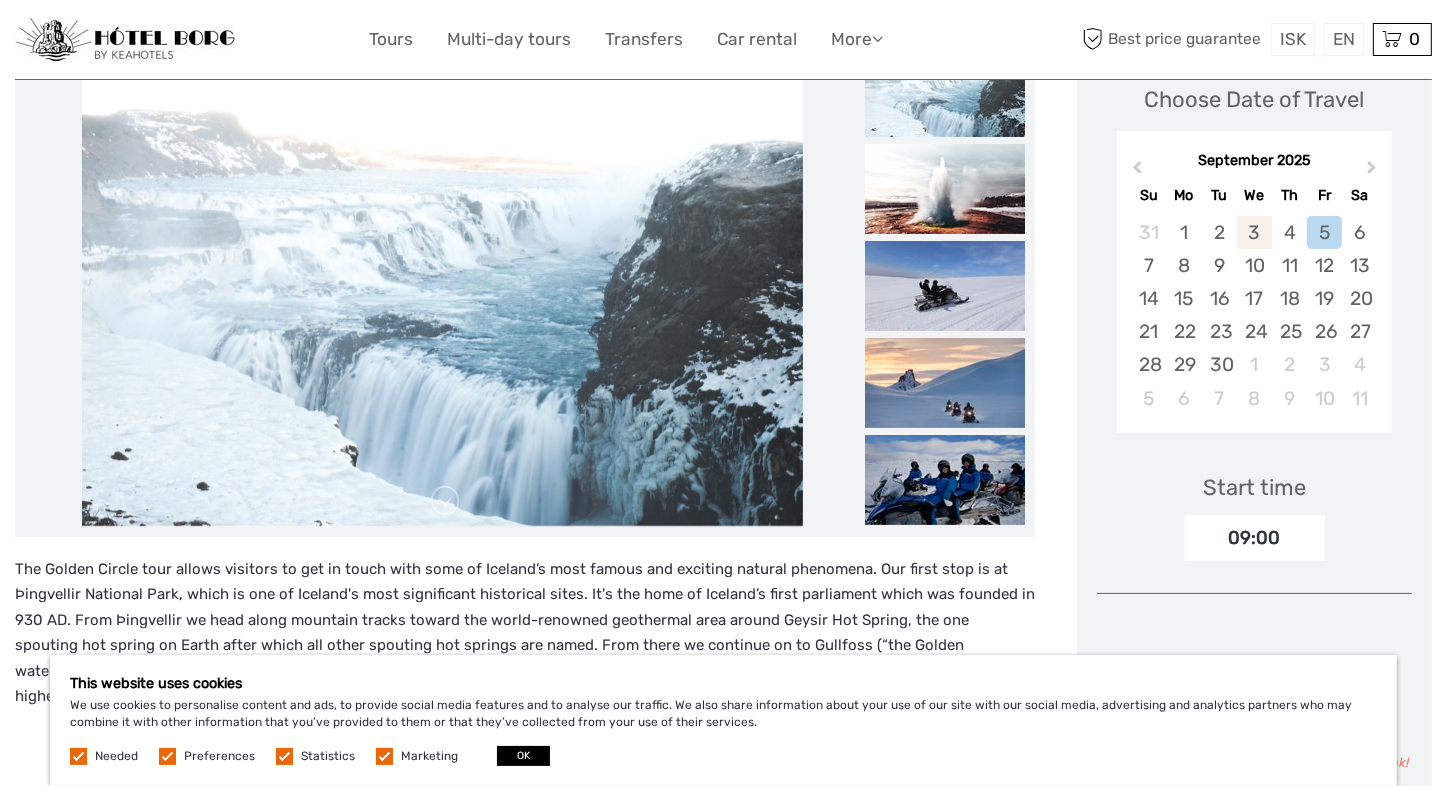 click on "3" at bounding box center (1254, 232) 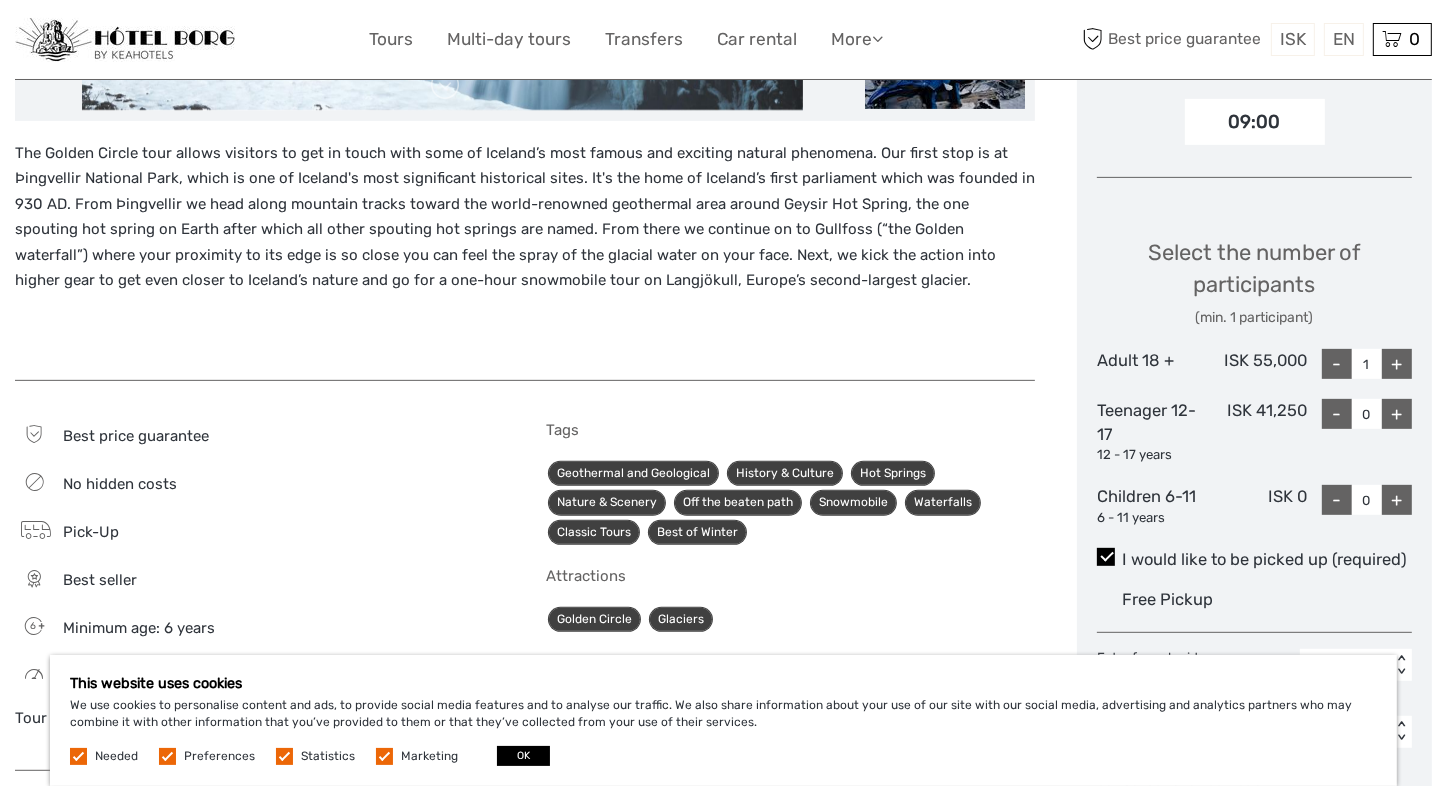 scroll, scrollTop: 800, scrollLeft: 0, axis: vertical 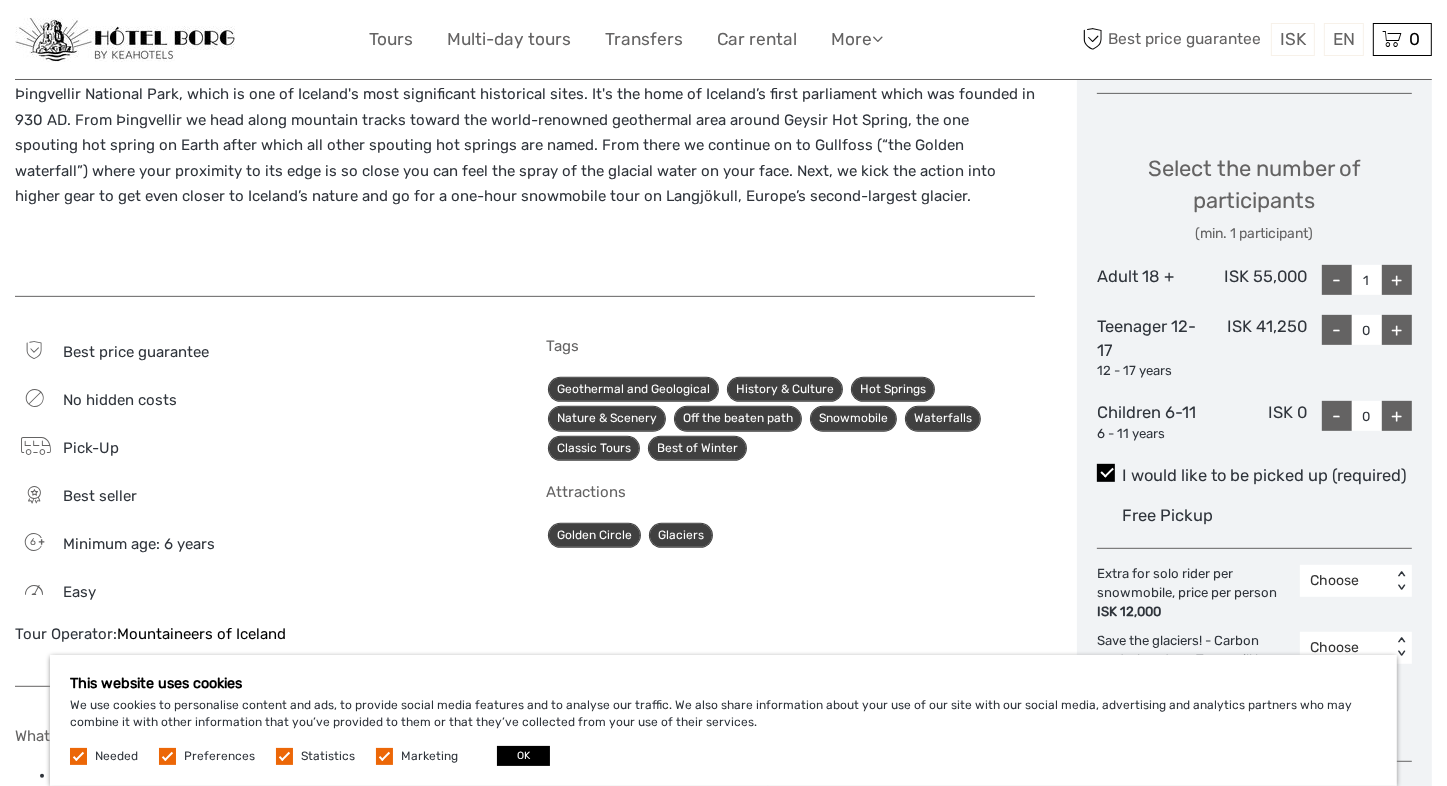 click on "+" at bounding box center (1397, 280) 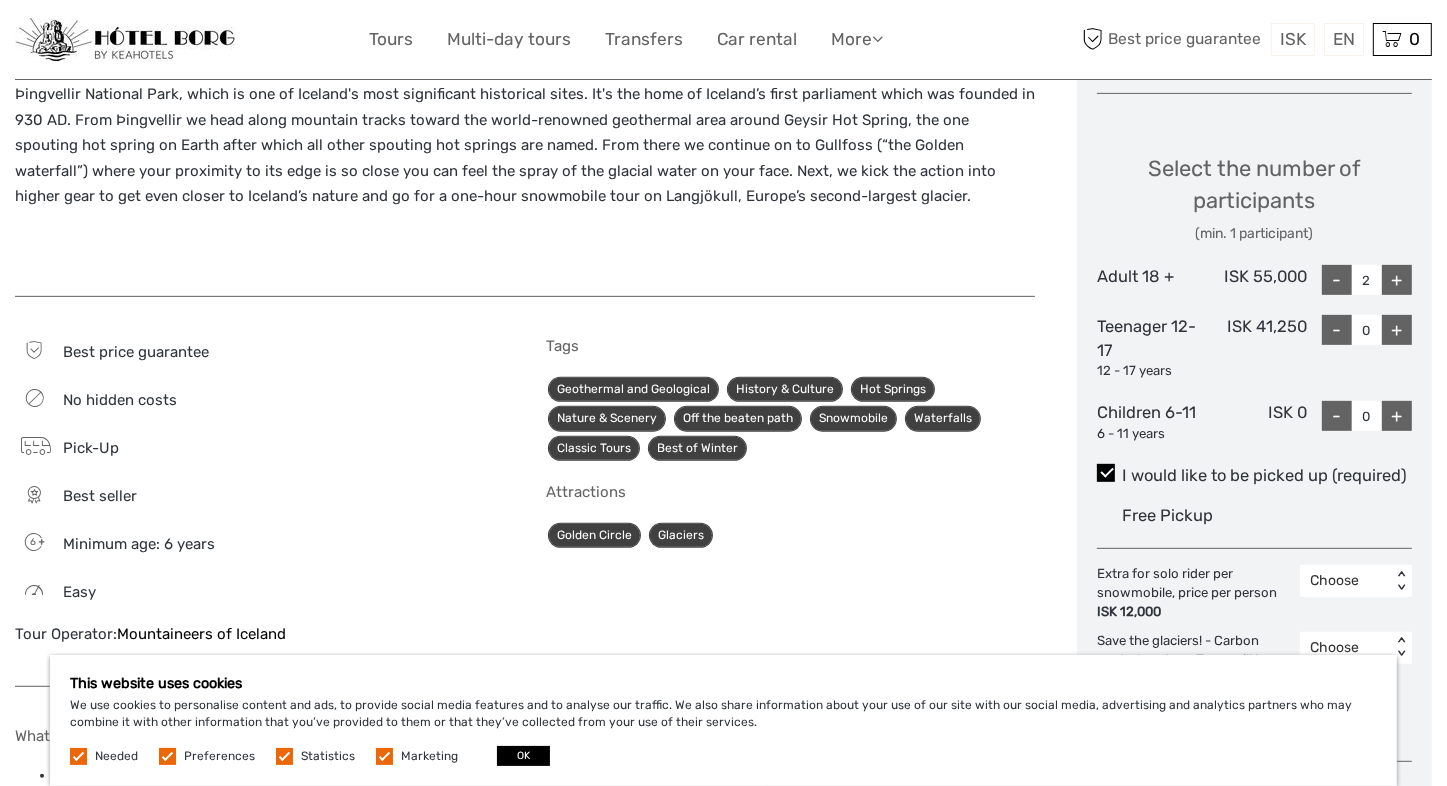click on "+" at bounding box center (1397, 280) 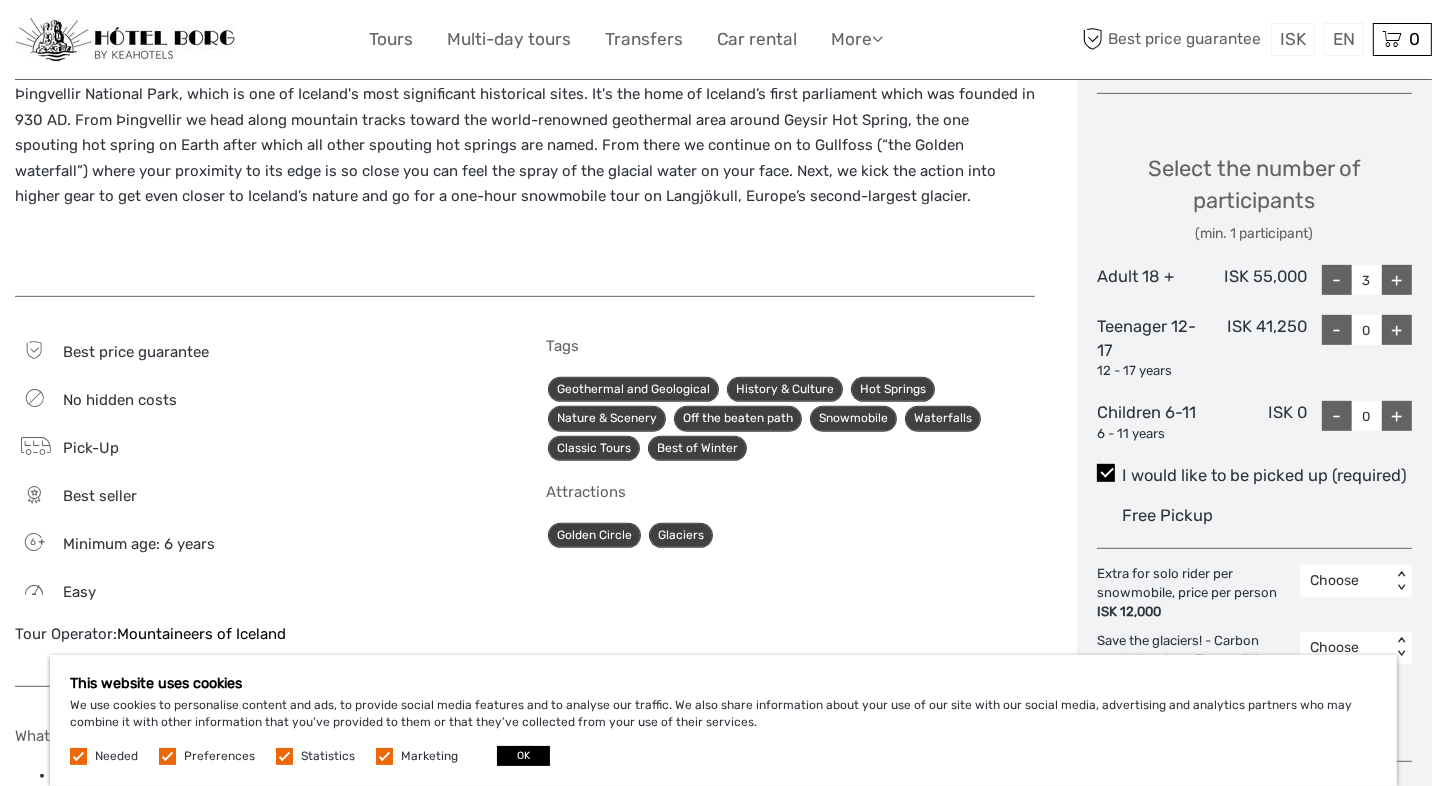 click on "+" at bounding box center [1397, 280] 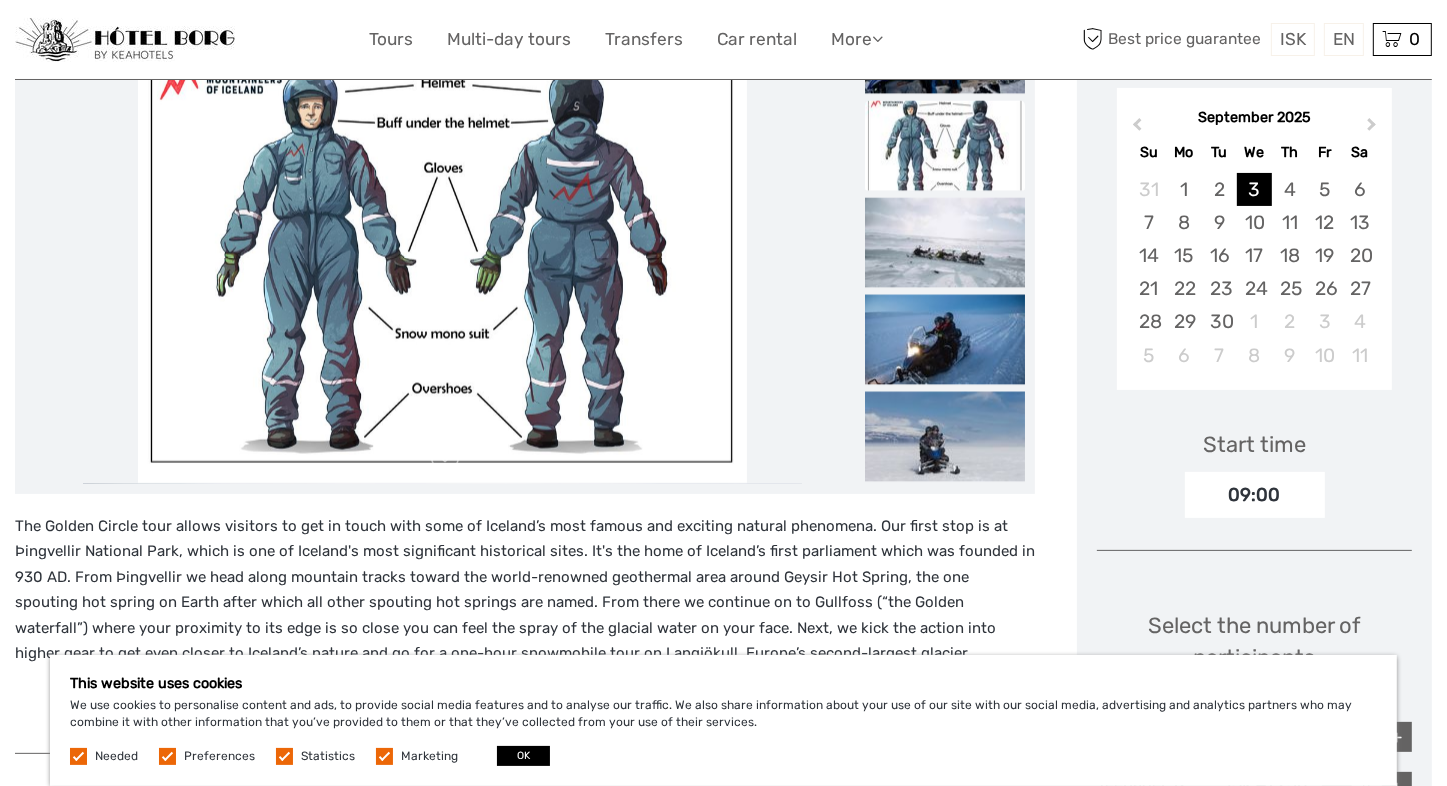 scroll, scrollTop: 0, scrollLeft: 0, axis: both 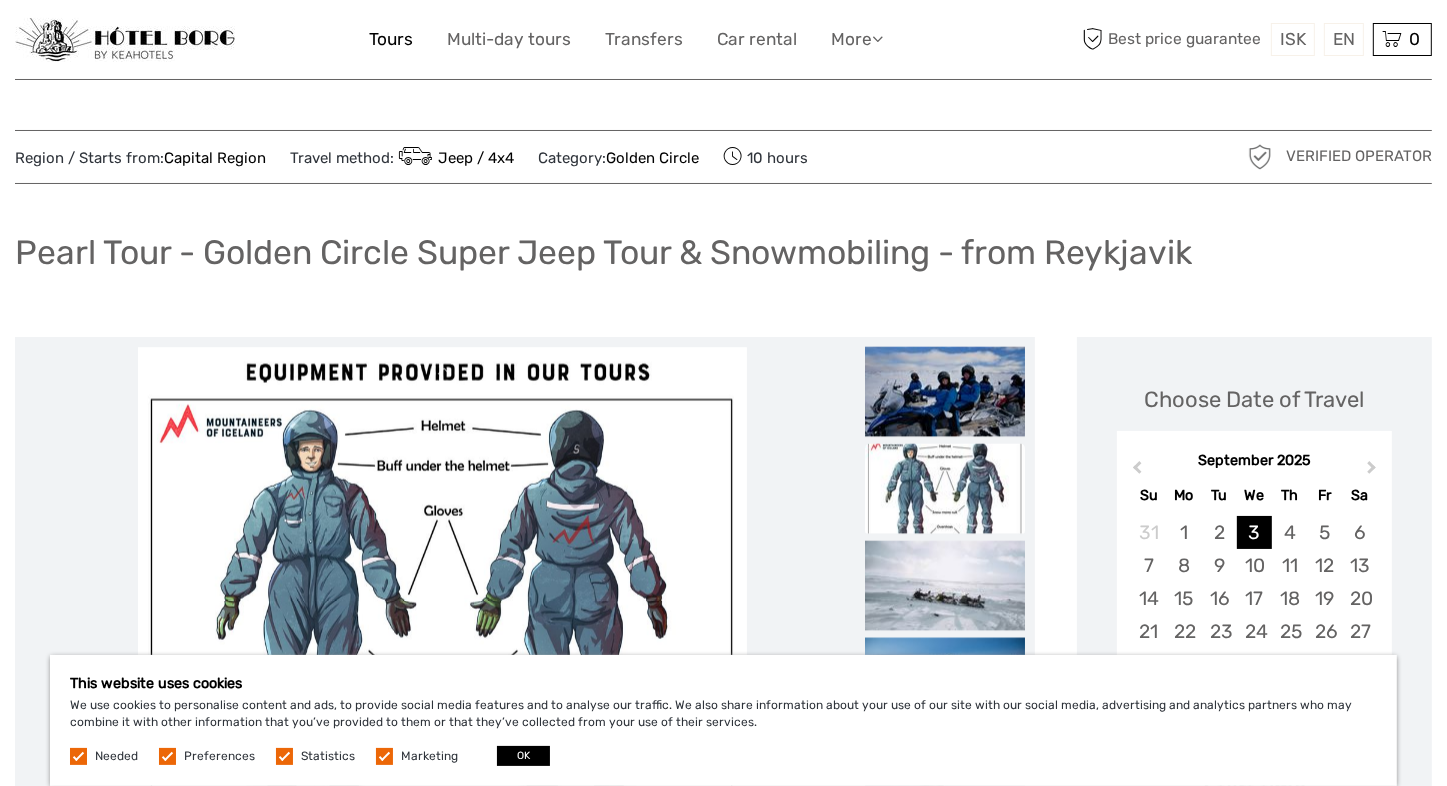 click on "Tours" at bounding box center [391, 39] 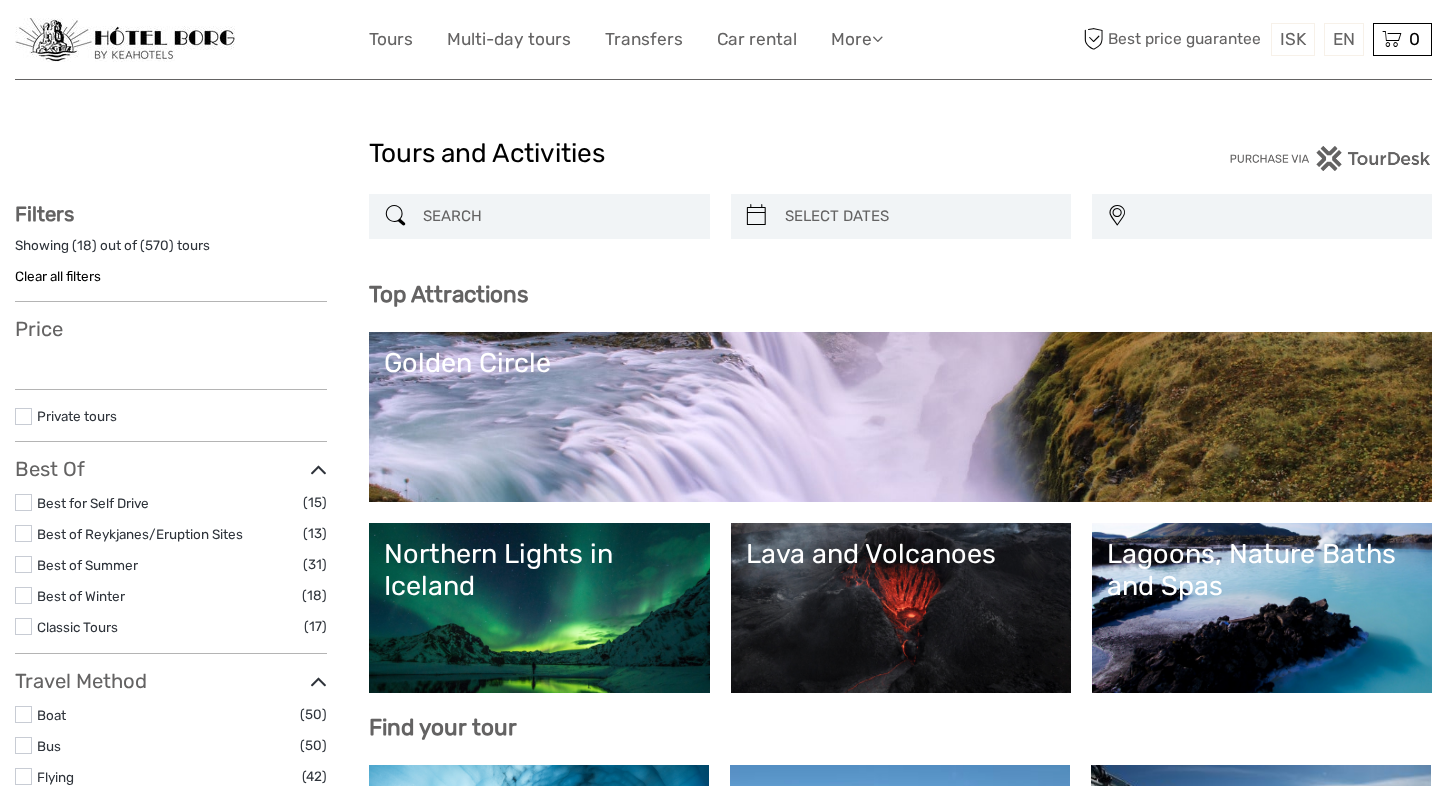 scroll, scrollTop: 0, scrollLeft: 0, axis: both 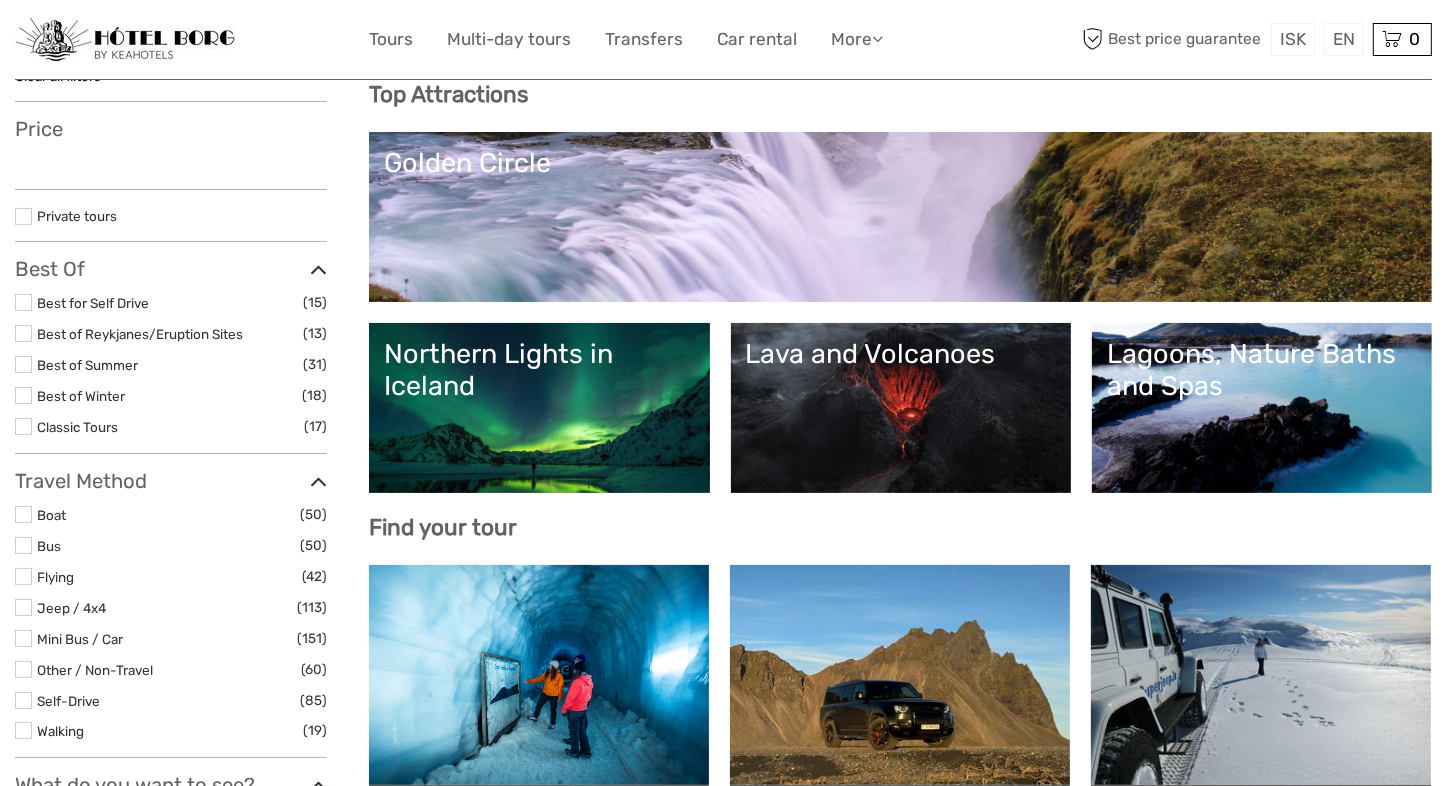 select 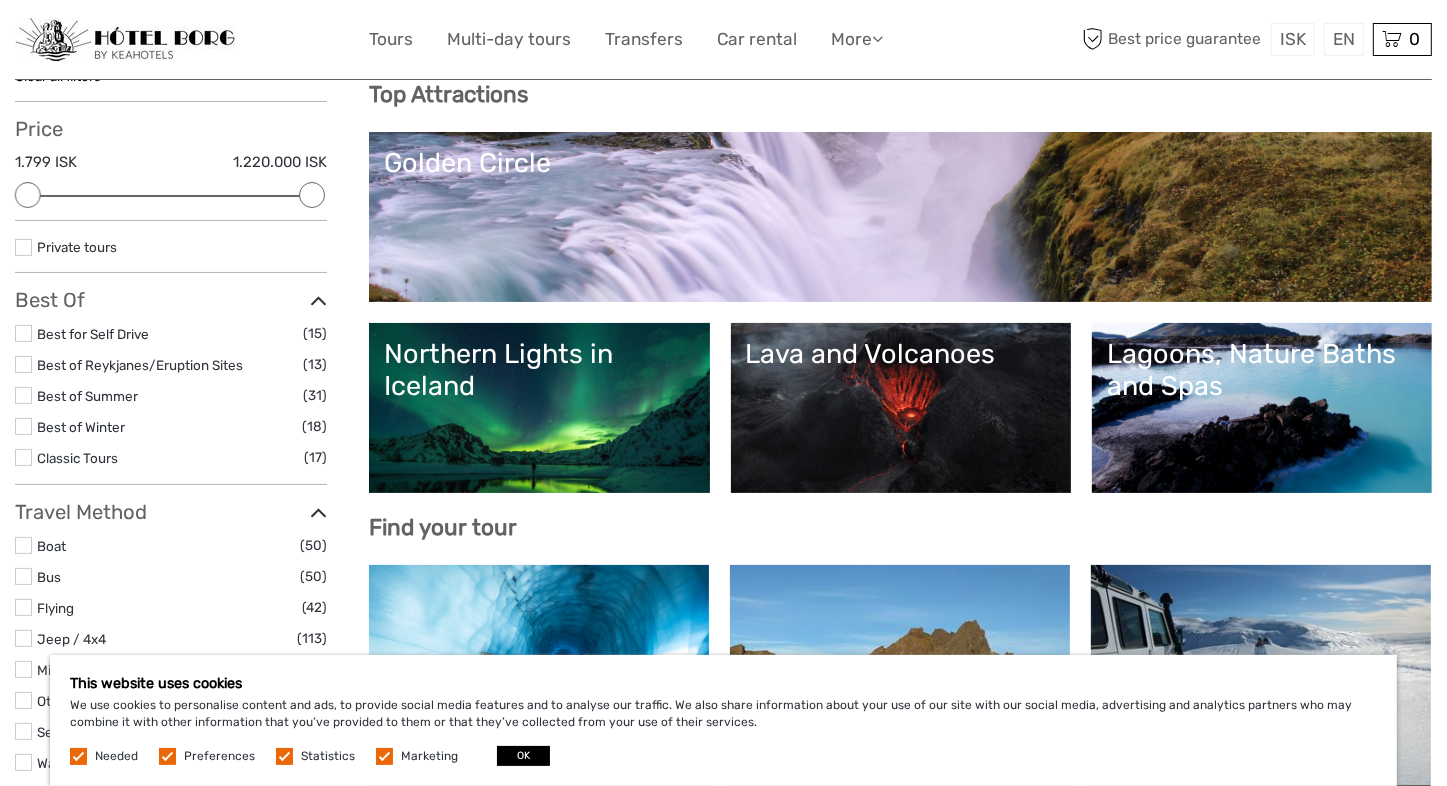 click on "Golden Circle" at bounding box center (900, 217) 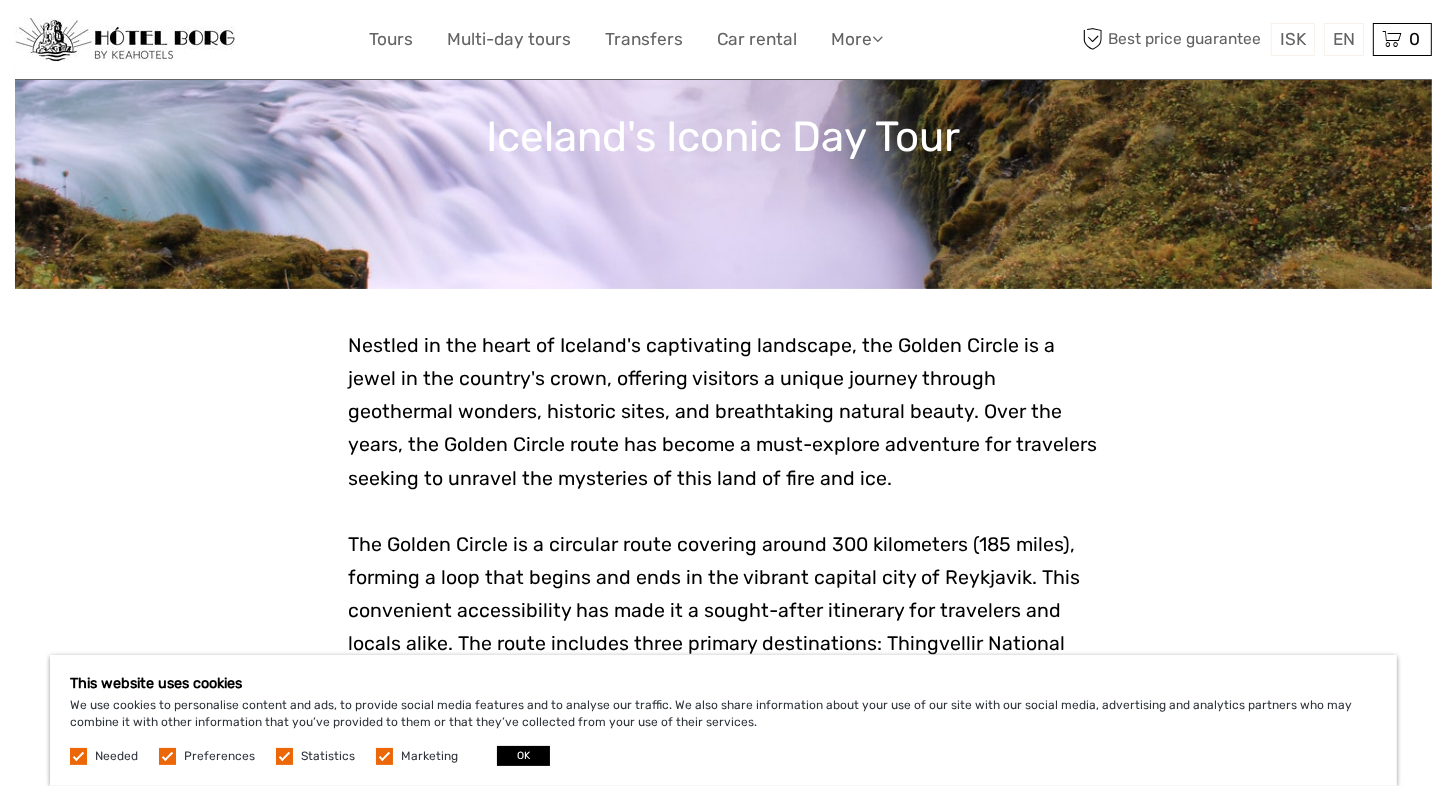 scroll, scrollTop: 300, scrollLeft: 0, axis: vertical 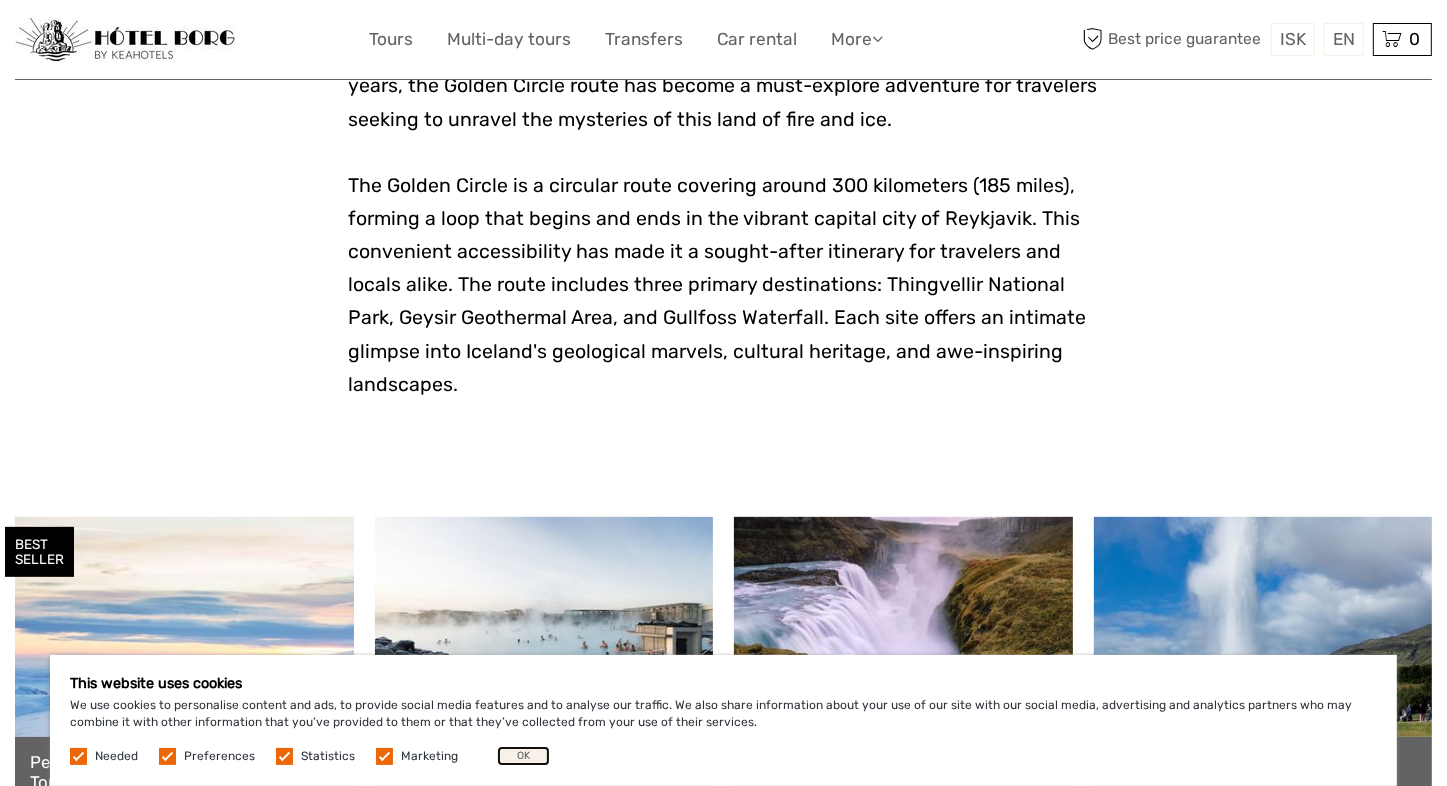 click on "OK" at bounding box center [523, 756] 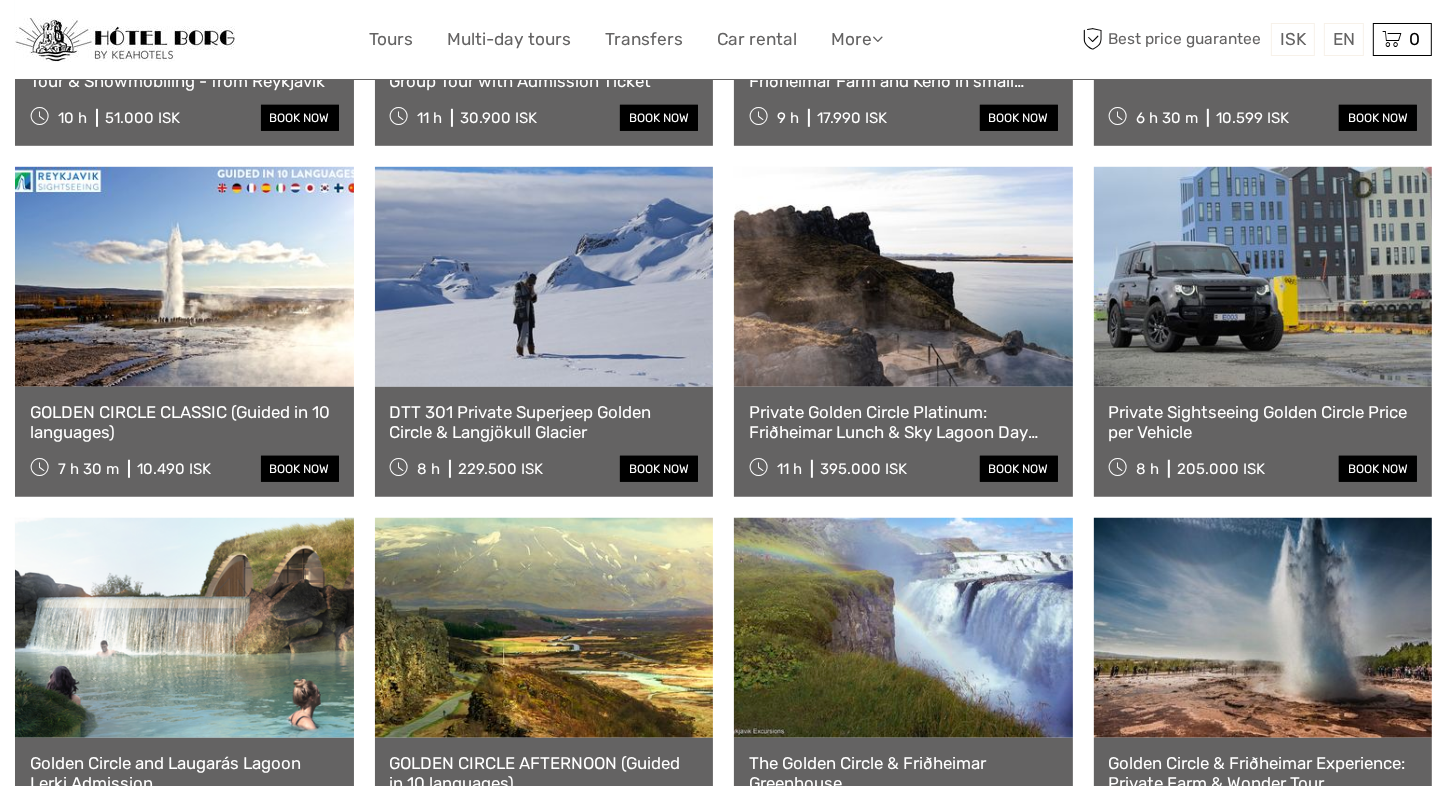 scroll, scrollTop: 1300, scrollLeft: 0, axis: vertical 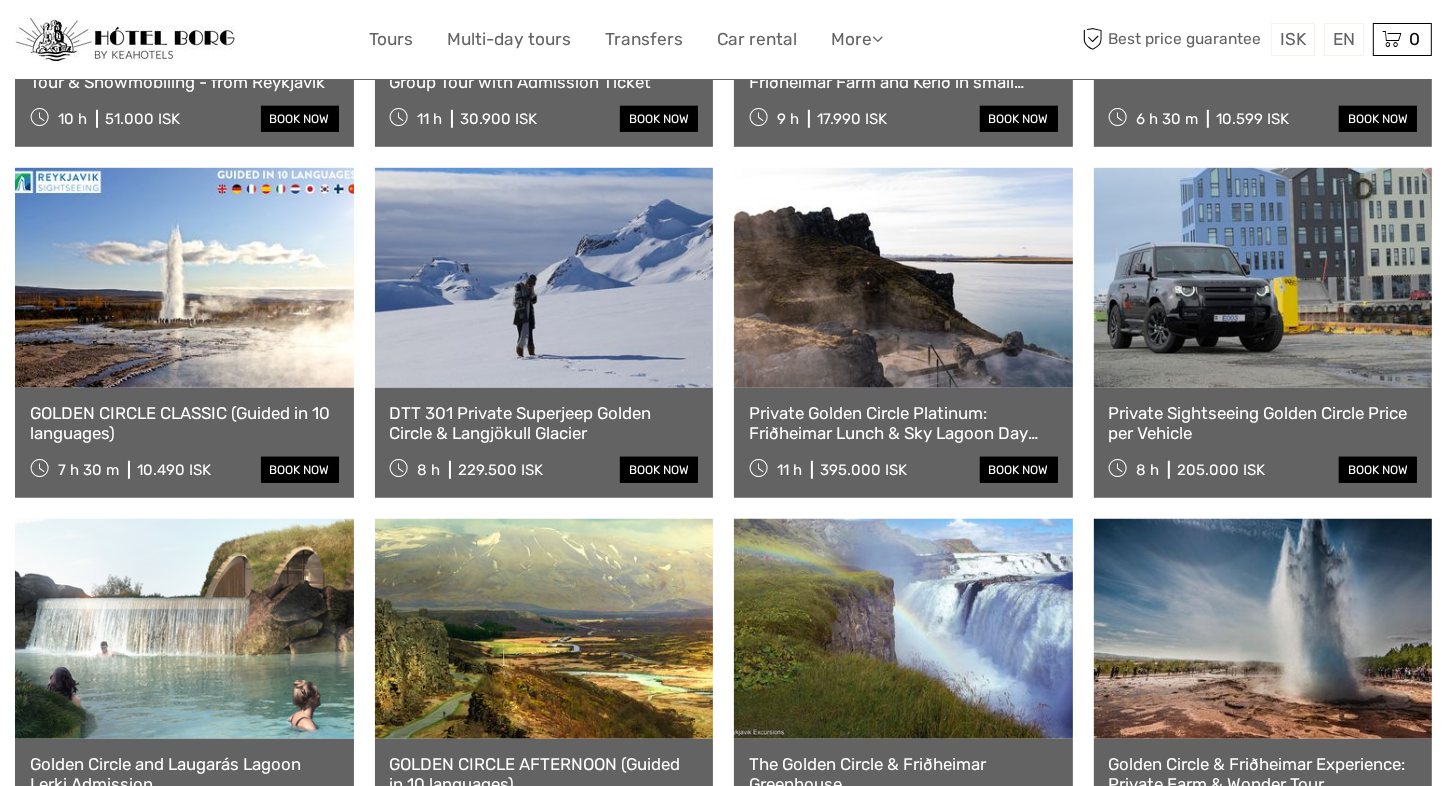 click on "Private Sightseeing Golden Circle Price per Vehicle
8 h
205.000 ISK
book now" at bounding box center (1263, 443) 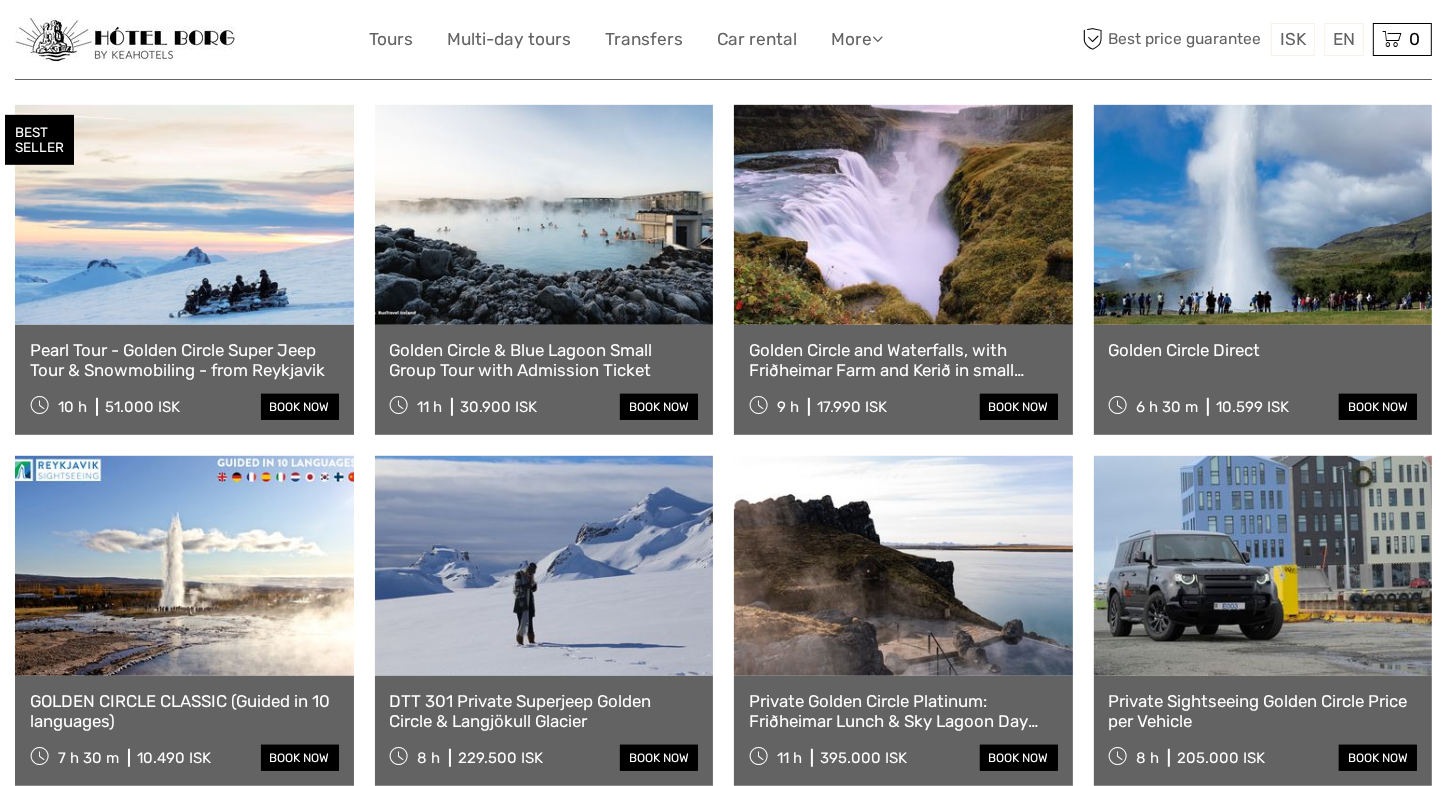 scroll, scrollTop: 900, scrollLeft: 0, axis: vertical 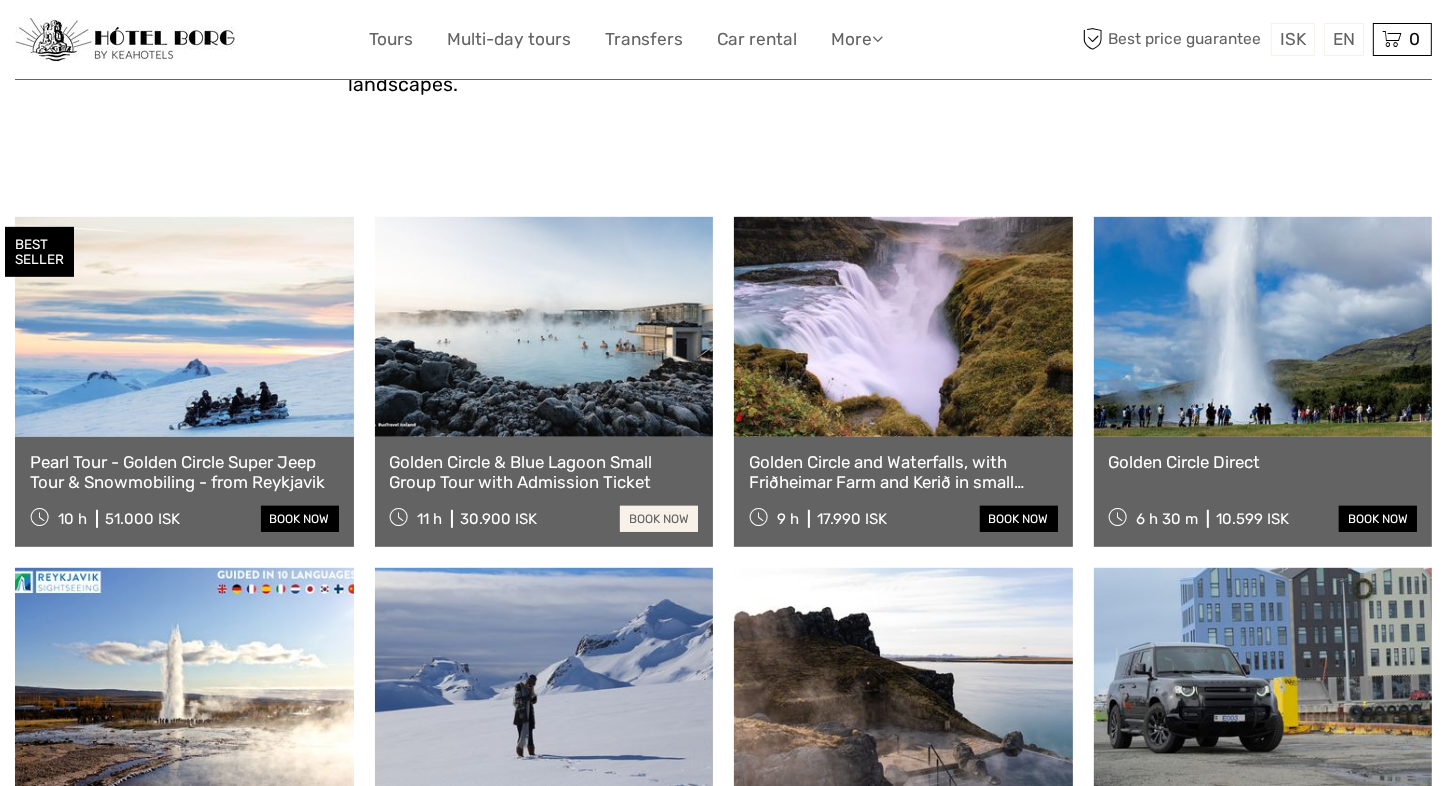click on "book now" at bounding box center (659, 519) 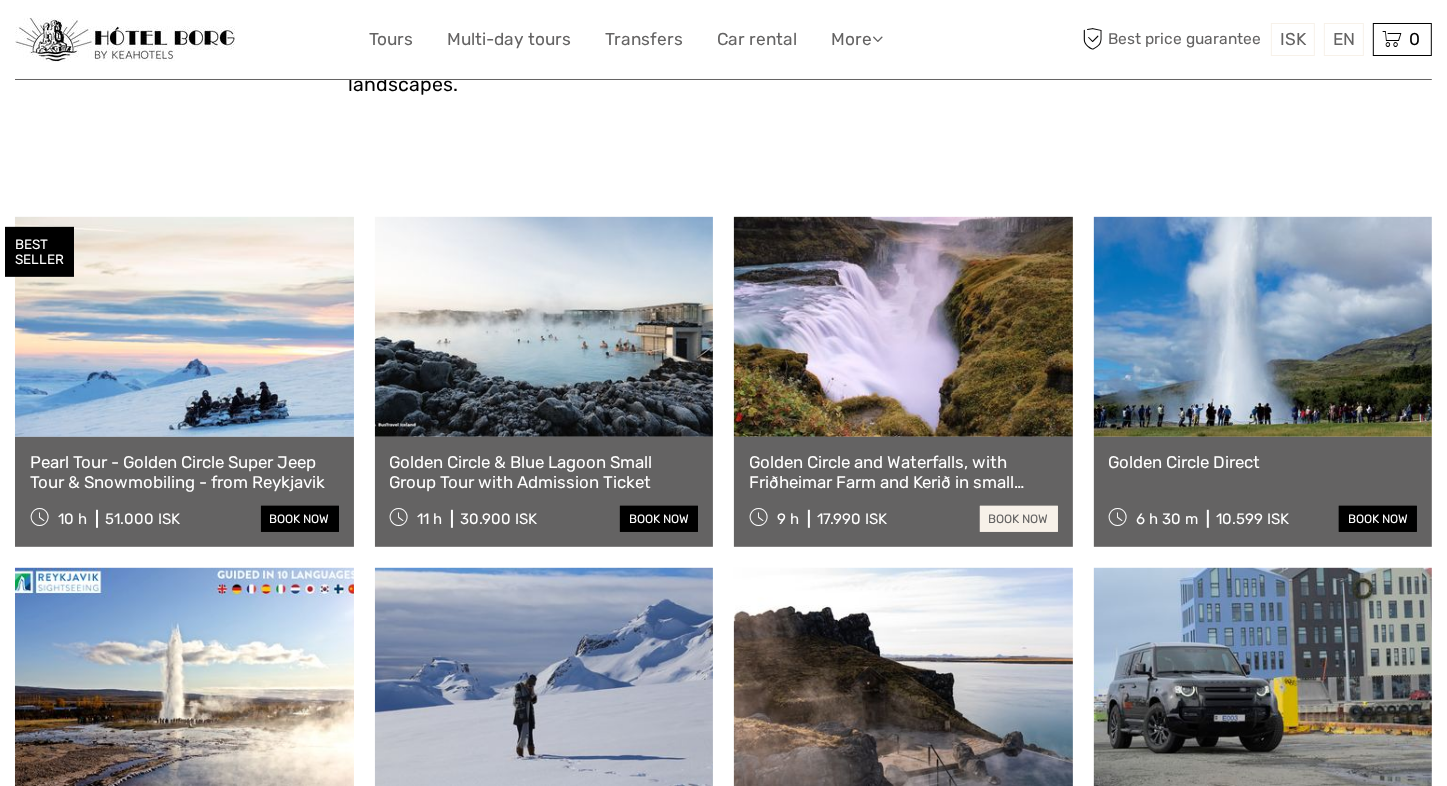 click on "book now" at bounding box center (1019, 519) 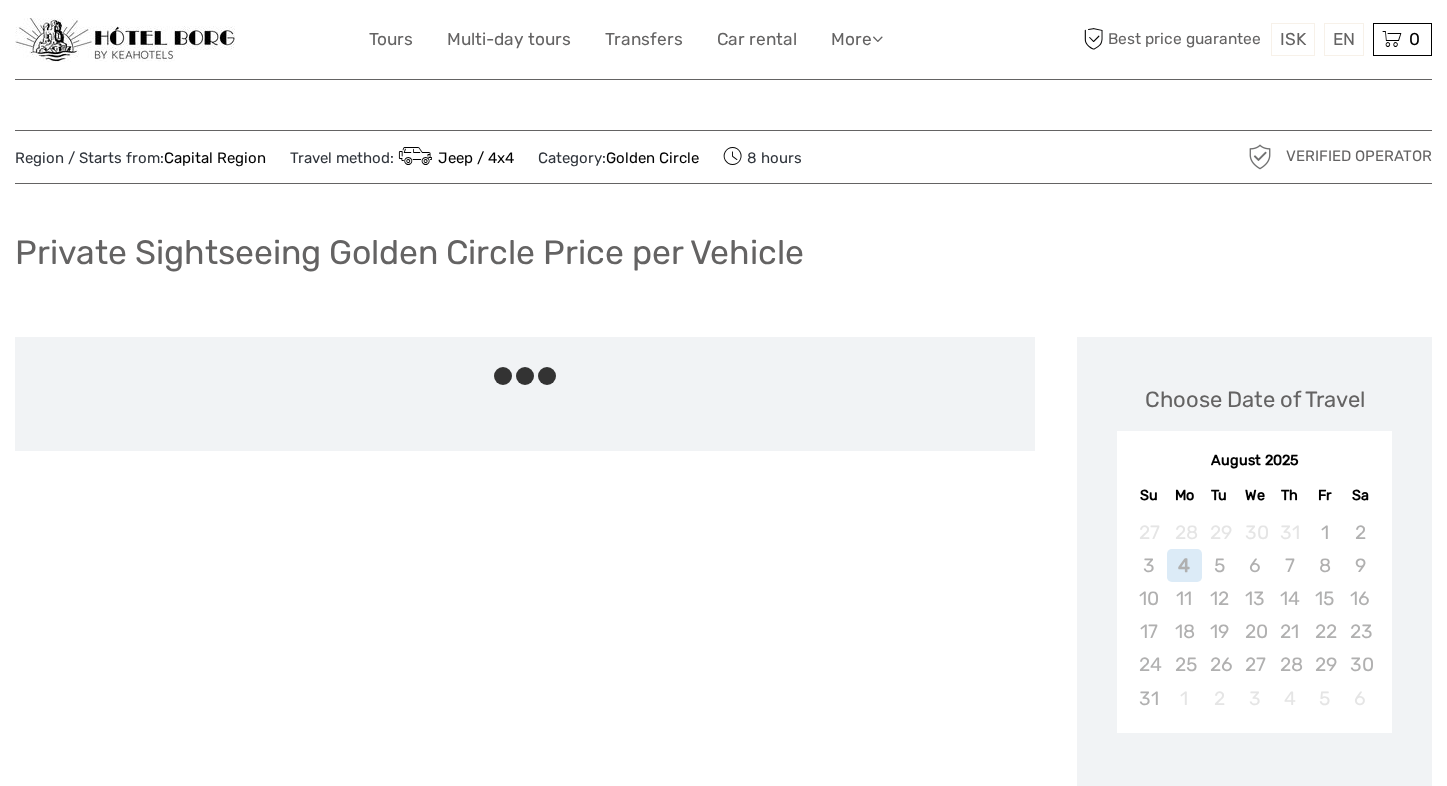 scroll, scrollTop: 0, scrollLeft: 0, axis: both 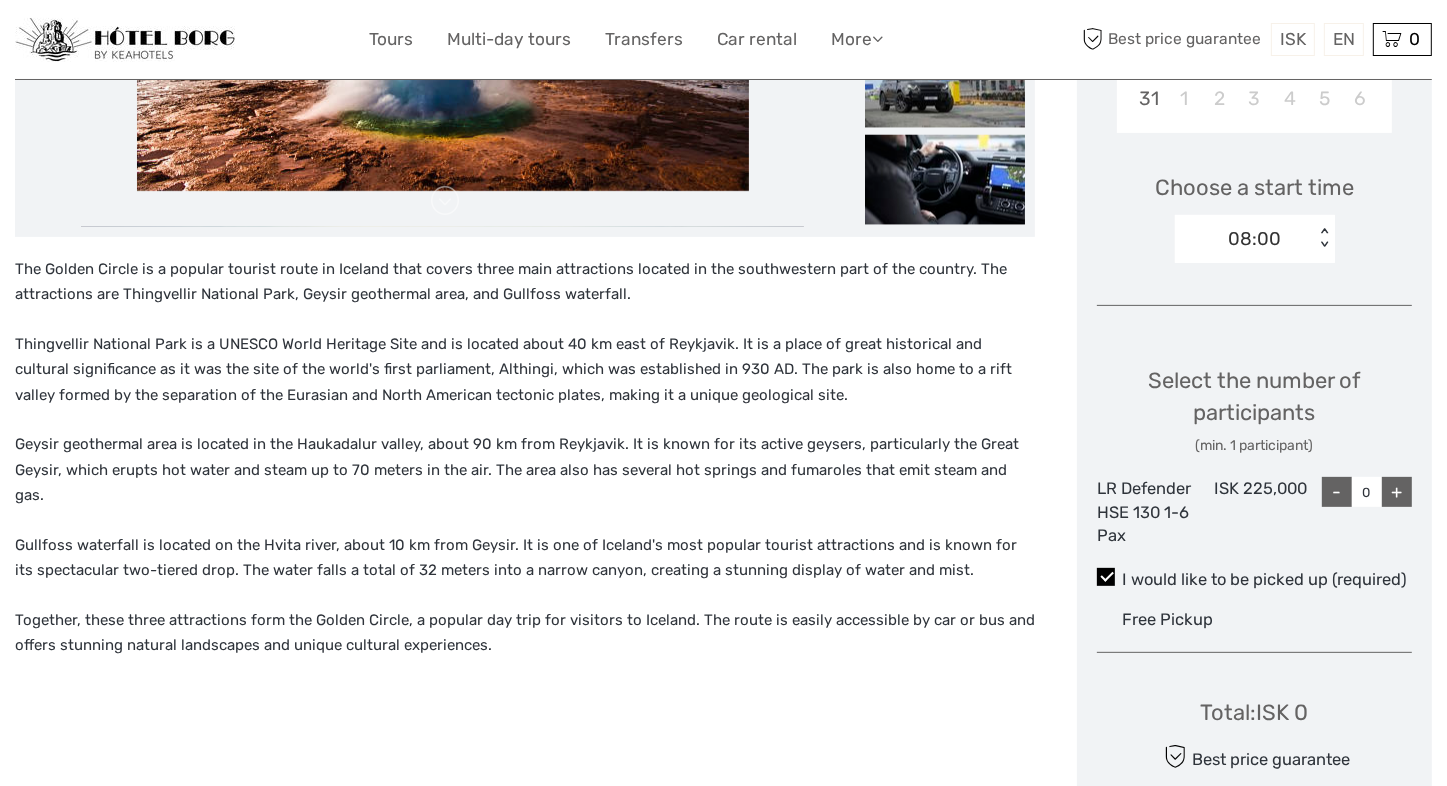 click on "+" at bounding box center (1397, 492) 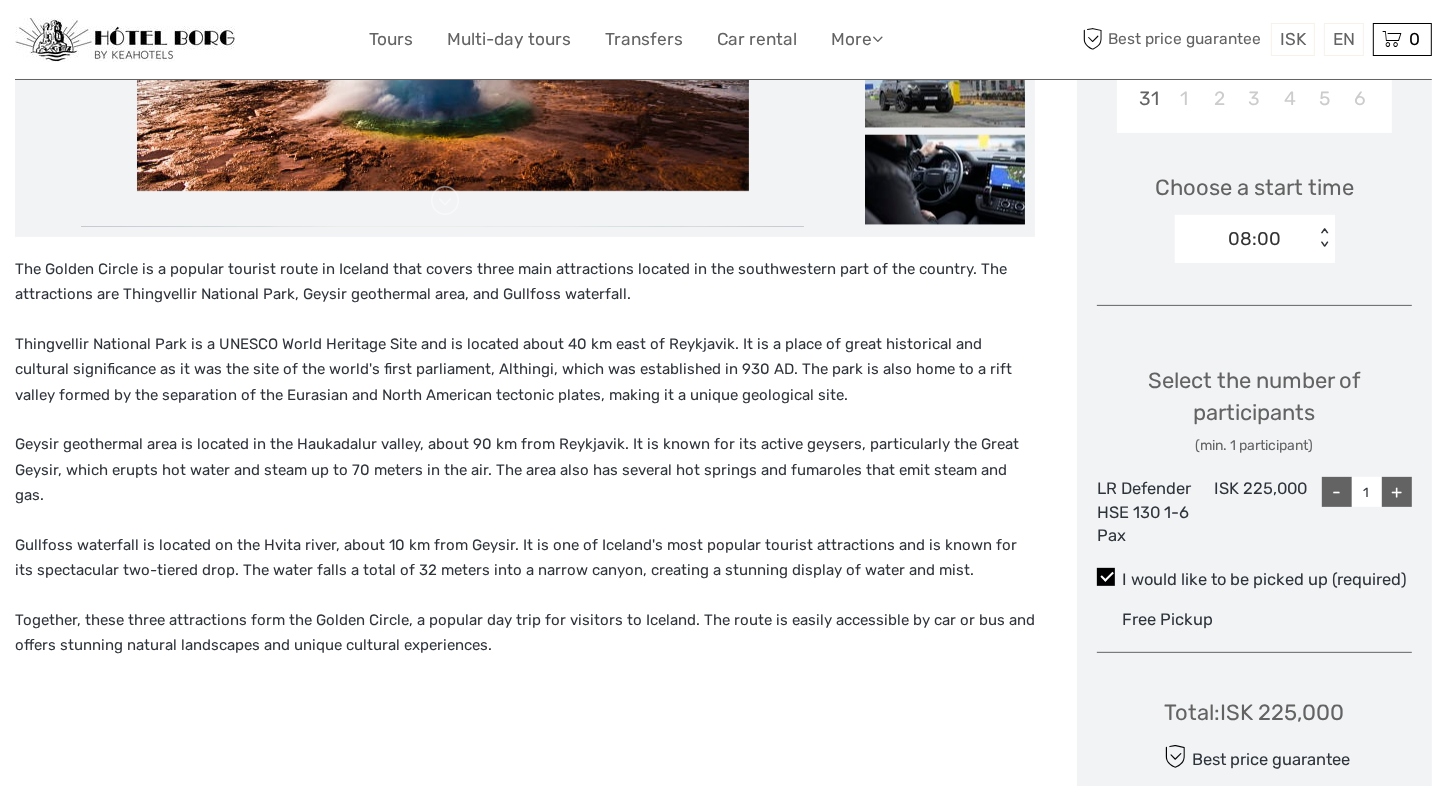 click on "+" at bounding box center [1397, 492] 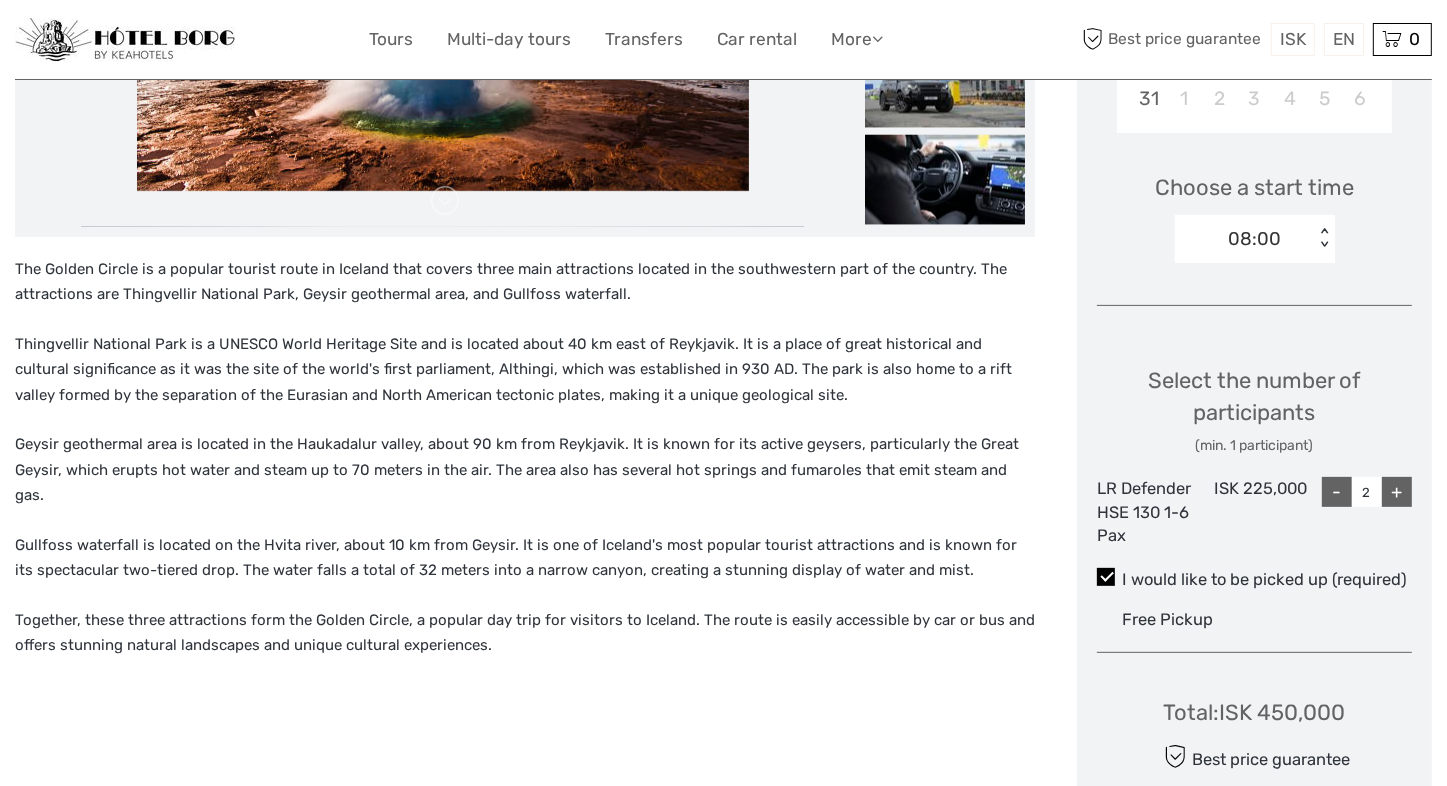 click on "+" at bounding box center [1397, 492] 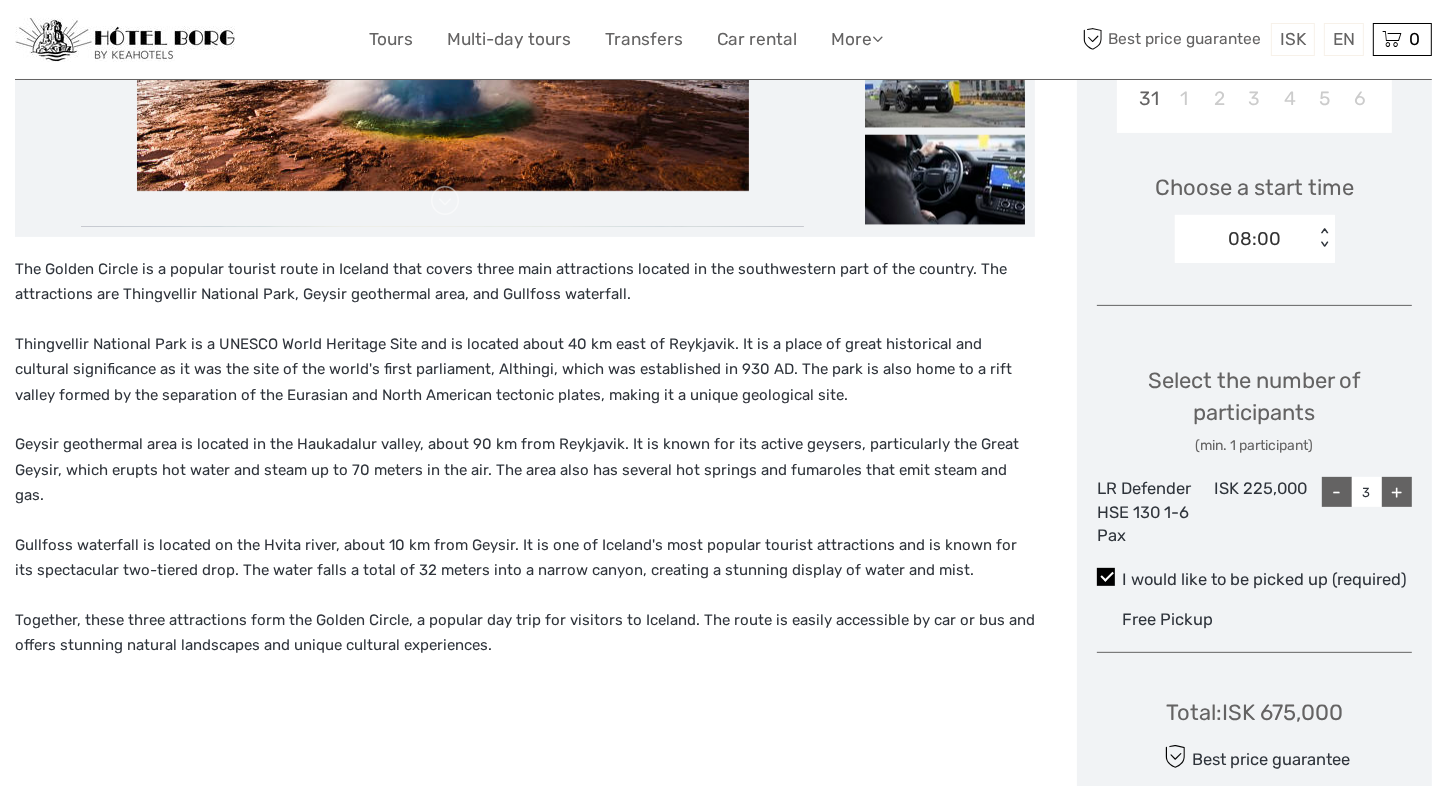 click on "+" at bounding box center (1397, 492) 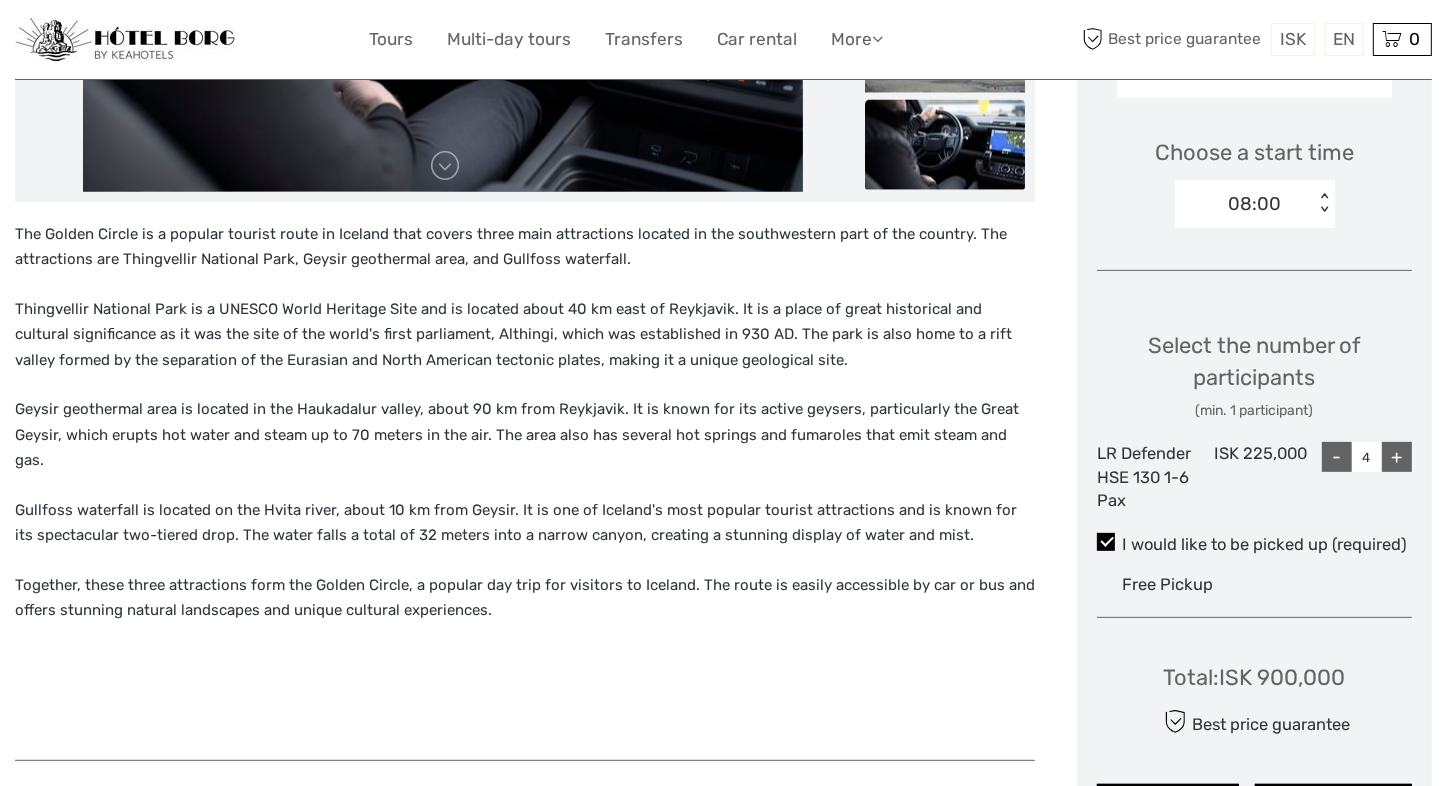 scroll, scrollTop: 0, scrollLeft: 0, axis: both 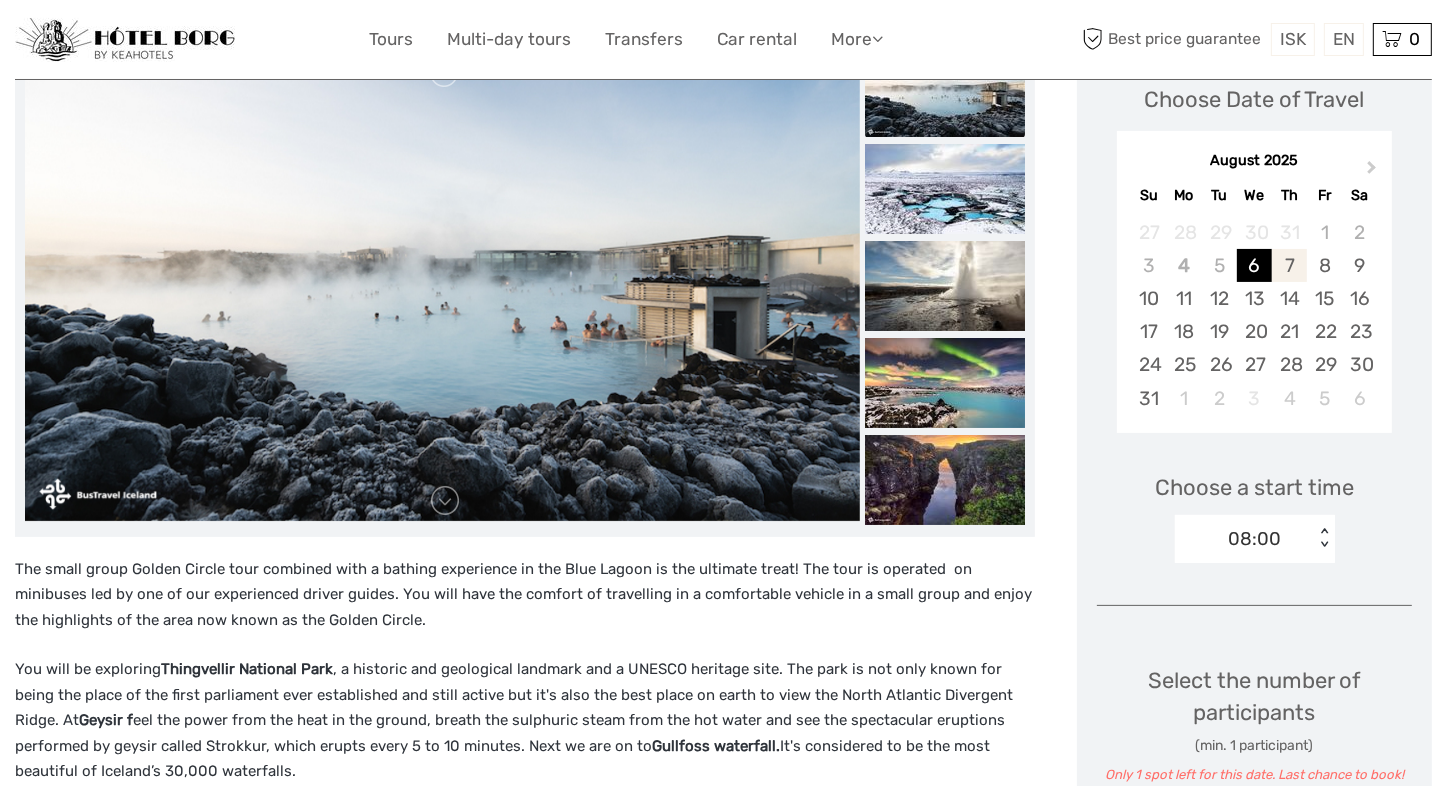 click on "7" at bounding box center [1289, 265] 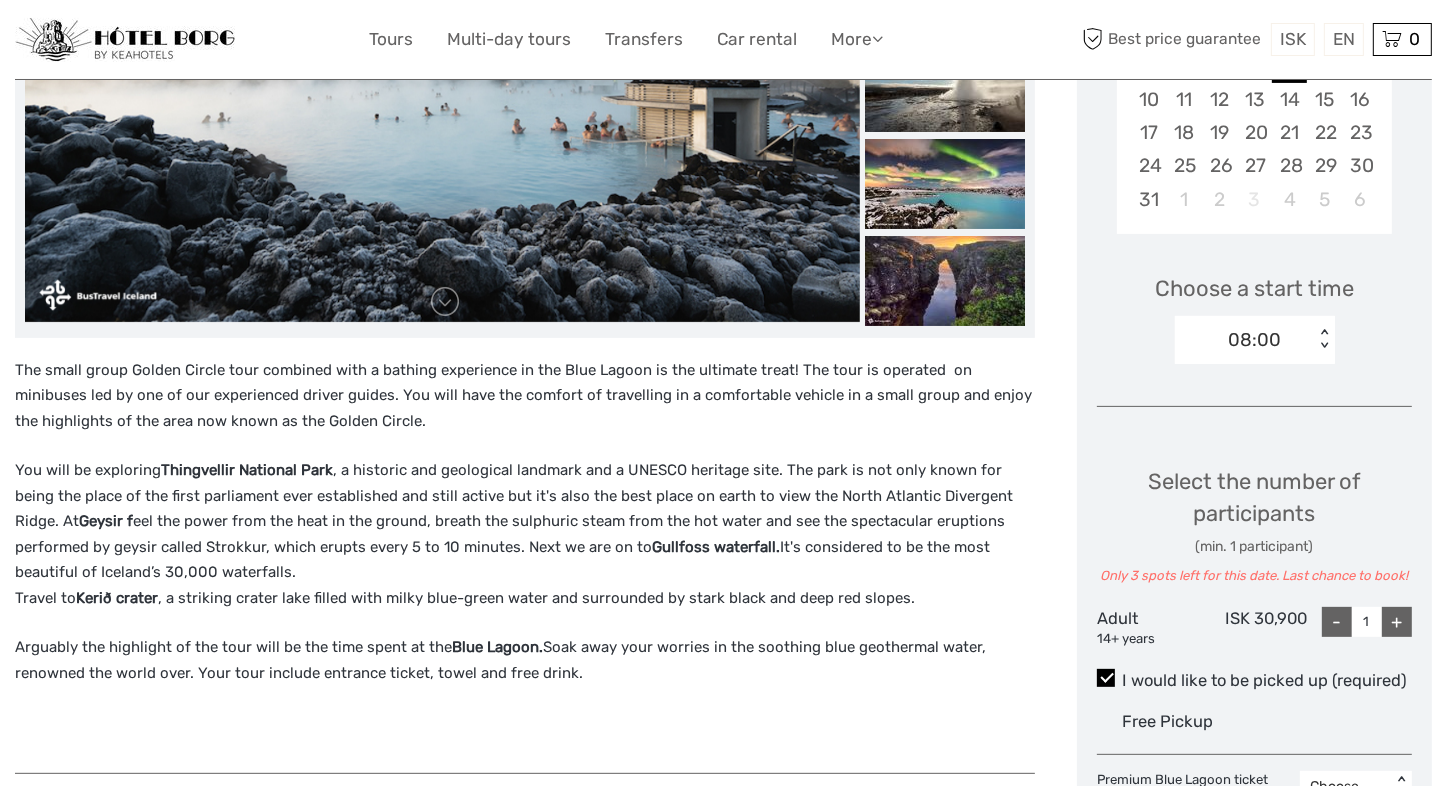 scroll, scrollTop: 500, scrollLeft: 0, axis: vertical 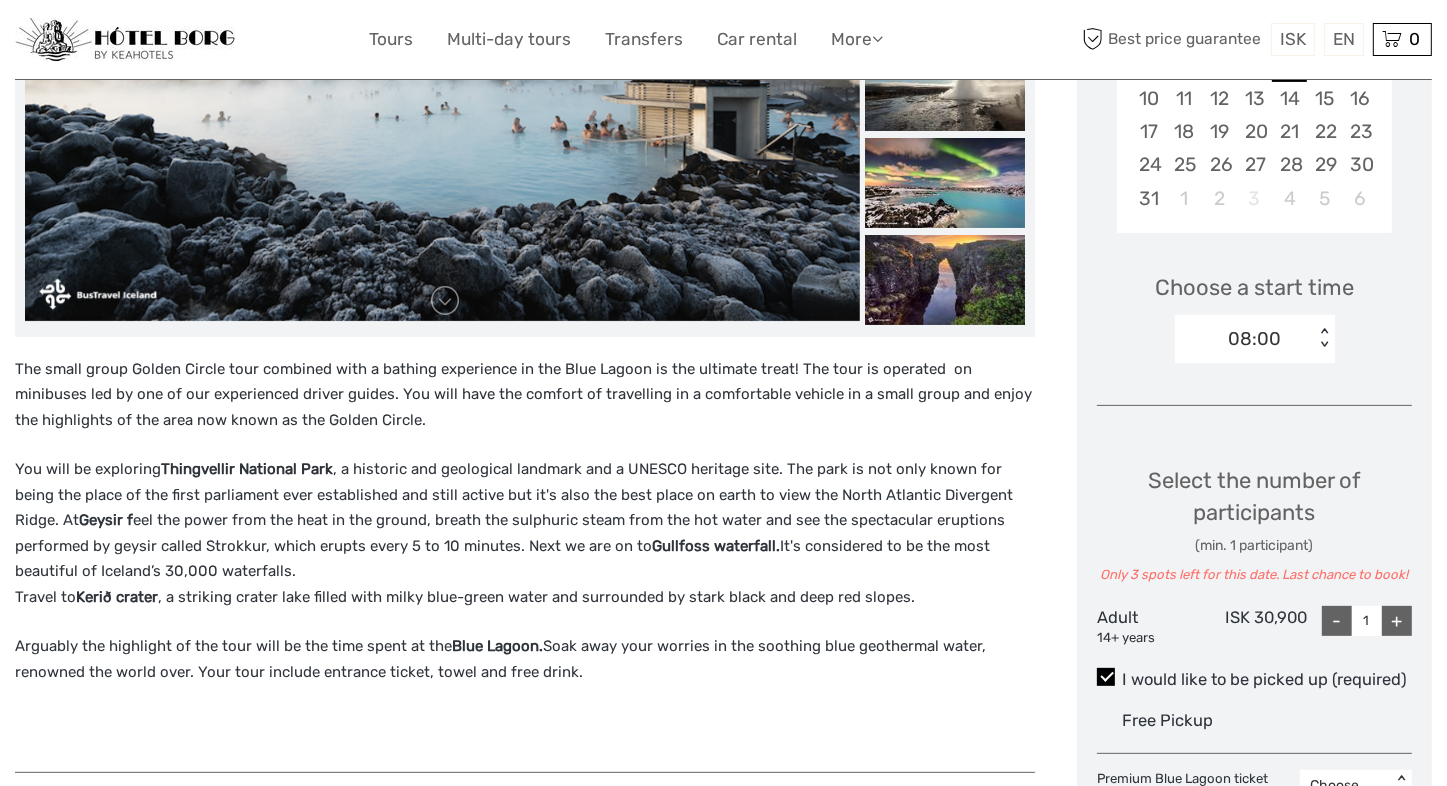 click on "+" at bounding box center [1397, 621] 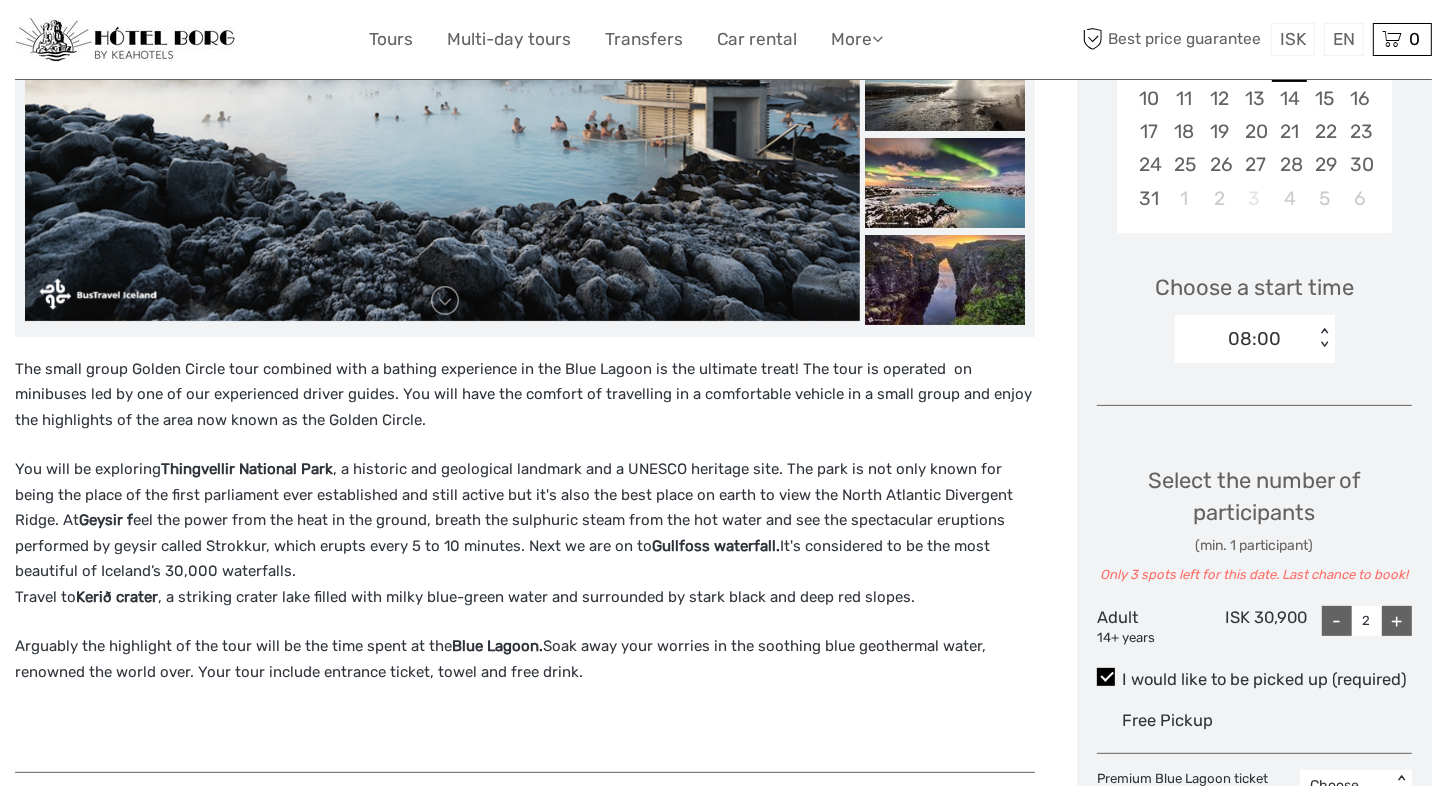 click on "+" at bounding box center (1397, 621) 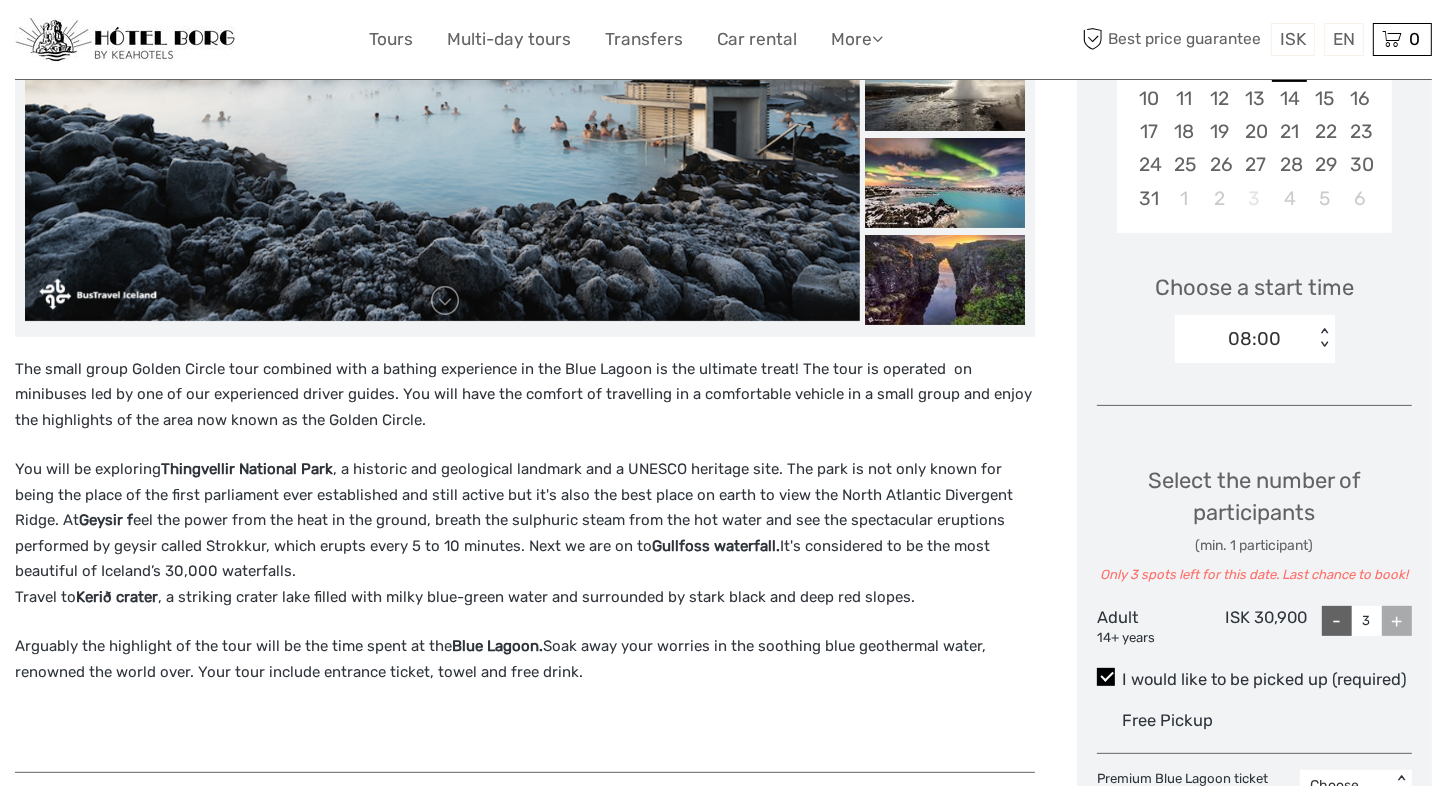 click on "+" at bounding box center [1397, 621] 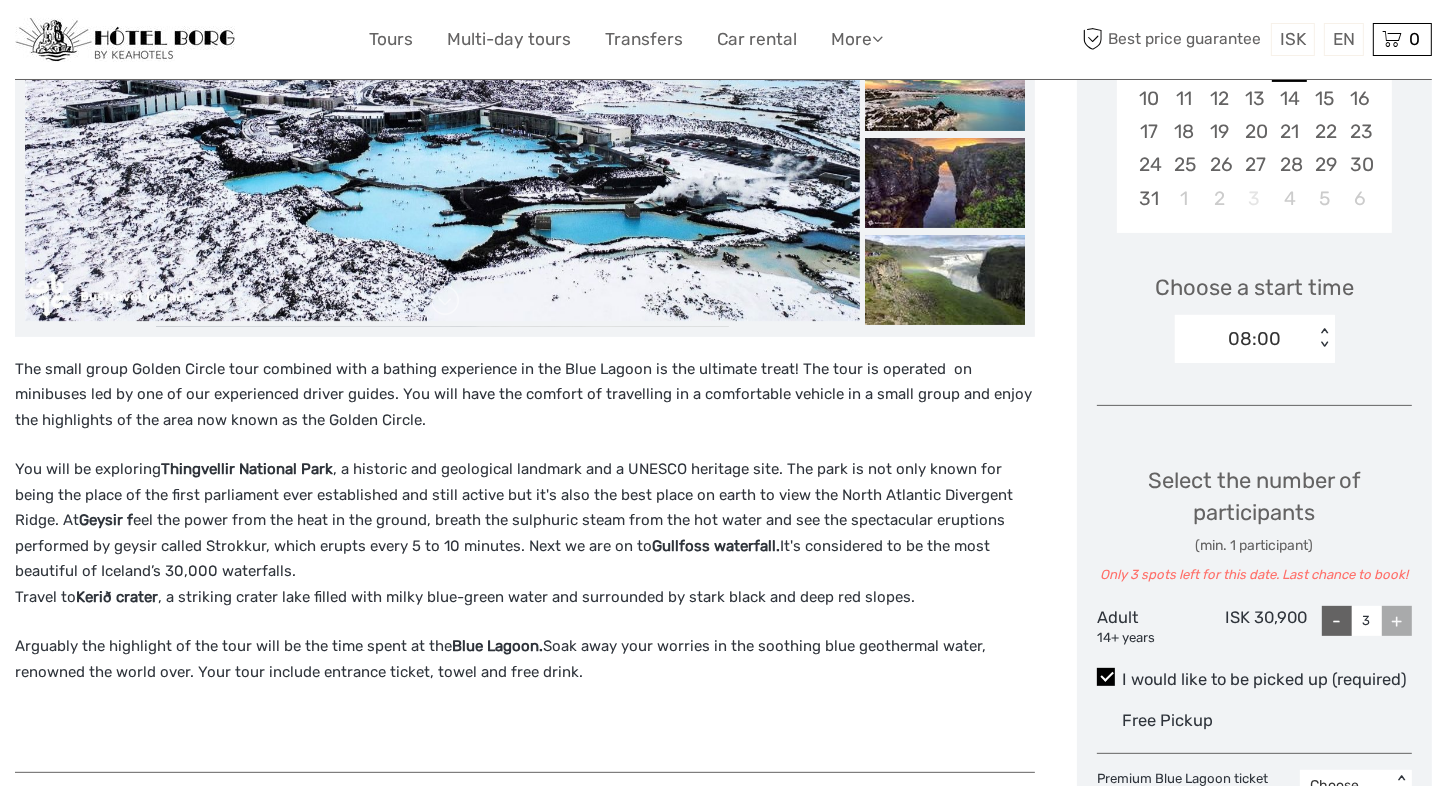 click on "+" at bounding box center [1397, 621] 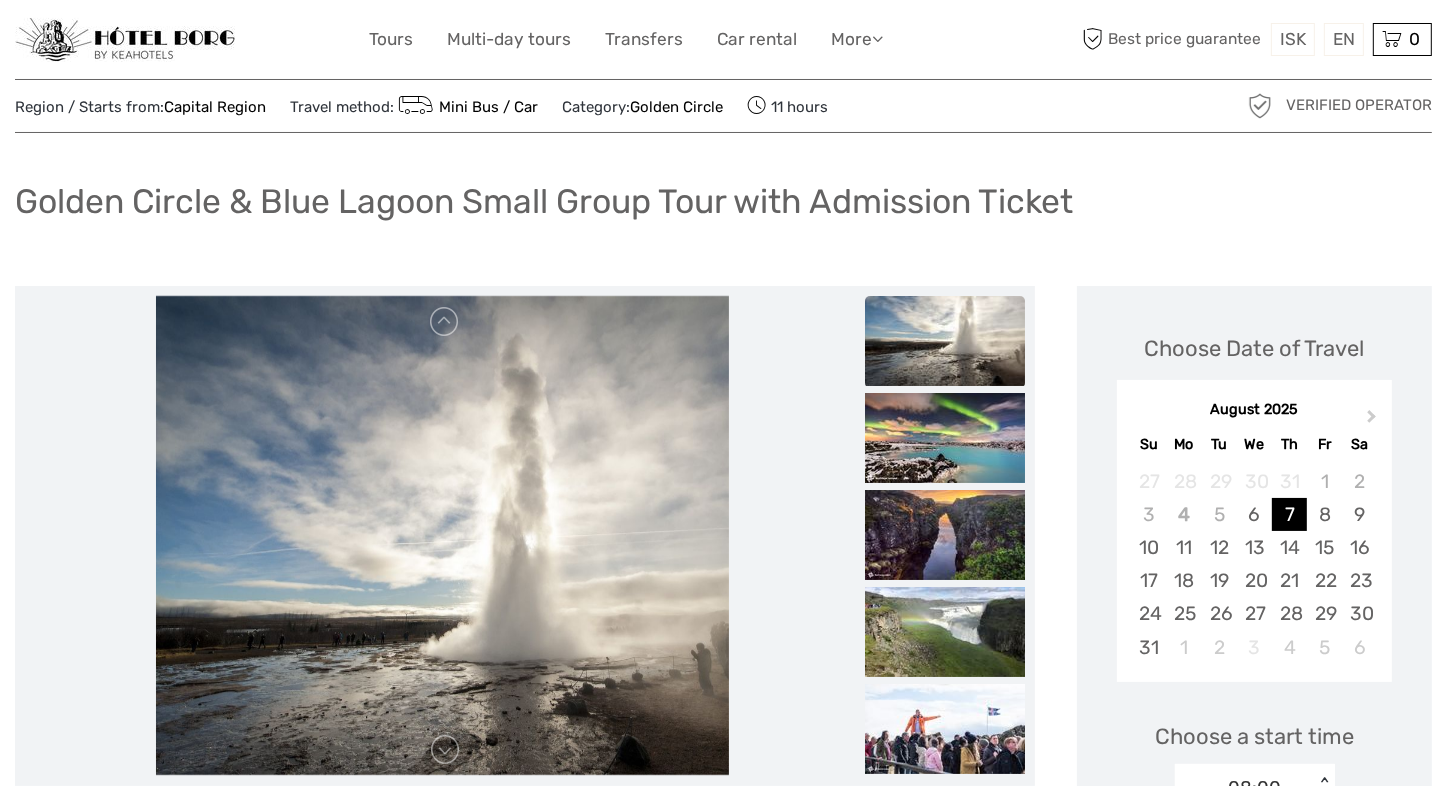 scroll, scrollTop: 100, scrollLeft: 0, axis: vertical 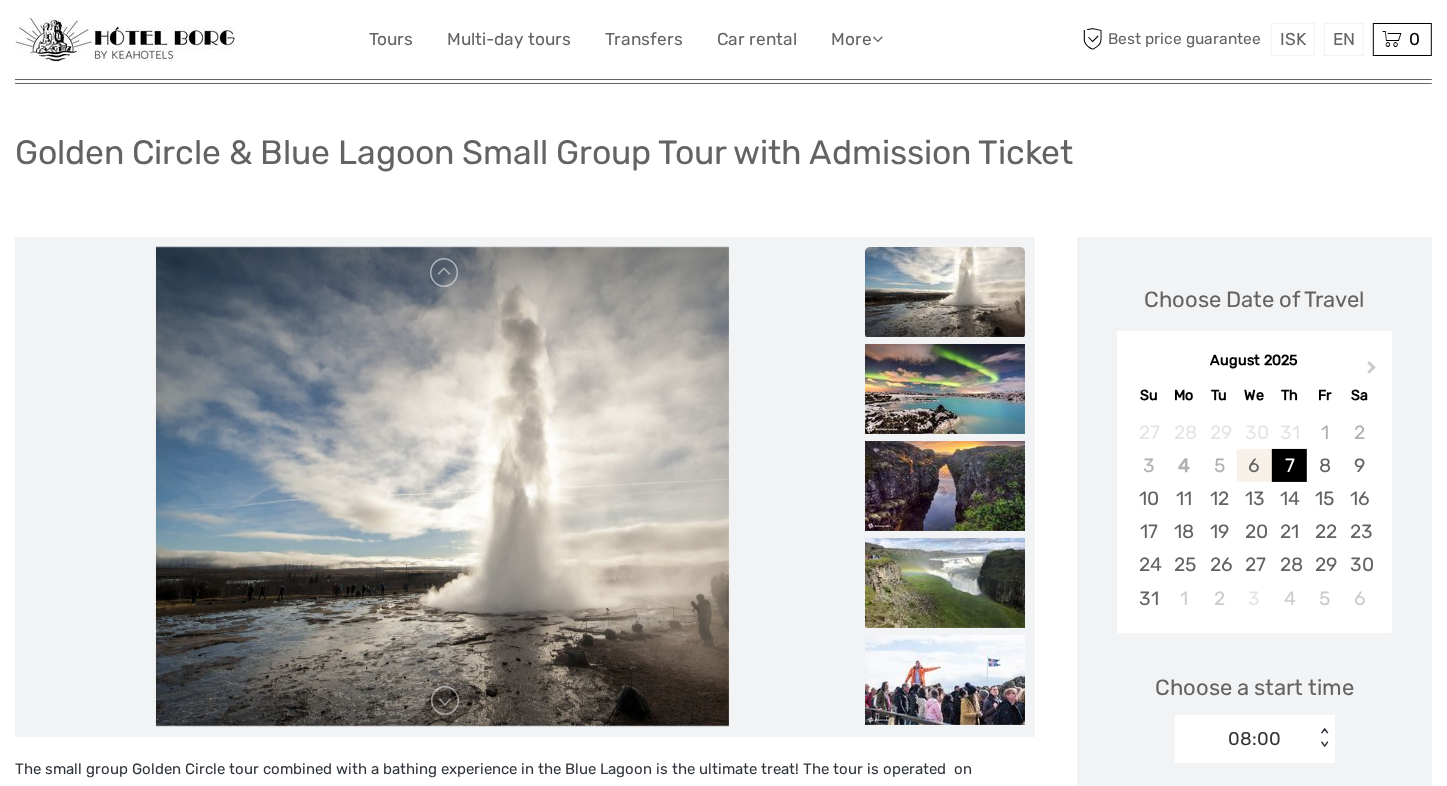 click on "6" at bounding box center (1254, 465) 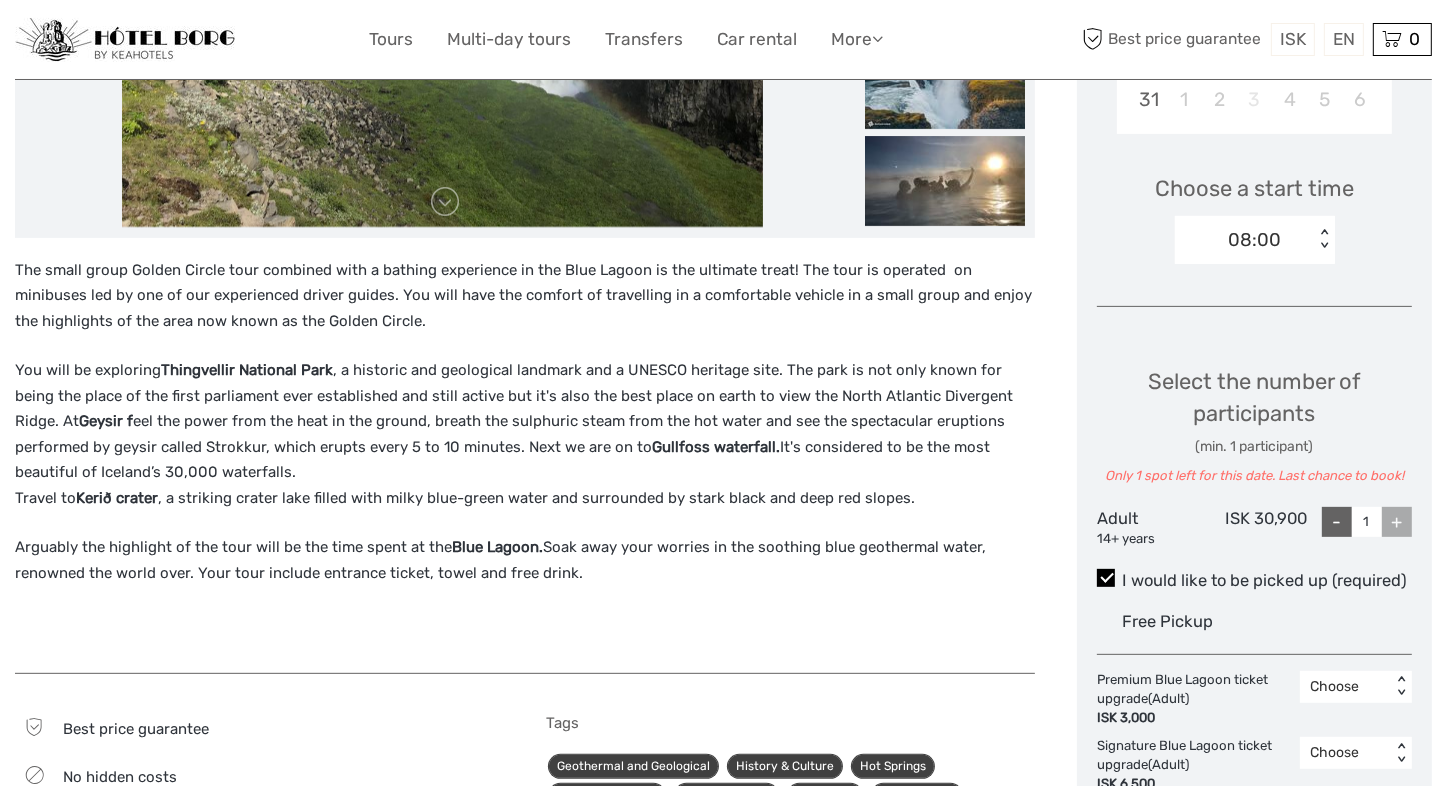 scroll, scrollTop: 600, scrollLeft: 0, axis: vertical 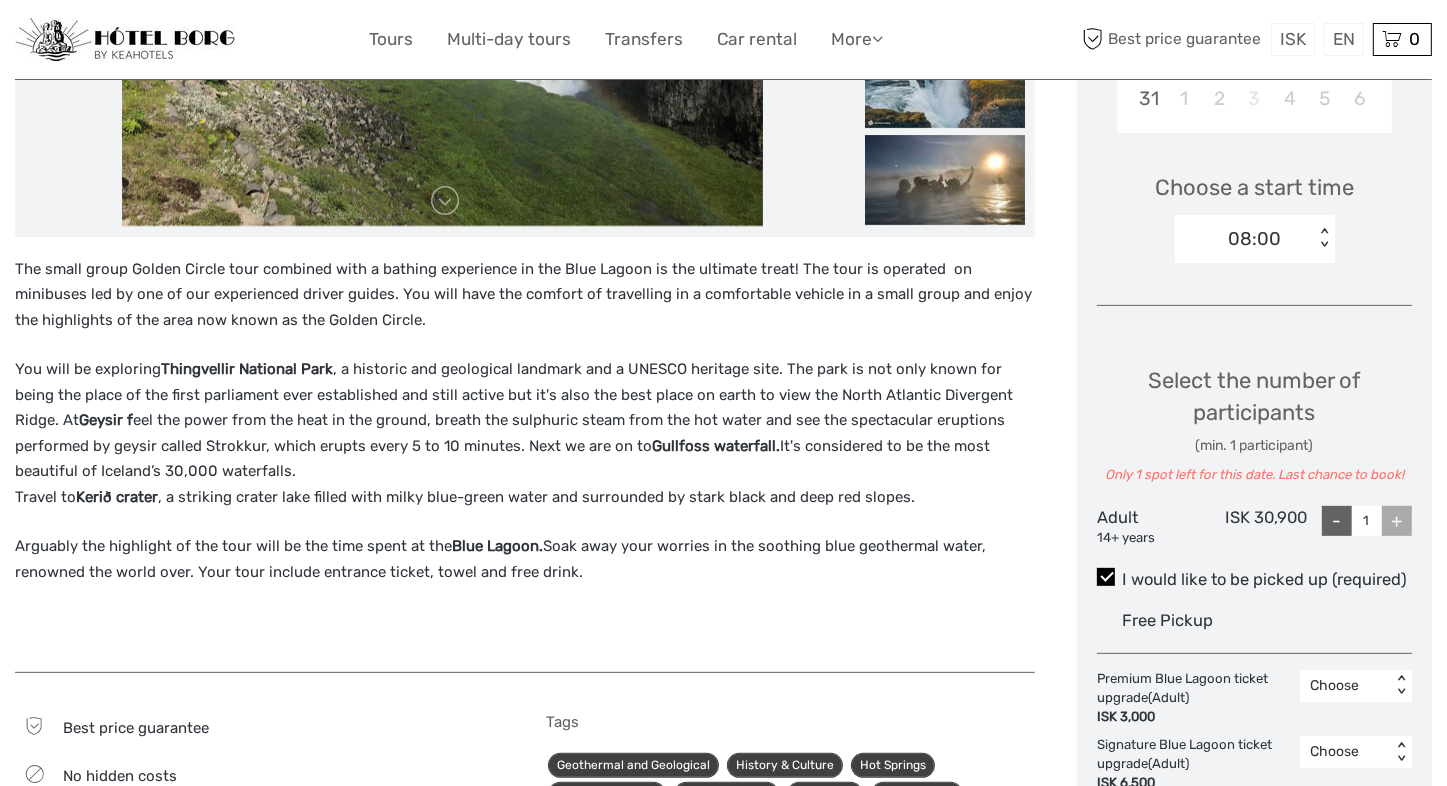 click on "+" at bounding box center (1397, 521) 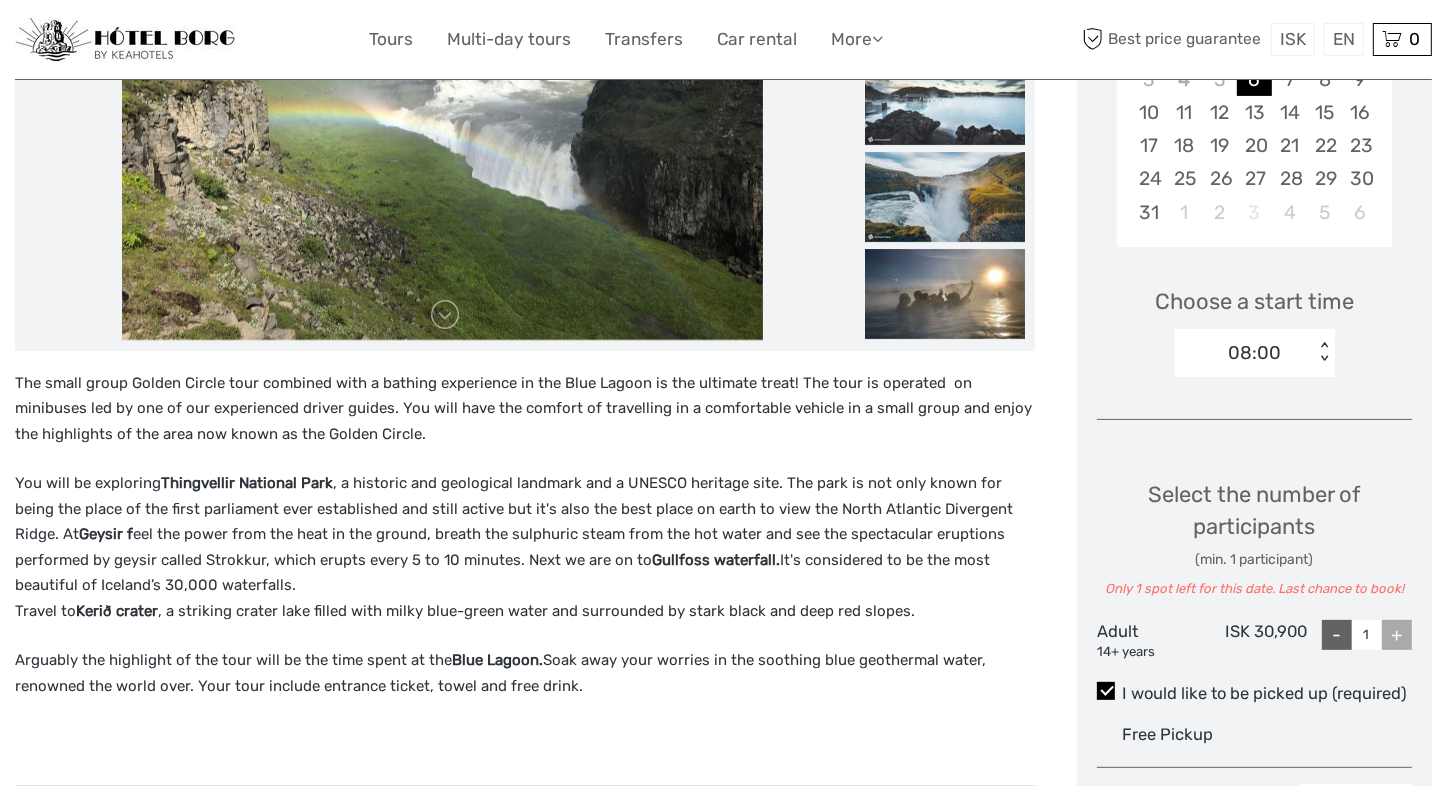 scroll, scrollTop: 0, scrollLeft: 0, axis: both 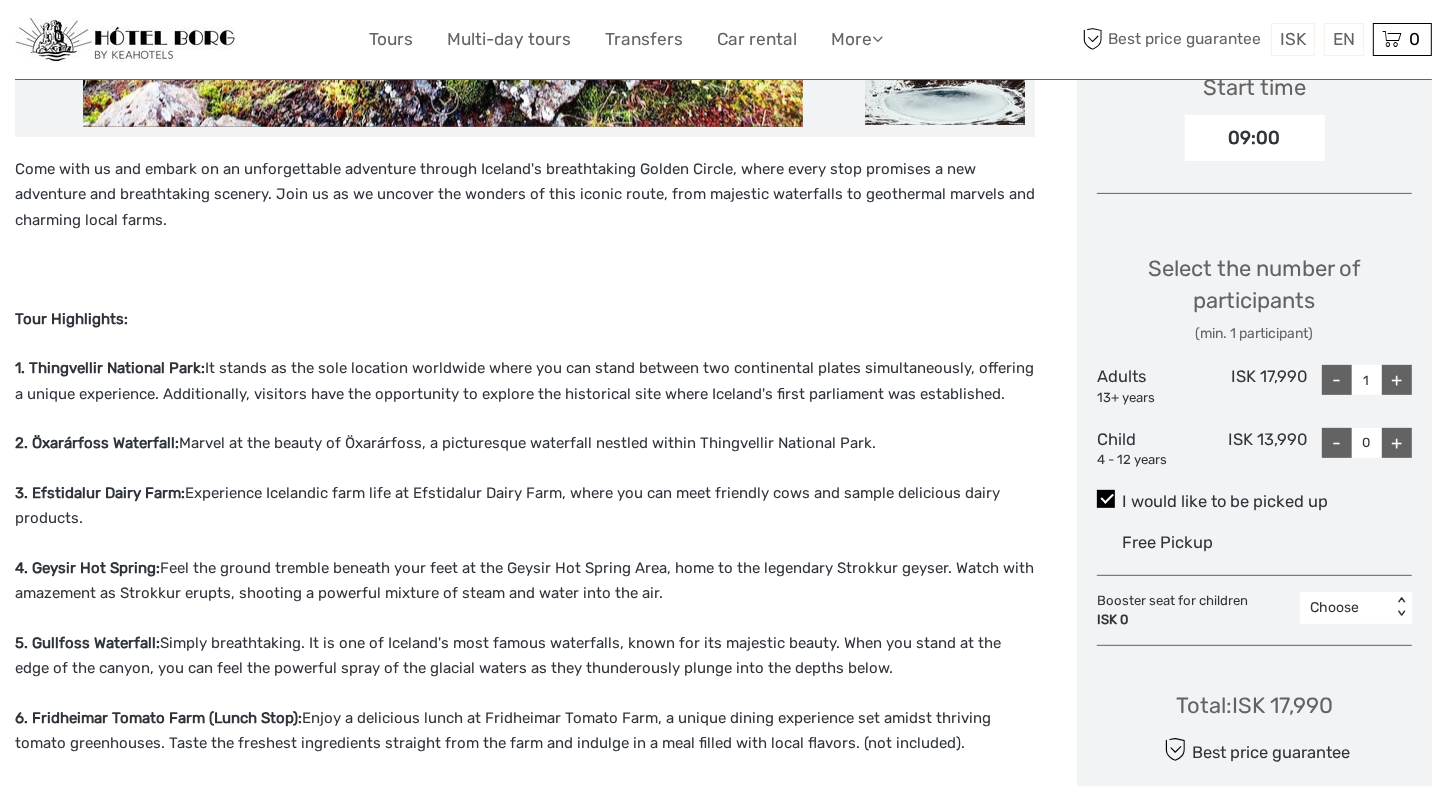 click on "+" at bounding box center (1397, 380) 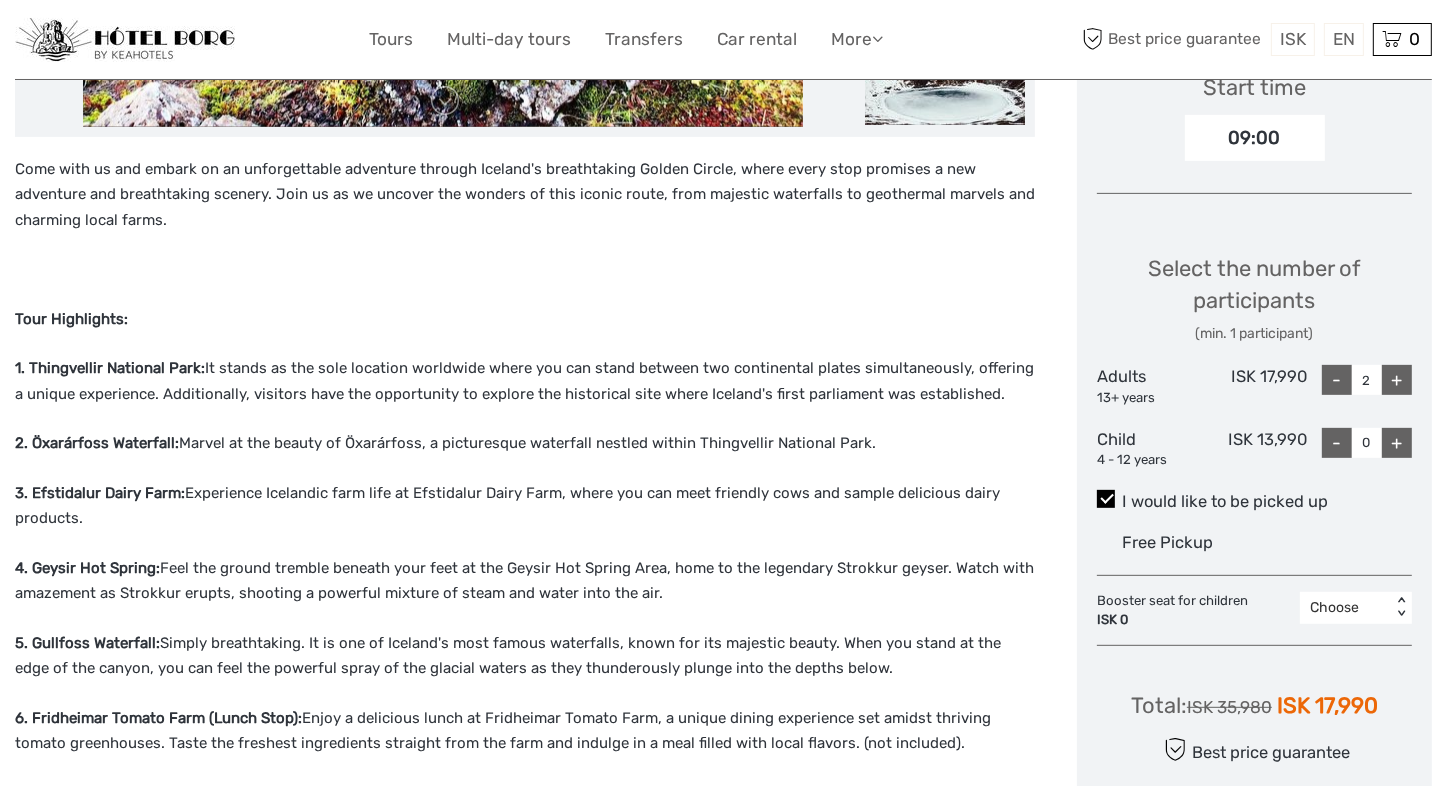 click on "+" at bounding box center (1397, 380) 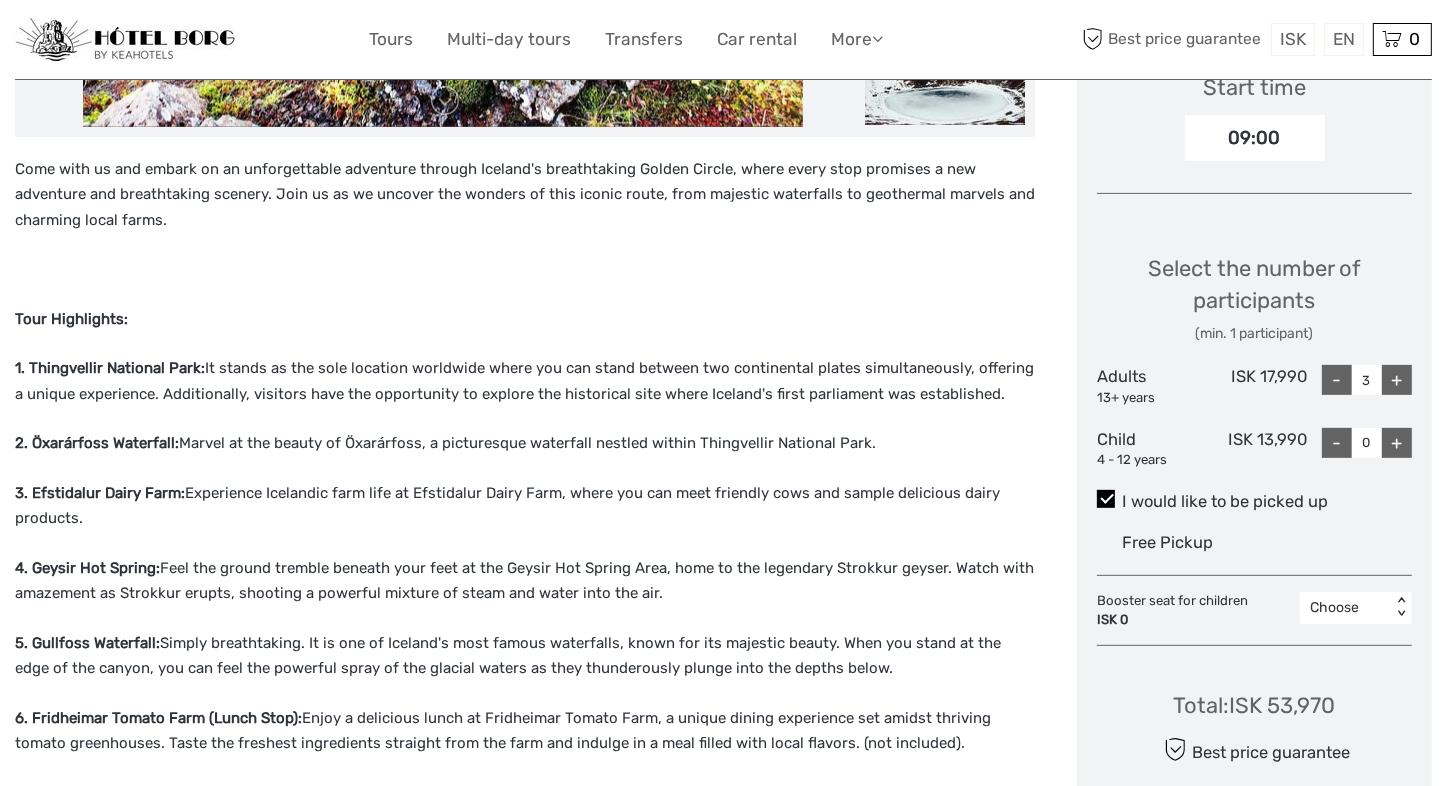 click on "+" at bounding box center [1397, 380] 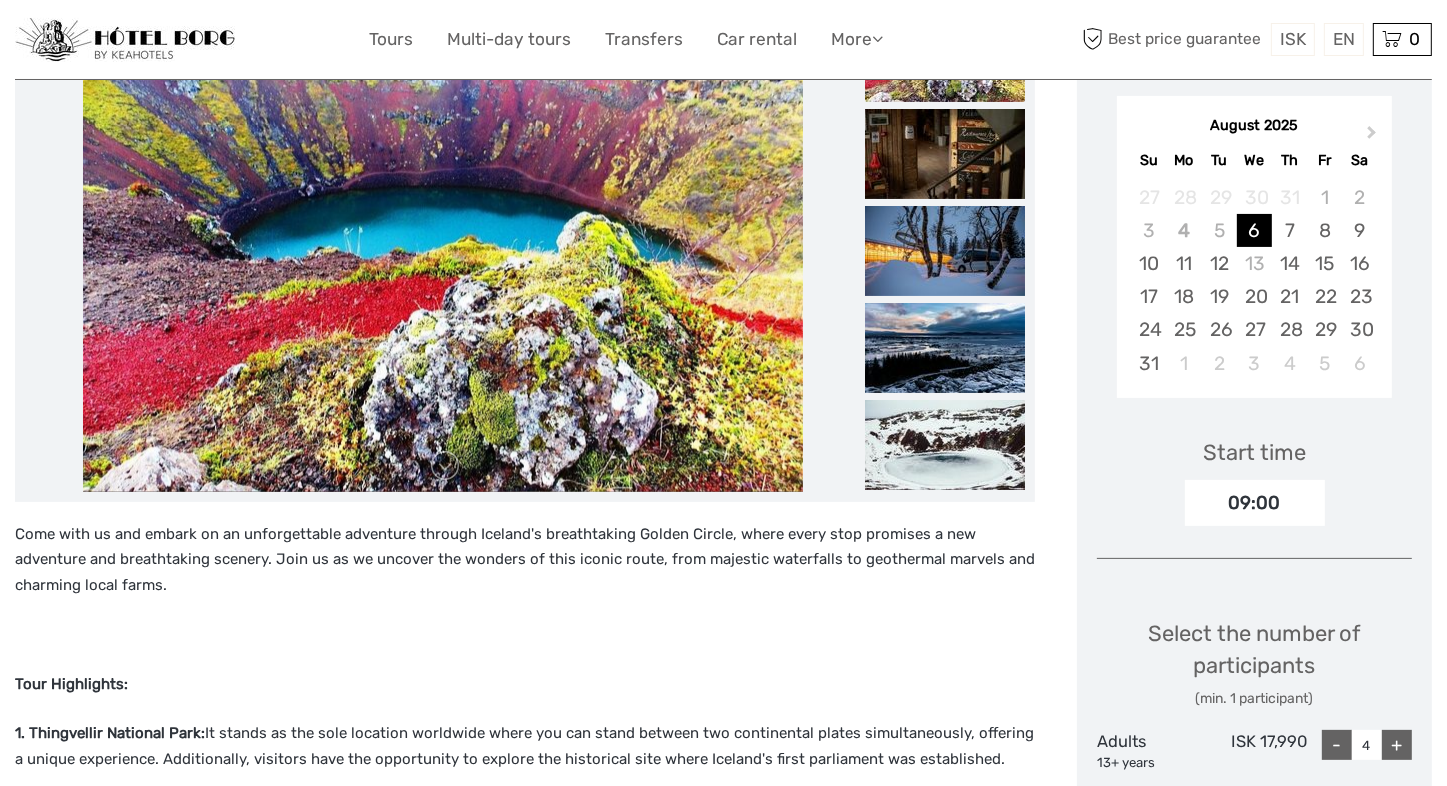 scroll, scrollTop: 300, scrollLeft: 0, axis: vertical 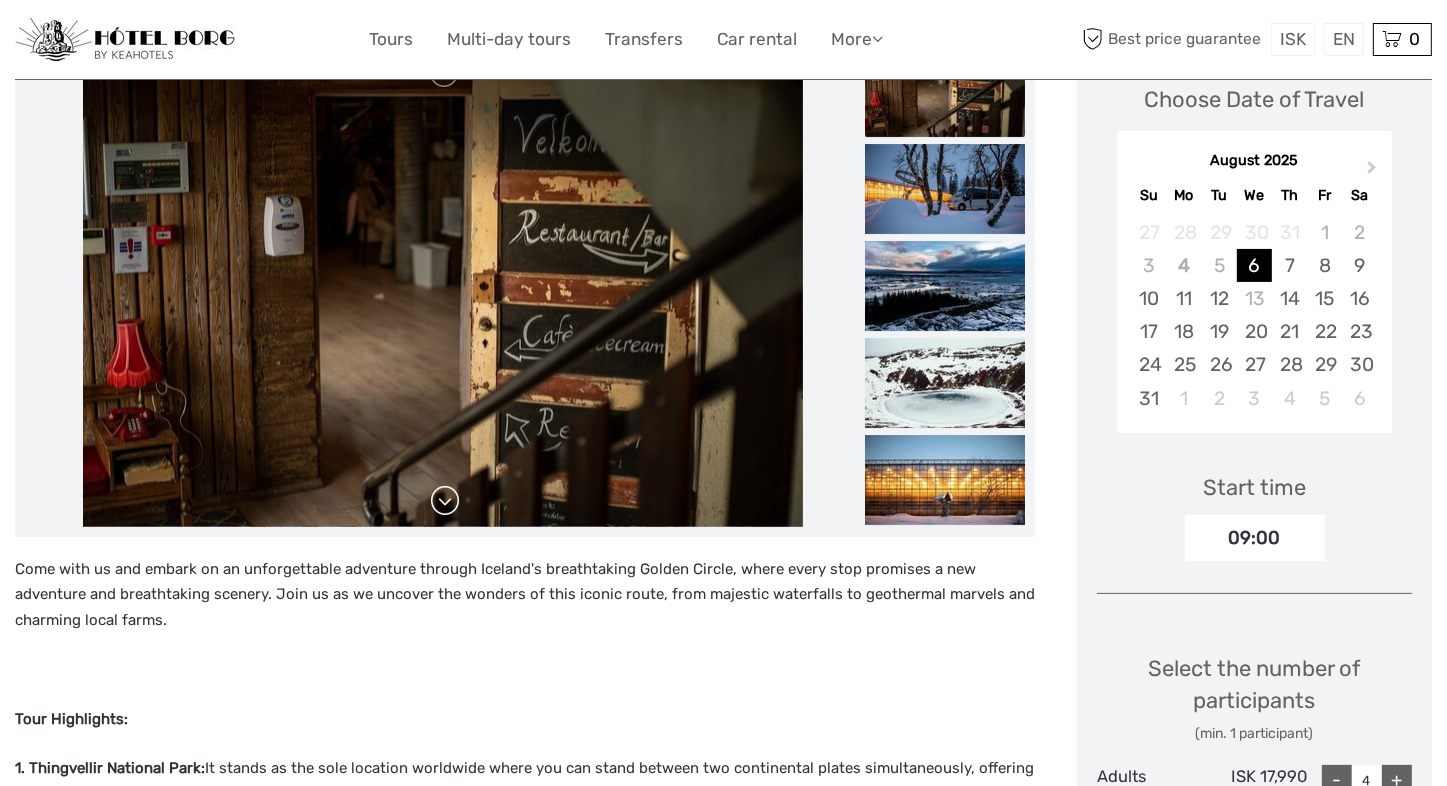 click at bounding box center [445, 501] 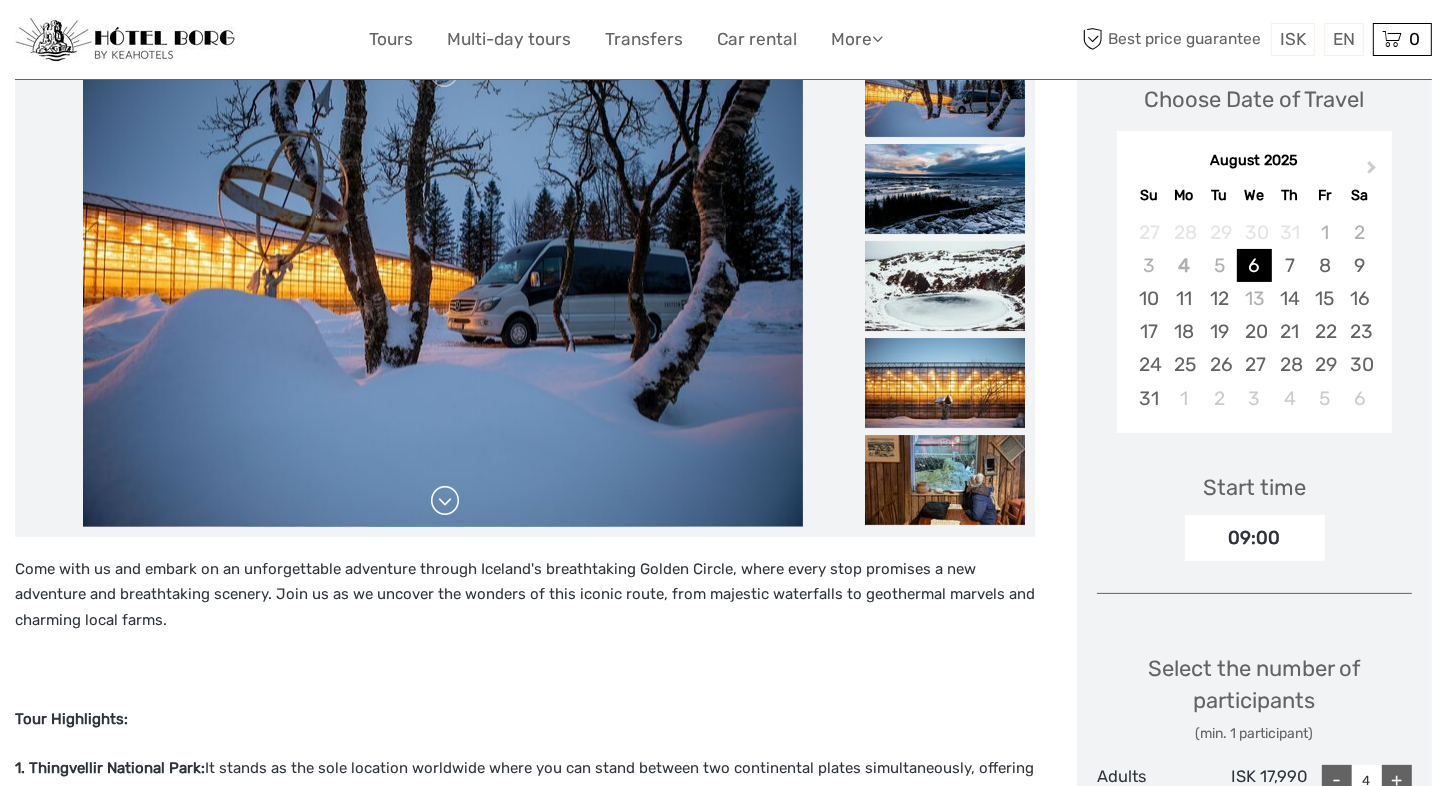click at bounding box center (445, 501) 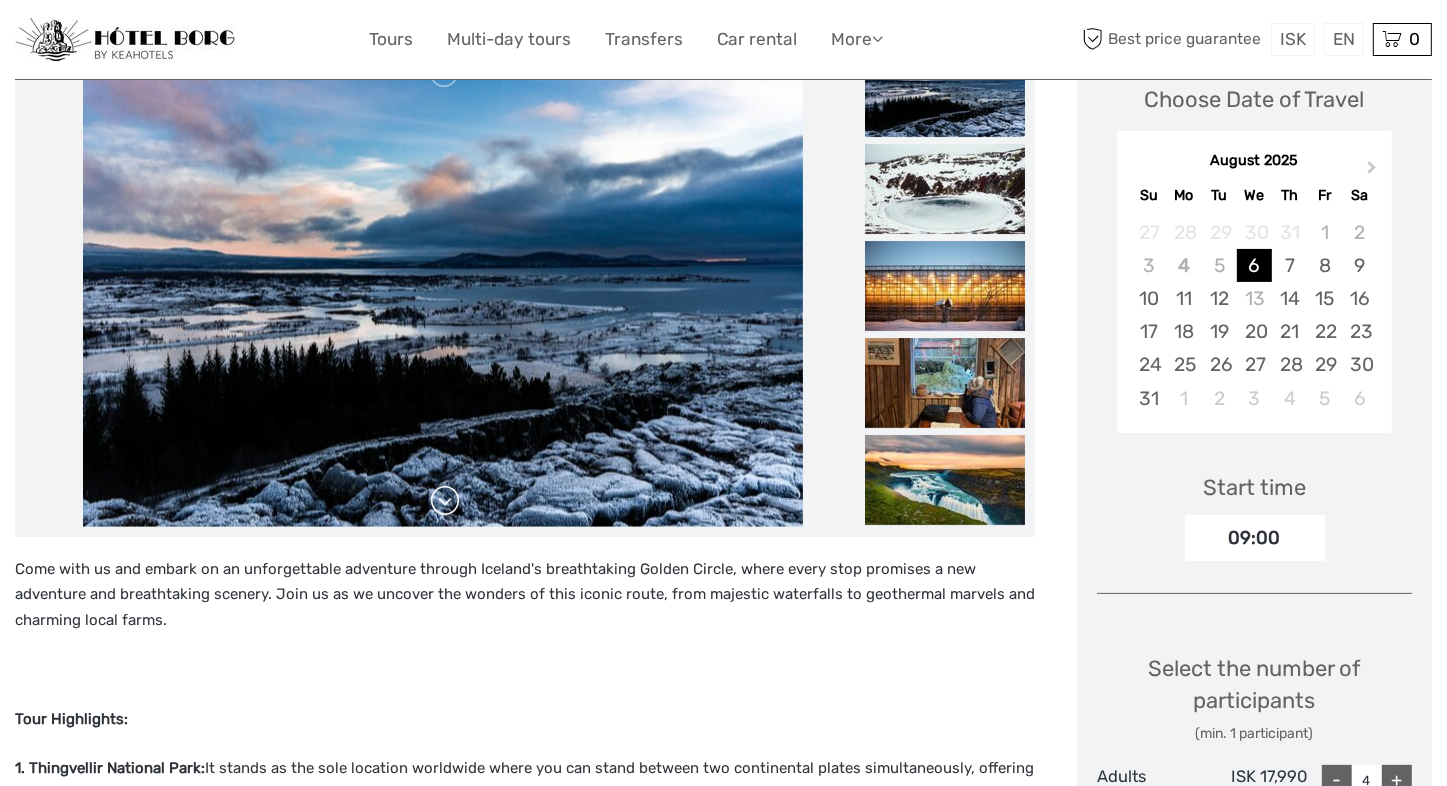 click at bounding box center (445, 501) 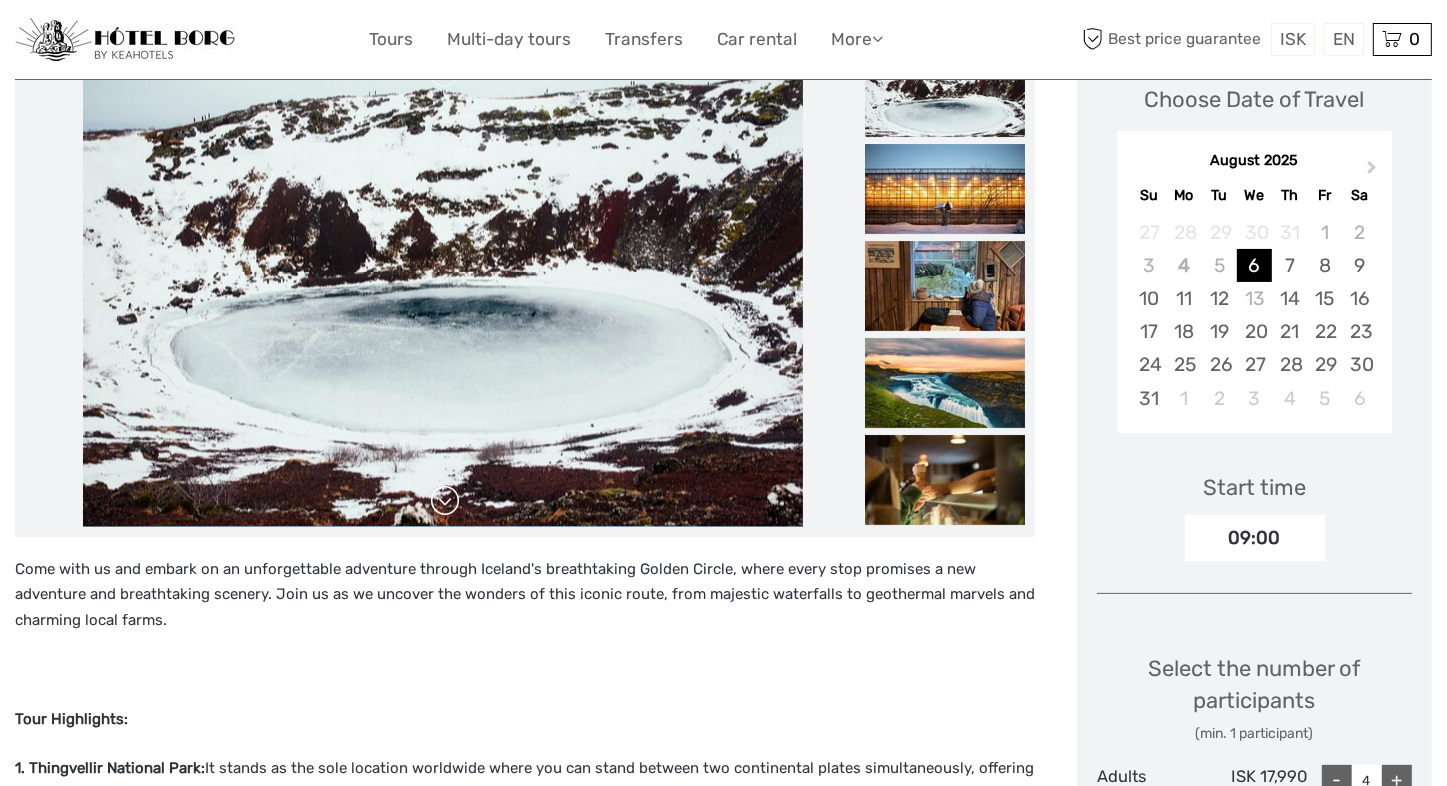 click at bounding box center (445, 501) 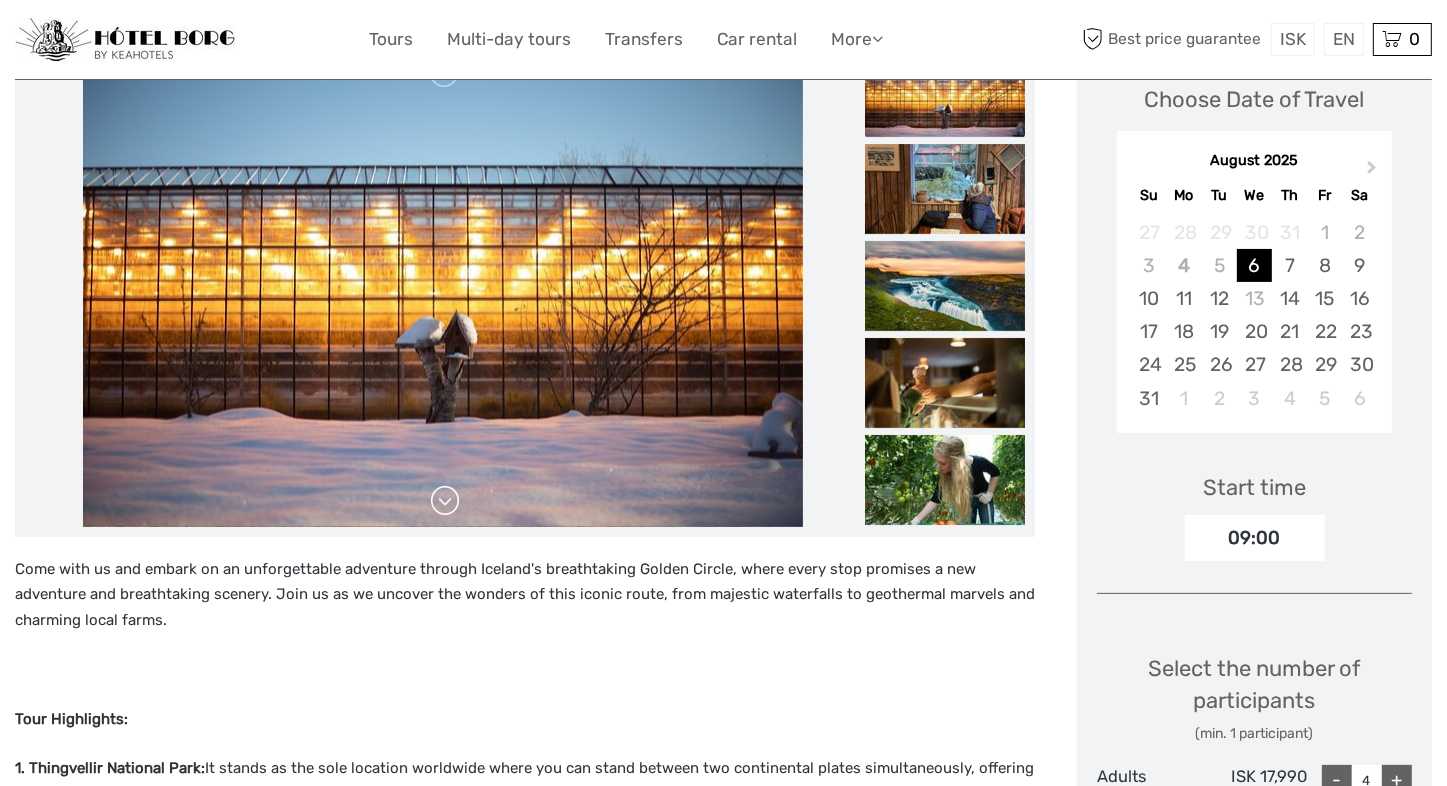 click at bounding box center (445, 501) 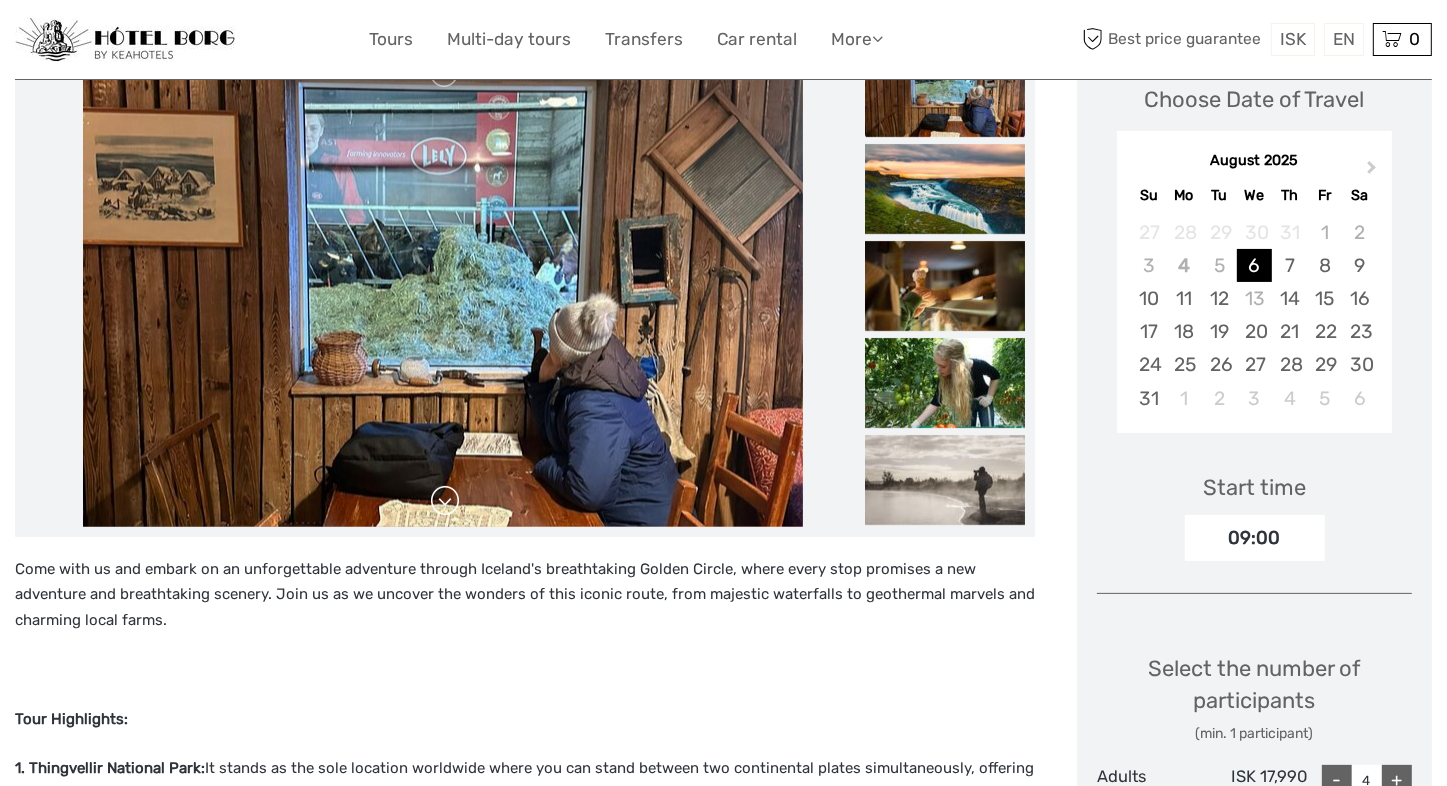 click at bounding box center (445, 501) 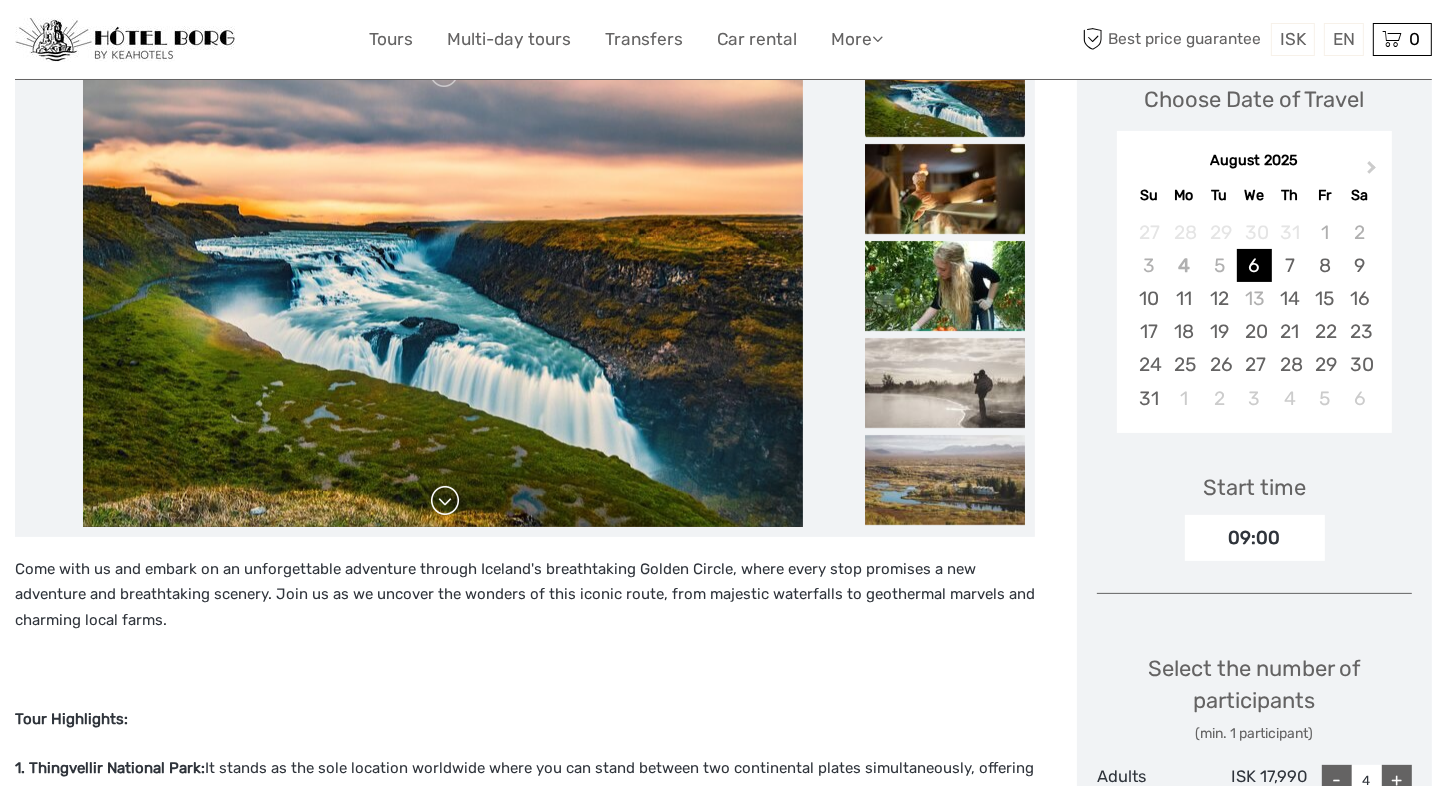 click at bounding box center [445, 501] 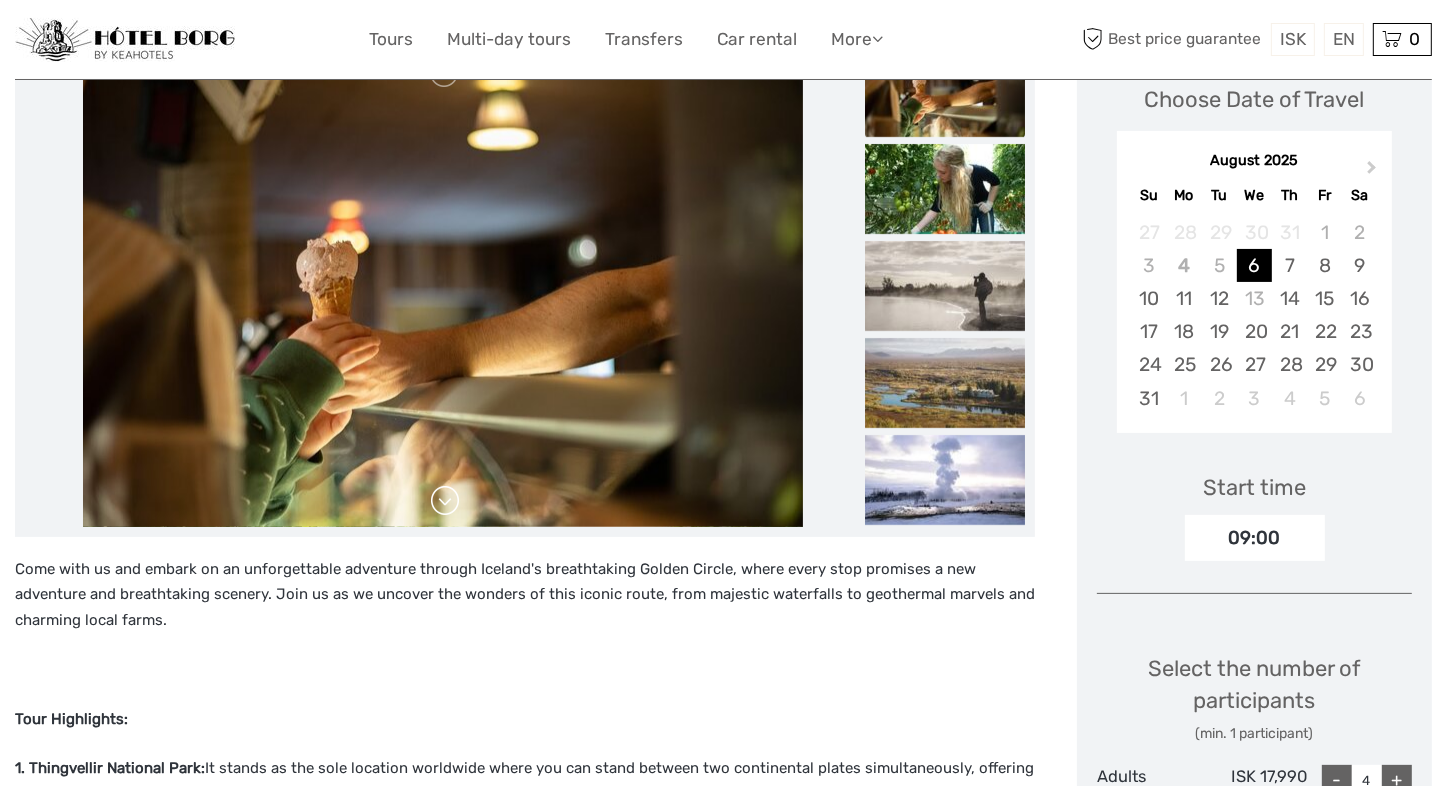 click at bounding box center [445, 501] 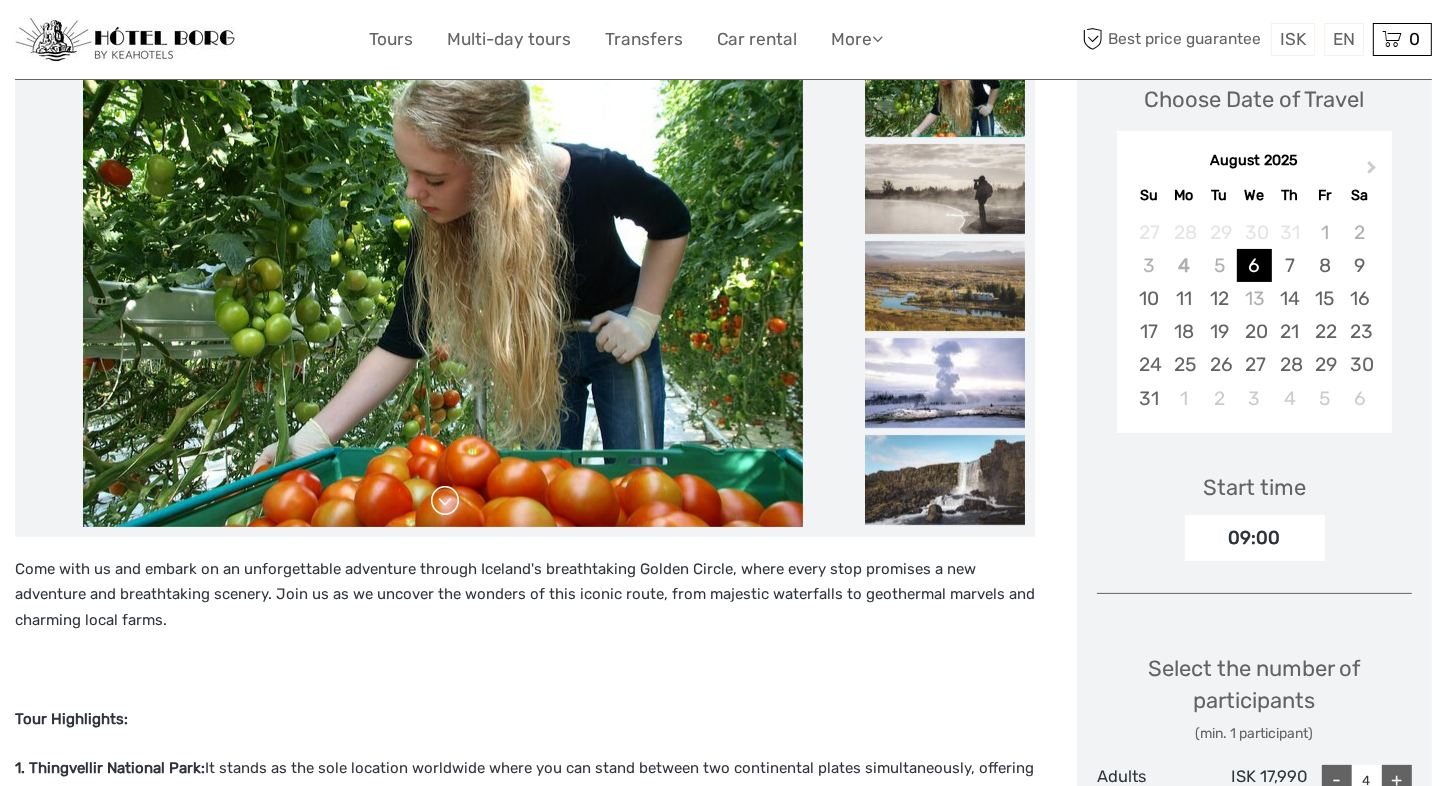 click at bounding box center [445, 501] 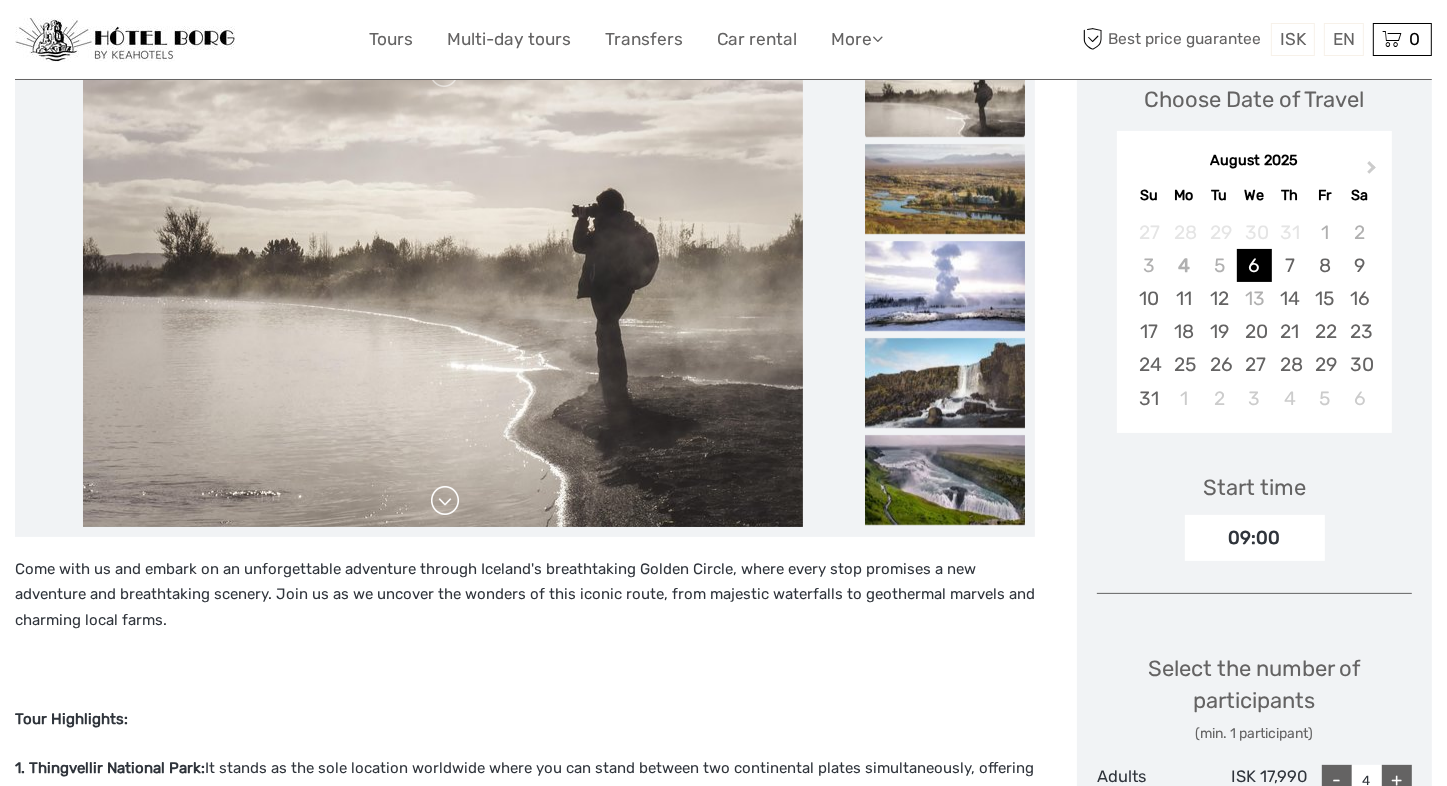click at bounding box center [445, 501] 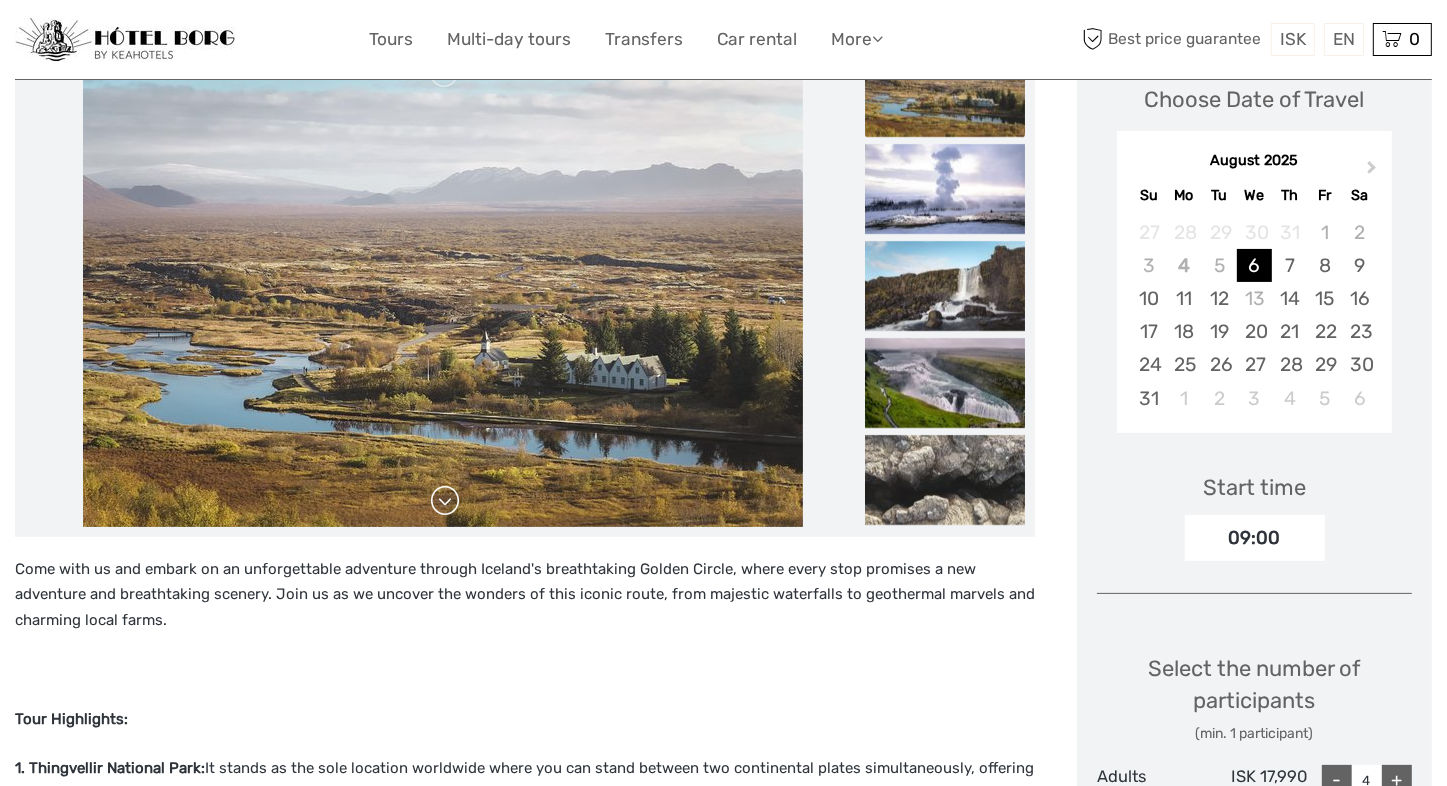 click at bounding box center [445, 501] 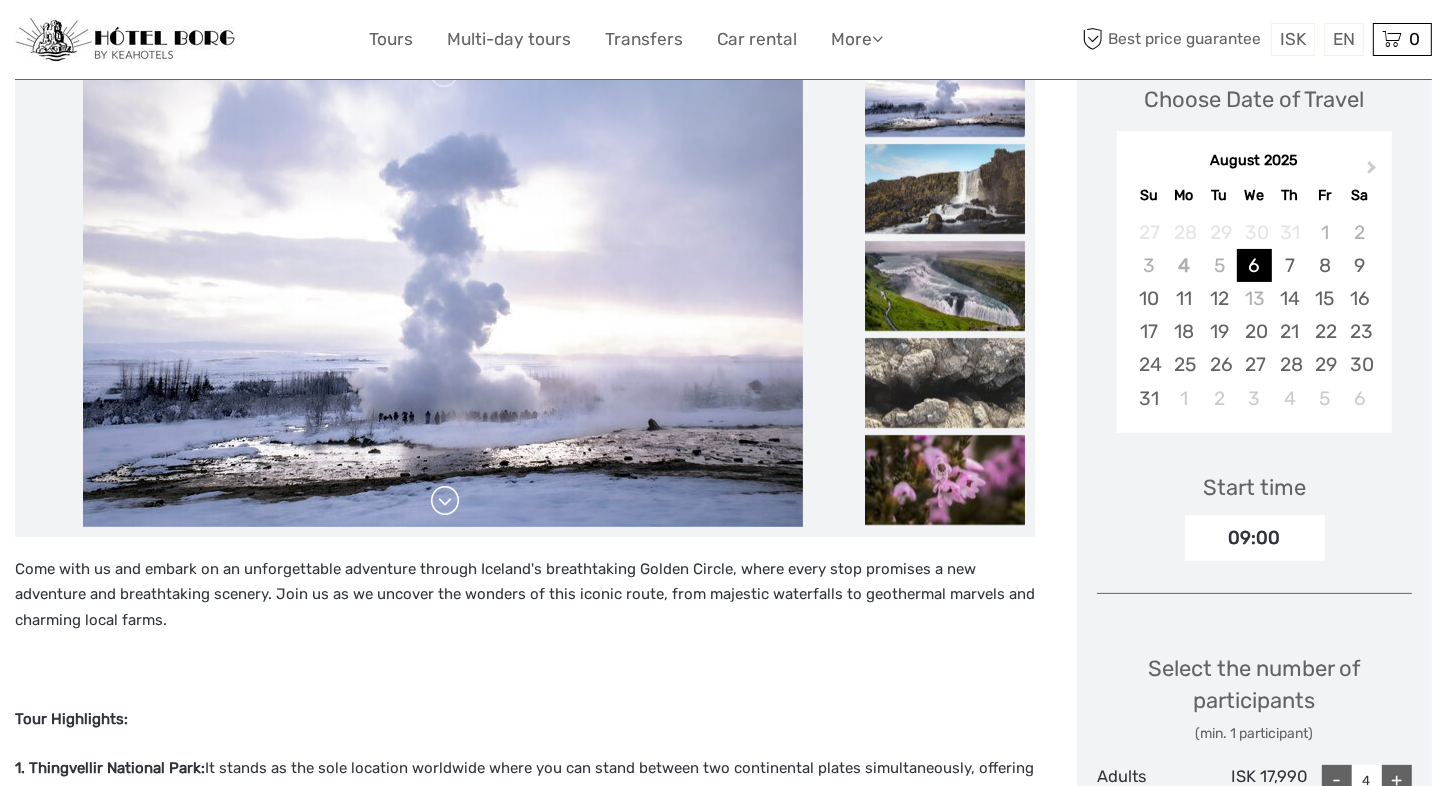 click at bounding box center [445, 501] 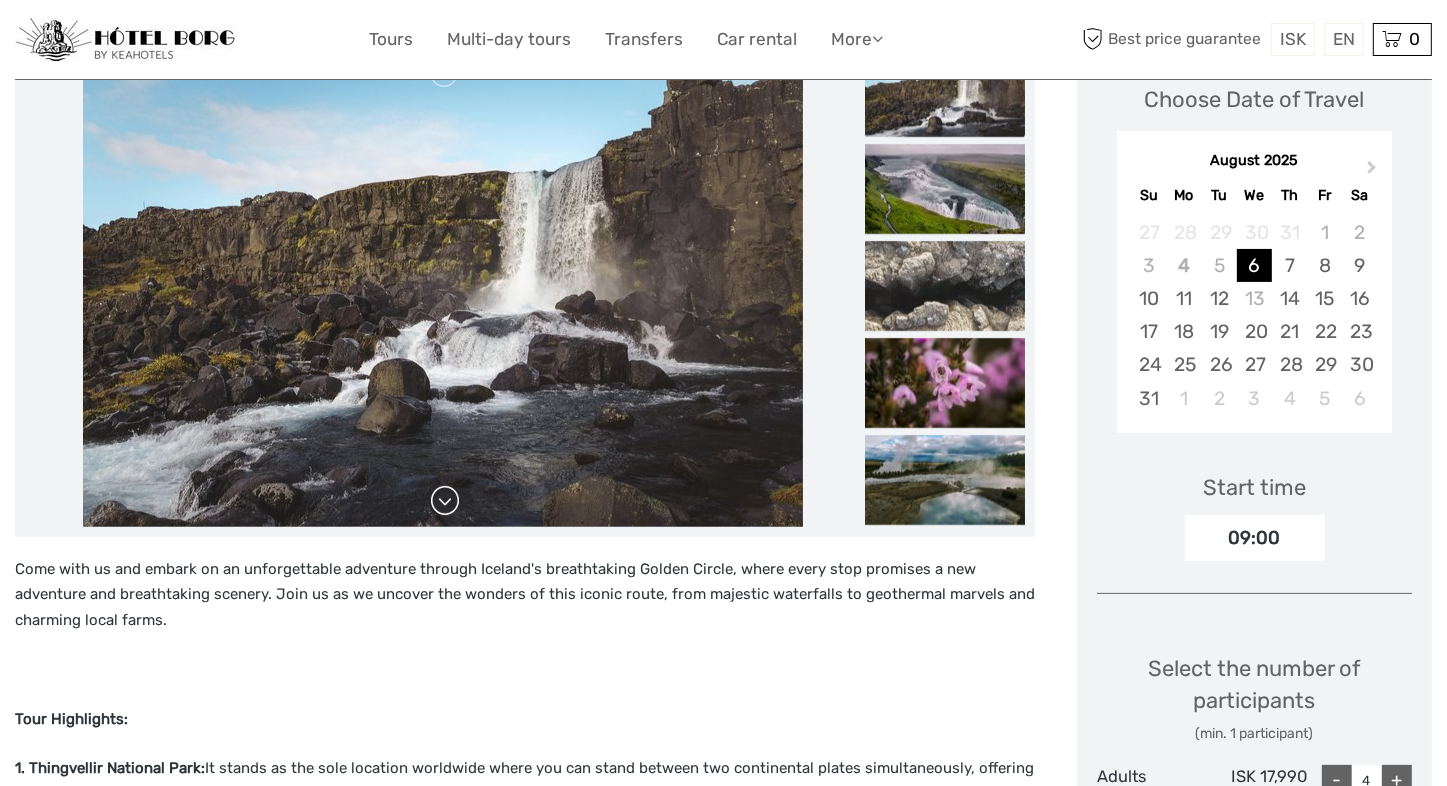 click at bounding box center (445, 501) 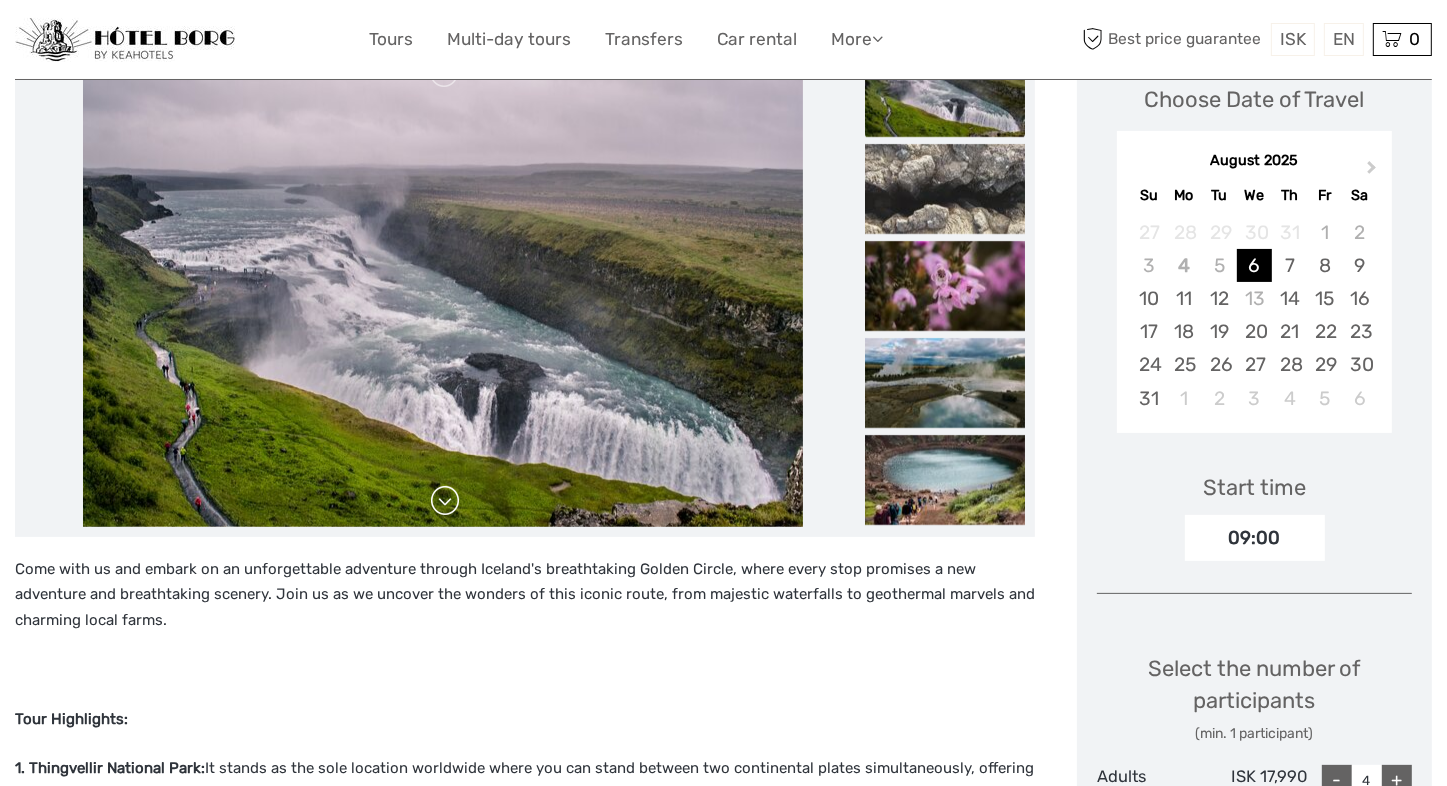 click at bounding box center [445, 501] 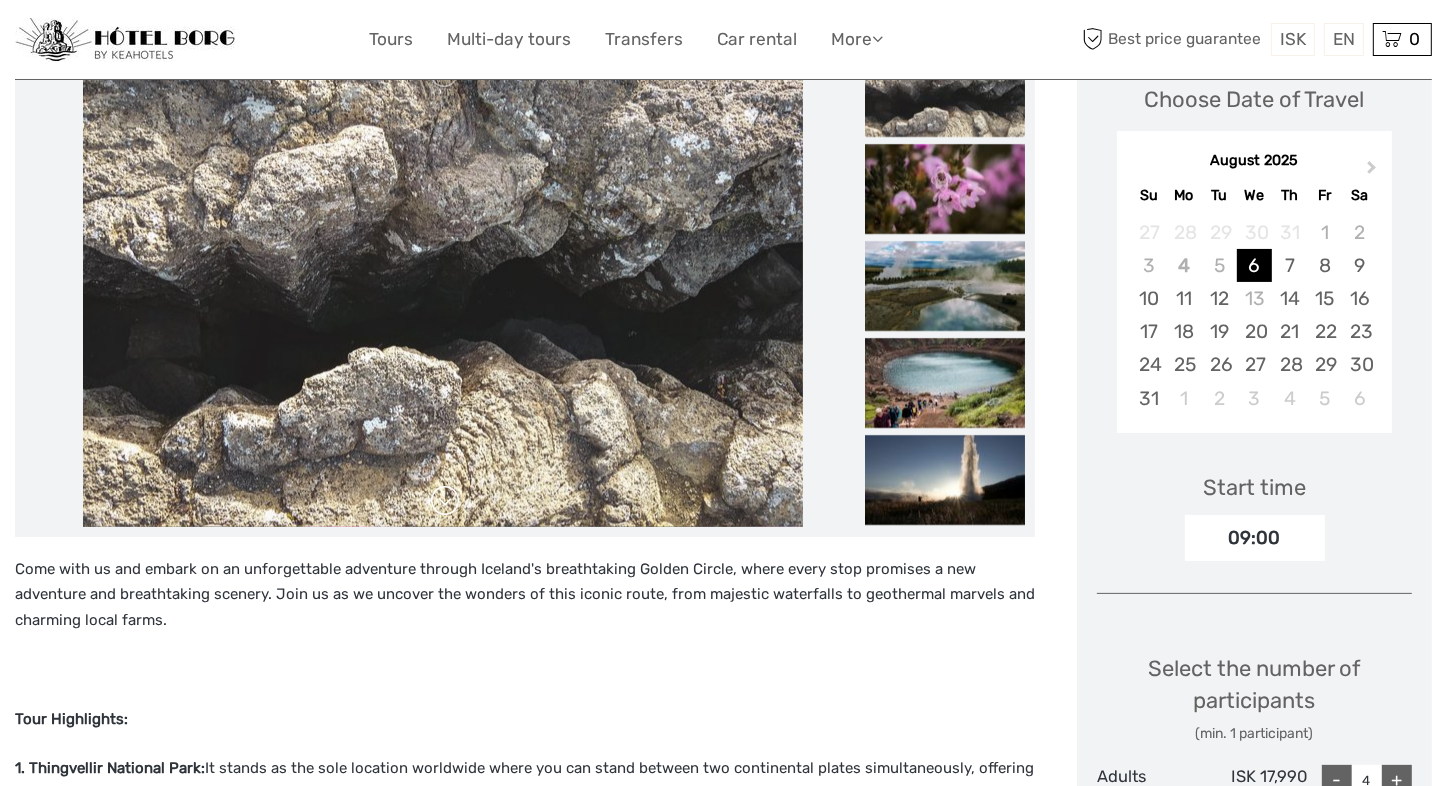 click at bounding box center (445, 501) 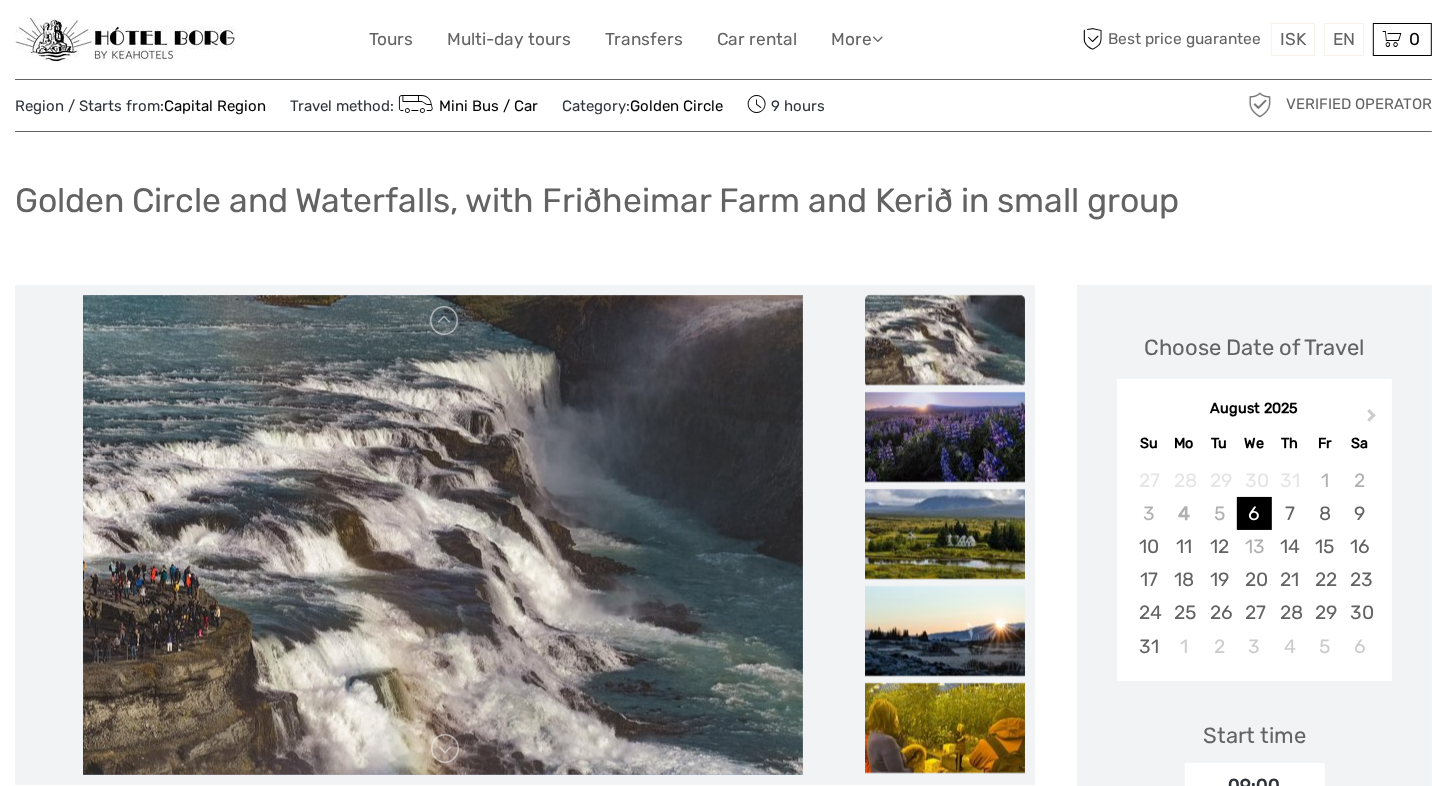 scroll, scrollTop: 0, scrollLeft: 0, axis: both 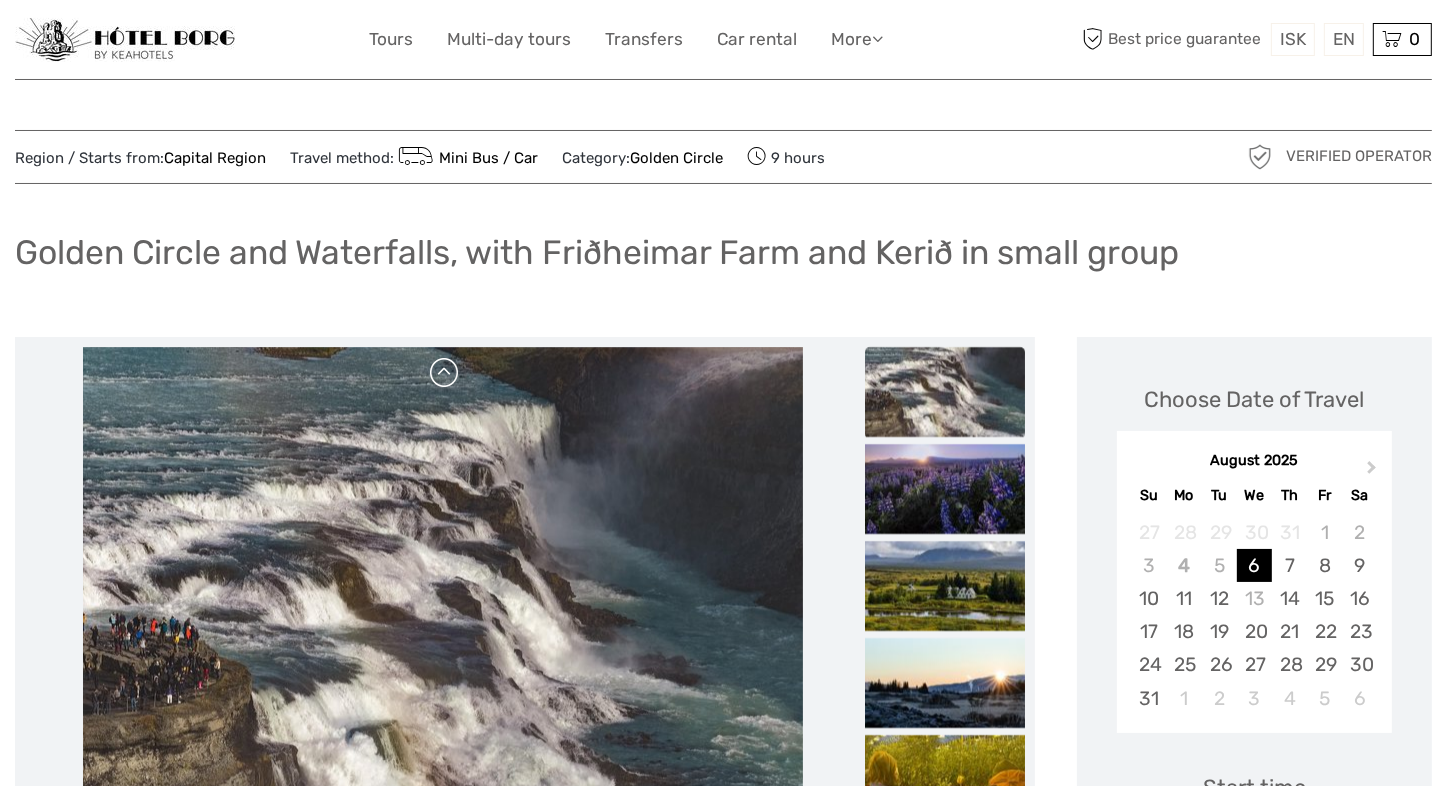 click at bounding box center (445, 373) 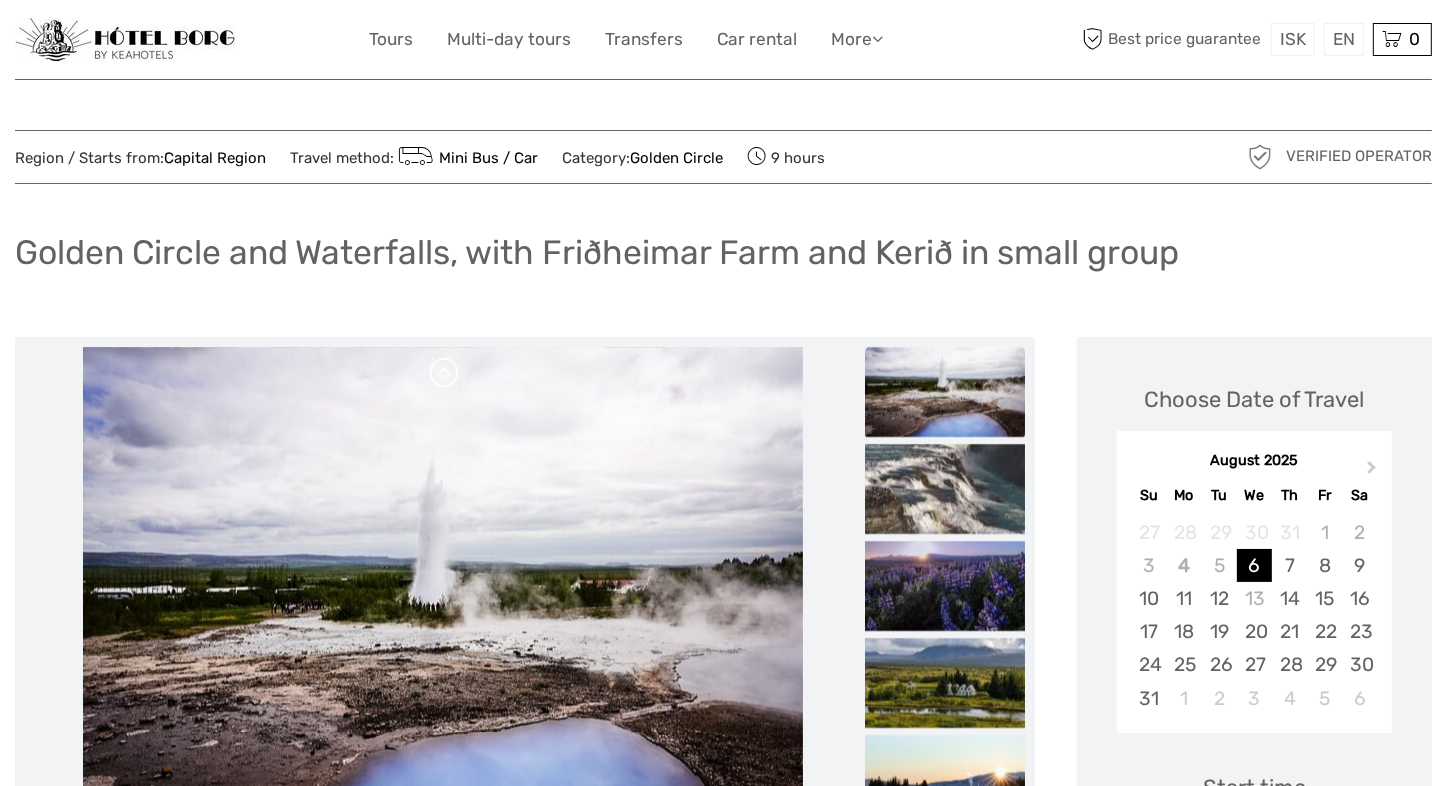 click at bounding box center (445, 373) 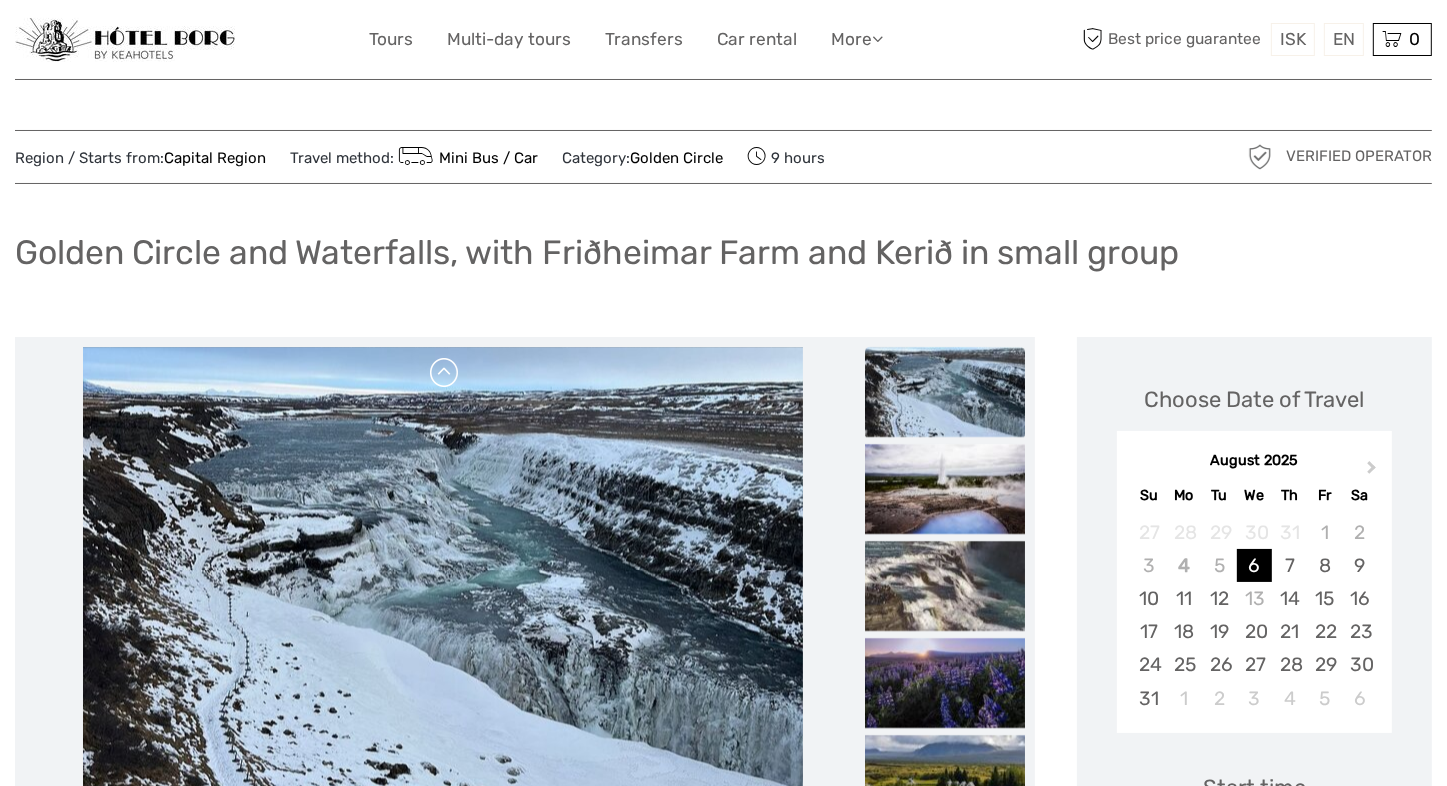 click at bounding box center (445, 373) 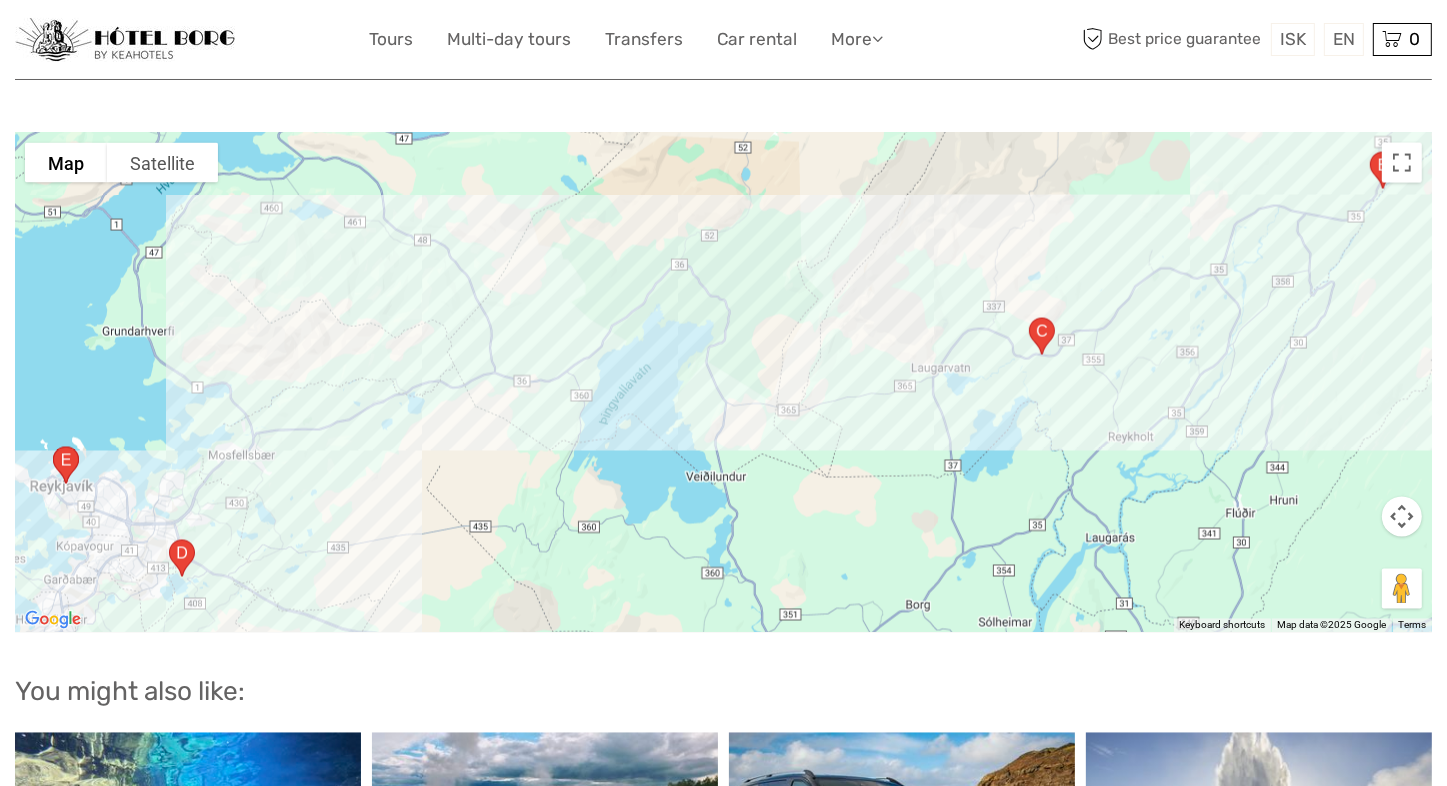 scroll, scrollTop: 3300, scrollLeft: 0, axis: vertical 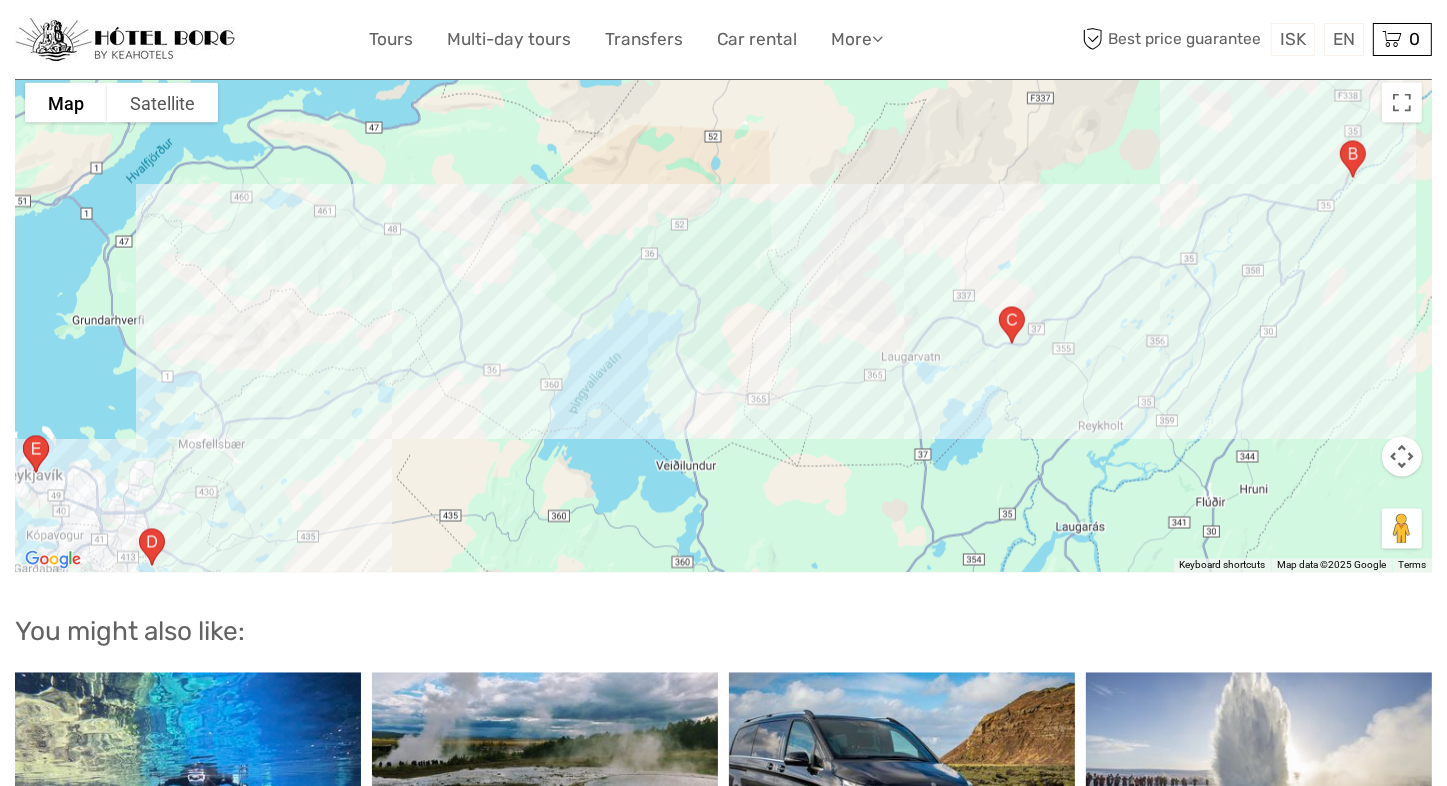drag, startPoint x: 796, startPoint y: 490, endPoint x: 782, endPoint y: 534, distance: 46.173584 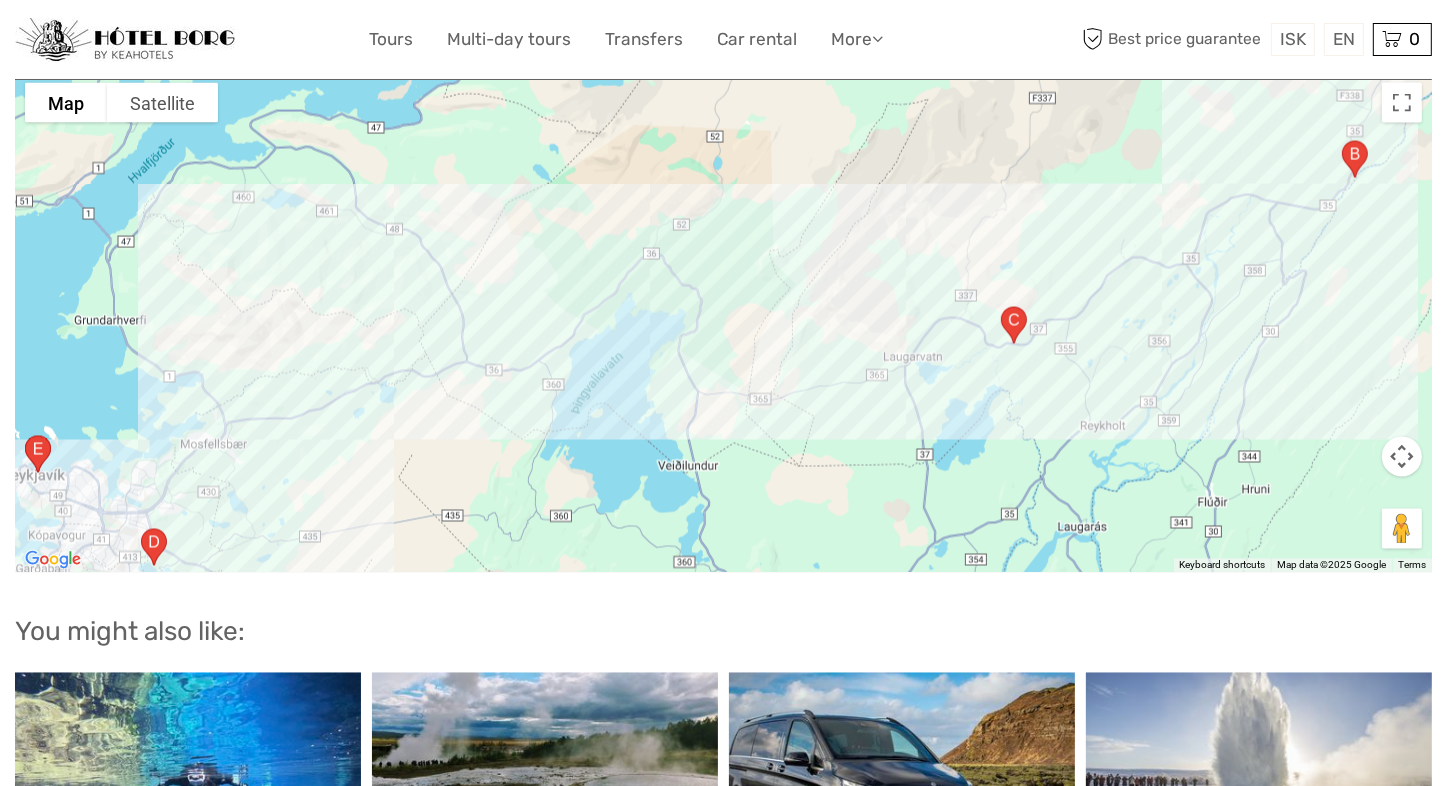 click at bounding box center (1402, 457) 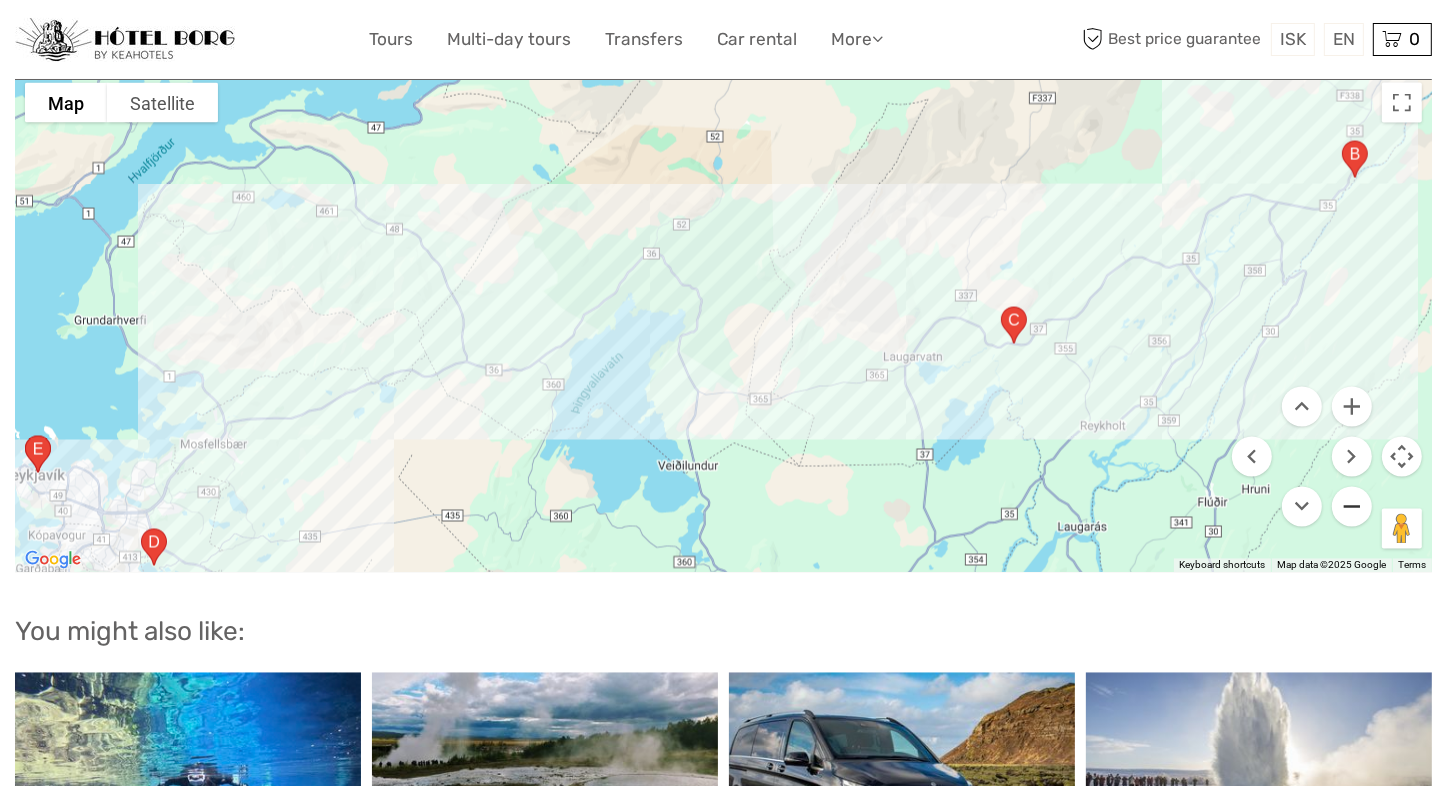 click at bounding box center (1352, 507) 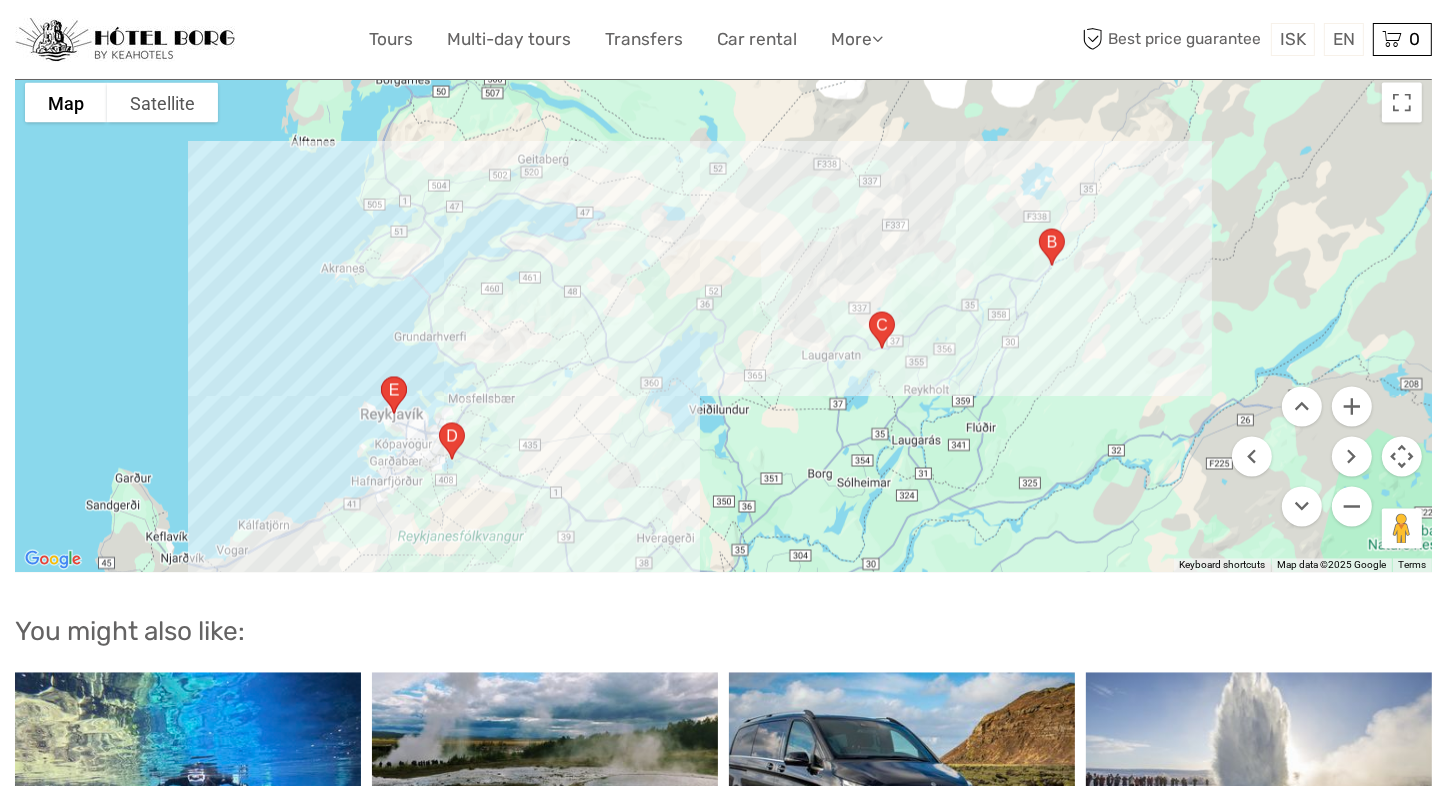 drag, startPoint x: 1004, startPoint y: 424, endPoint x: 924, endPoint y: 422, distance: 80.024994 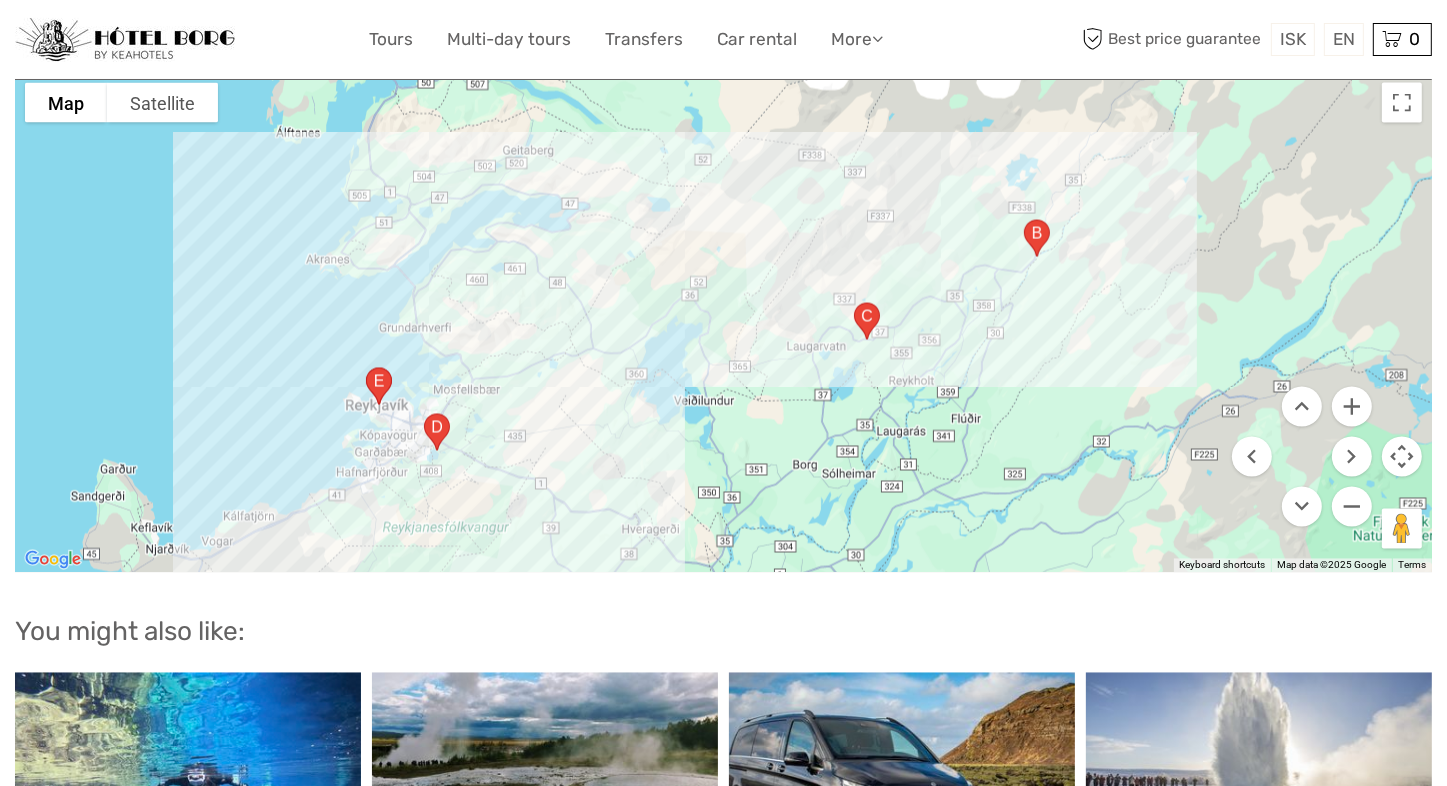click at bounding box center (437, 432) 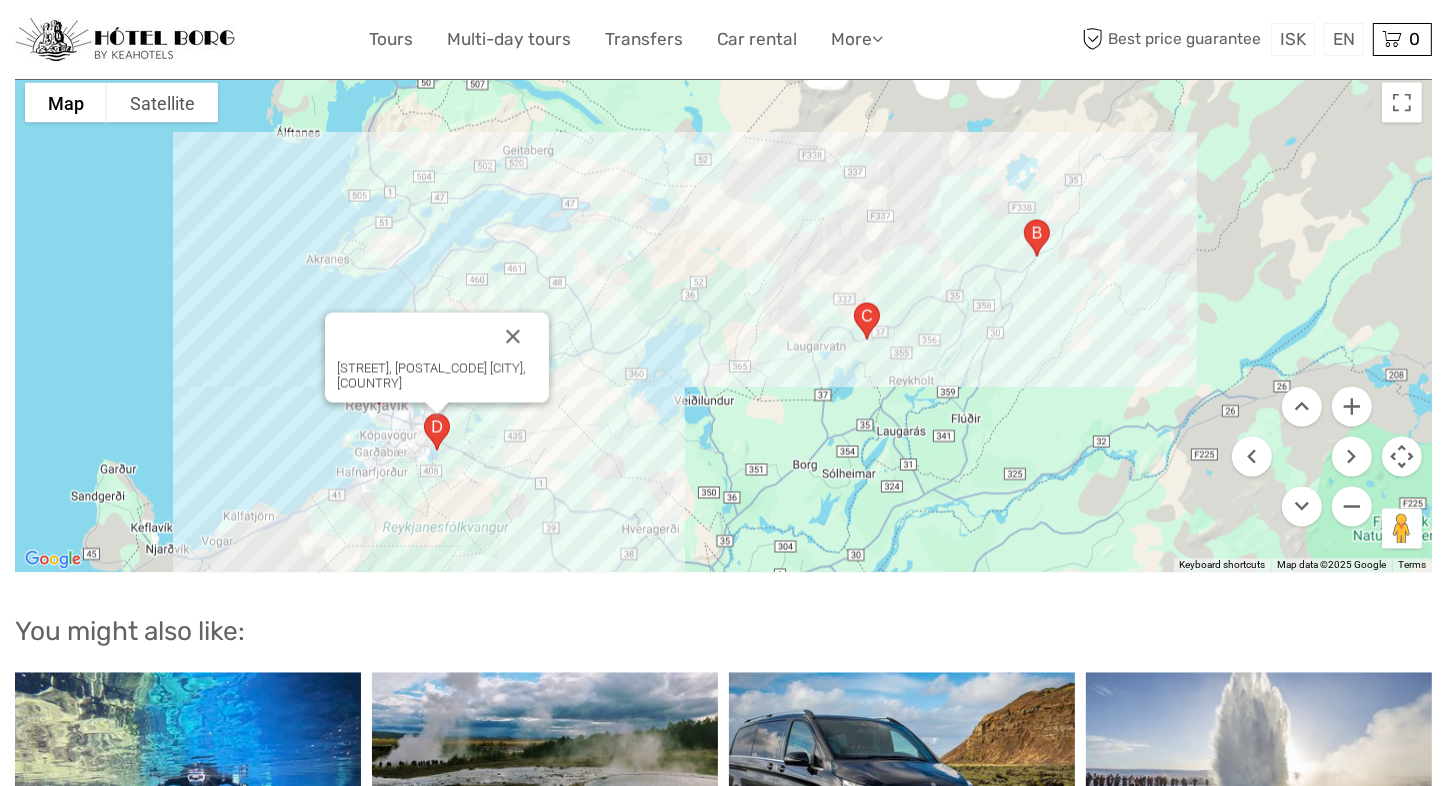 click at bounding box center [867, 321] 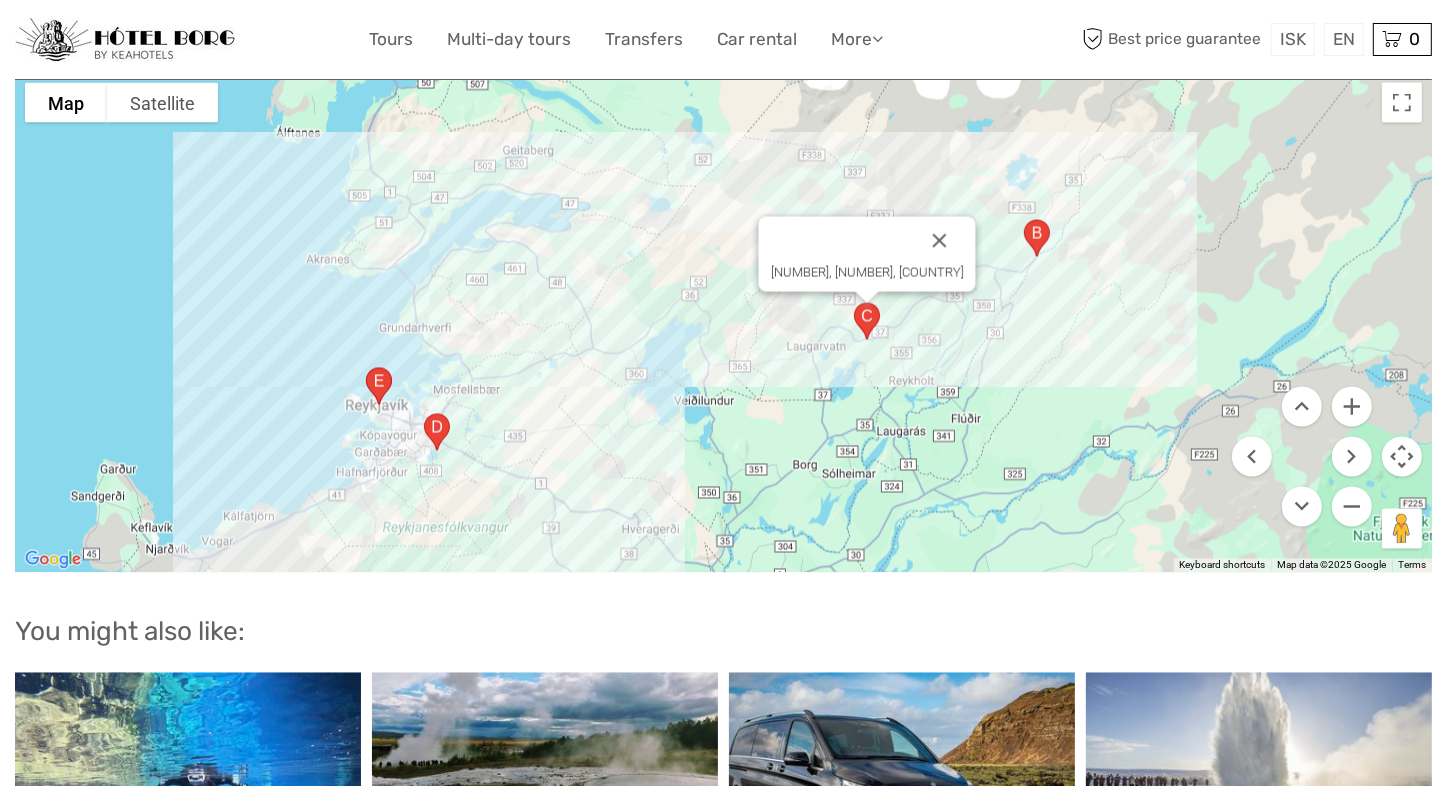click at bounding box center (1037, 238) 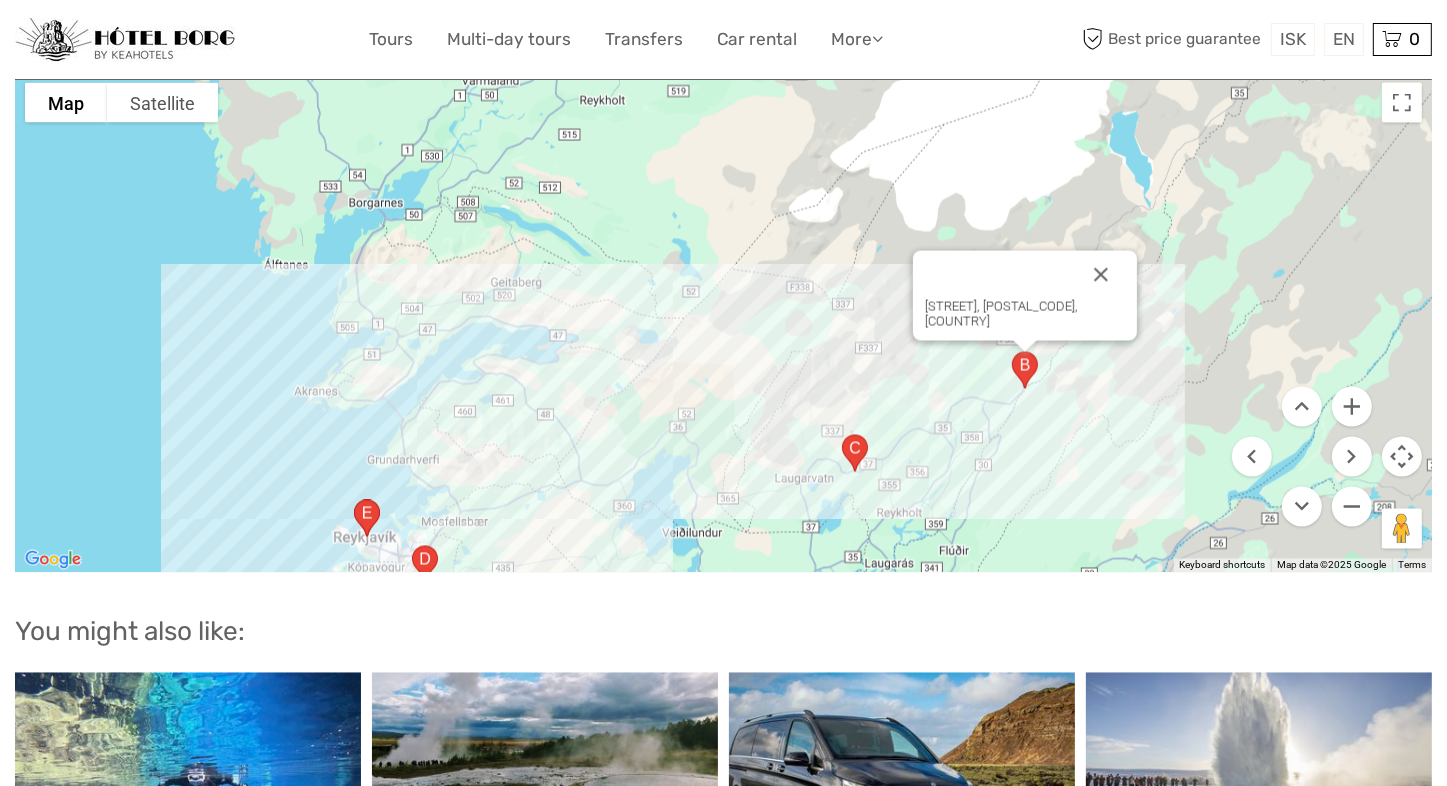 drag, startPoint x: 1113, startPoint y: 380, endPoint x: 1098, endPoint y: 524, distance: 144.77914 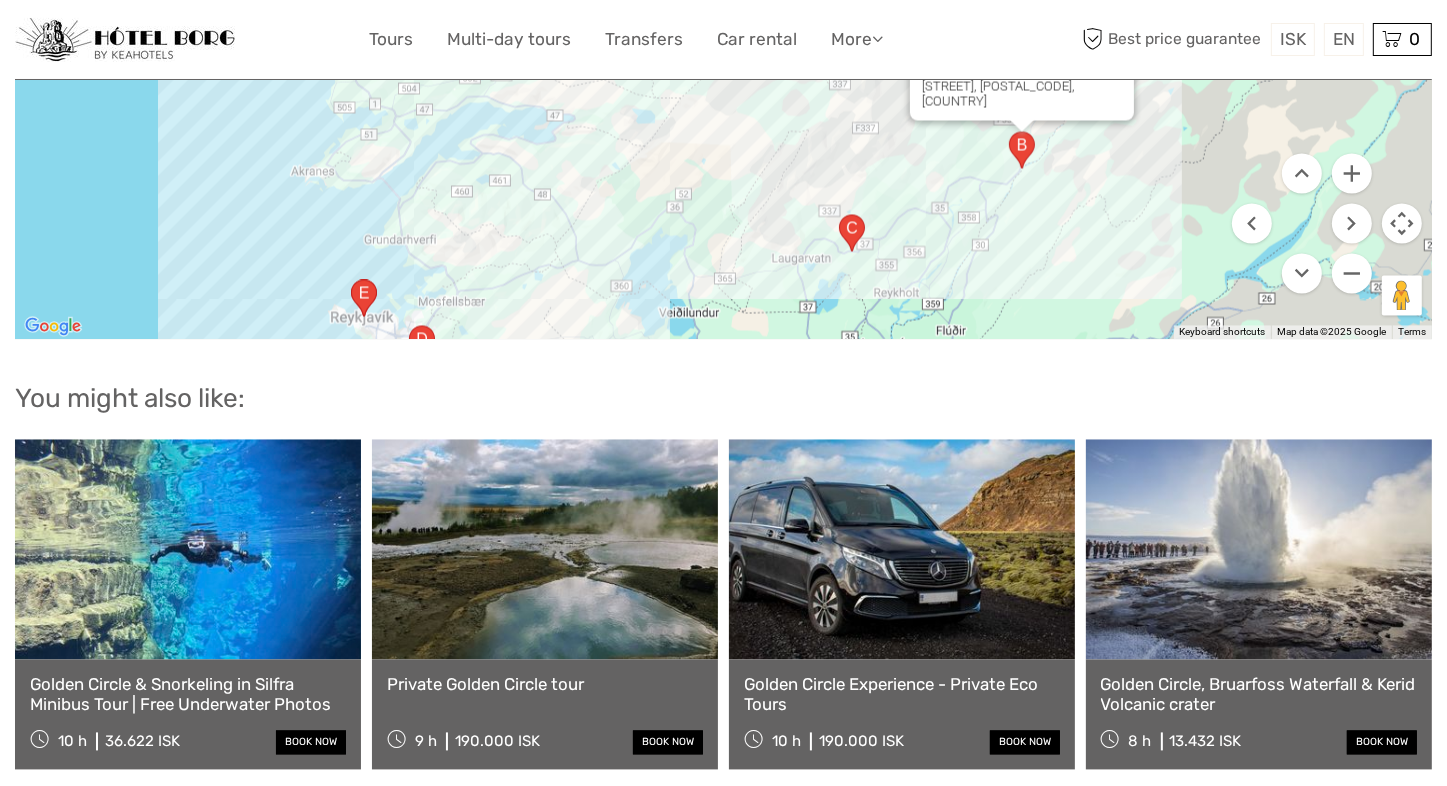 scroll, scrollTop: 3600, scrollLeft: 0, axis: vertical 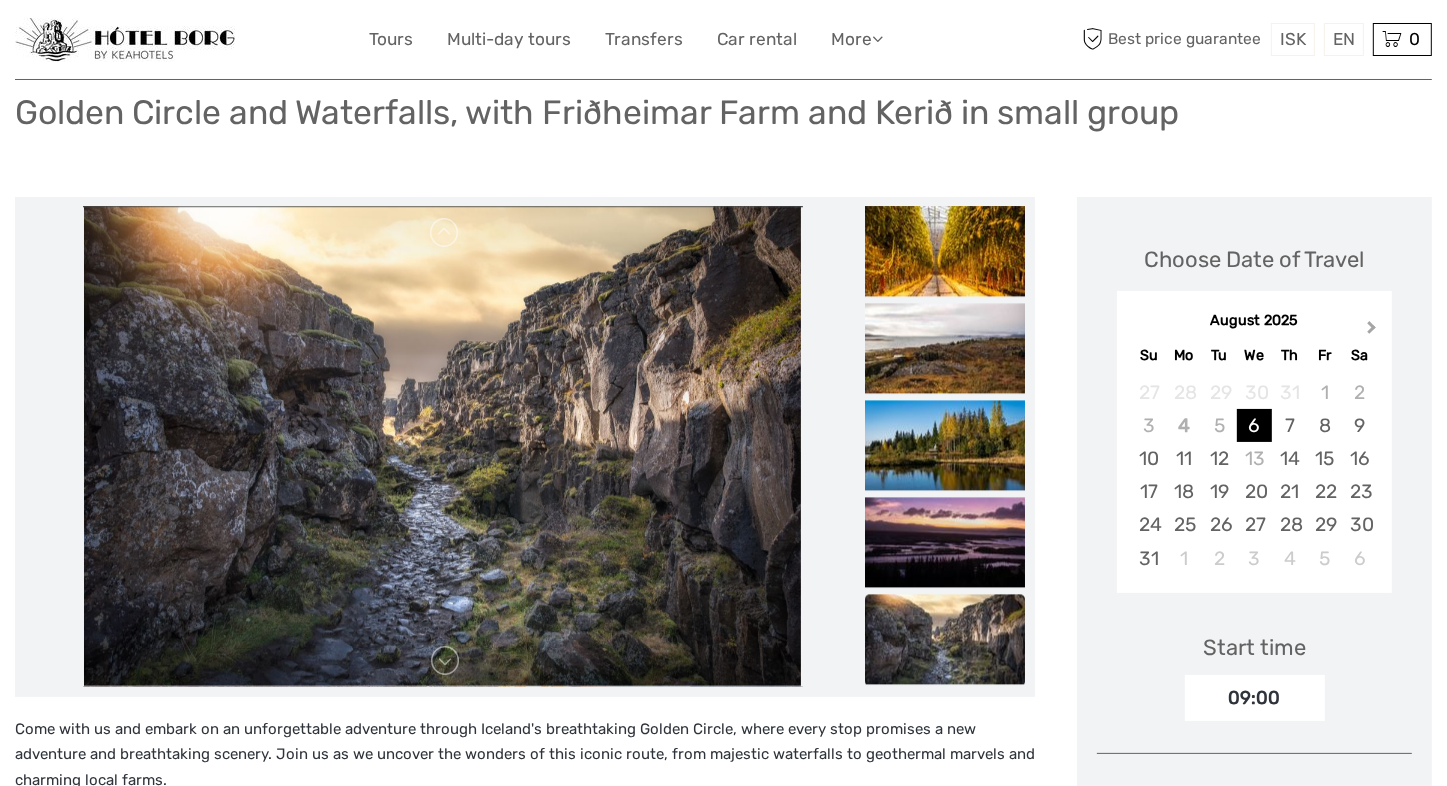 click on "Next Month" at bounding box center (1372, 331) 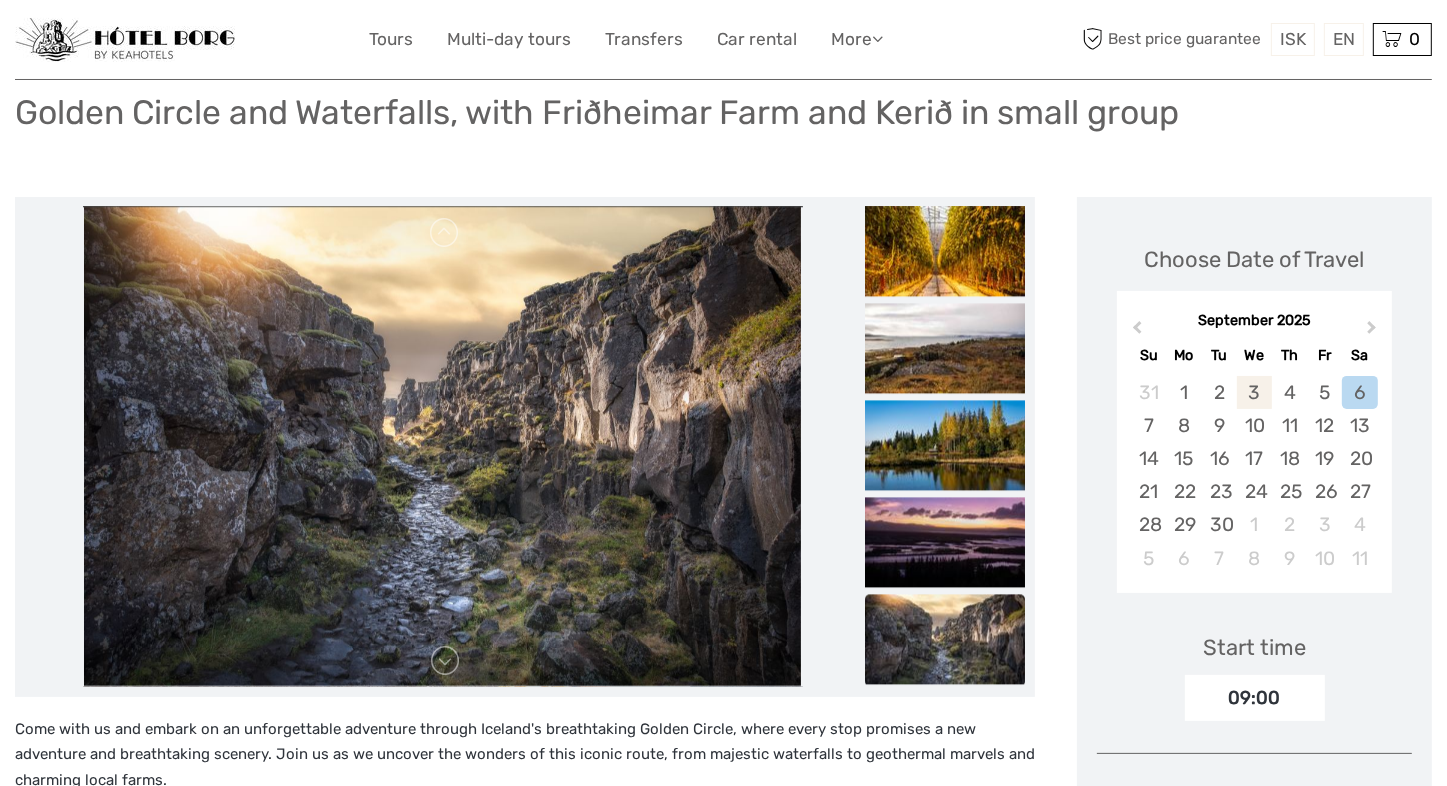 click on "3" at bounding box center [1254, 392] 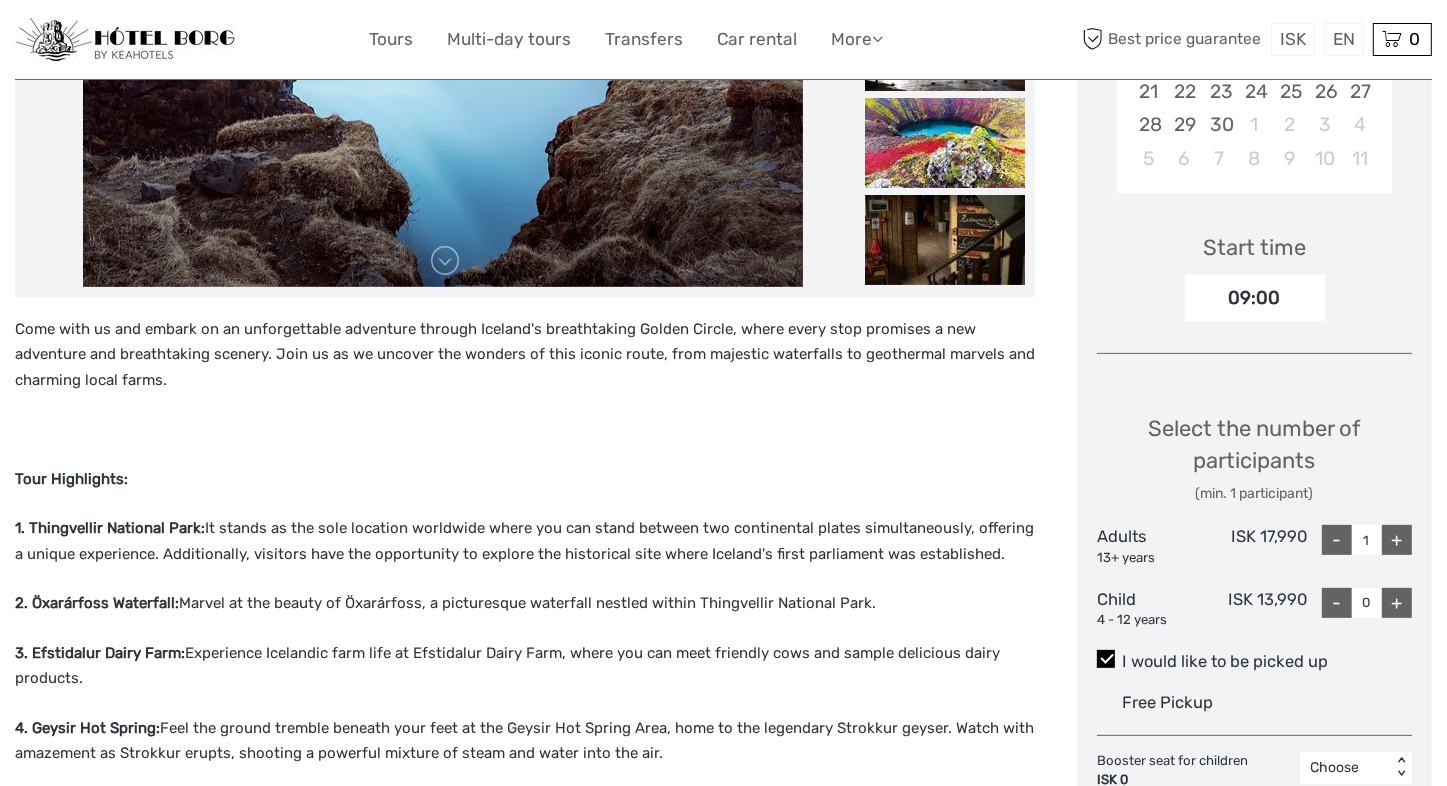 scroll, scrollTop: 540, scrollLeft: 0, axis: vertical 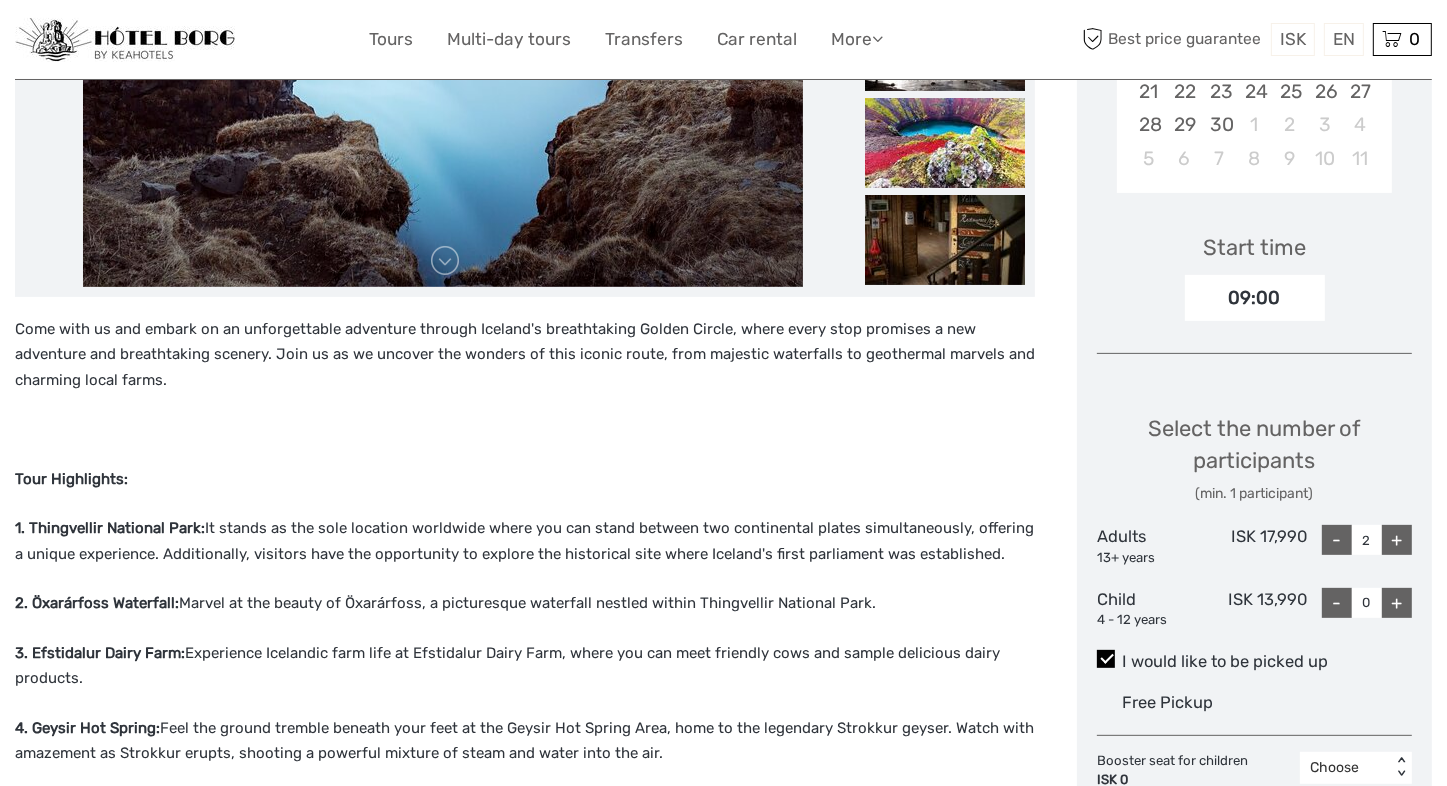 click on "+" at bounding box center (1397, 540) 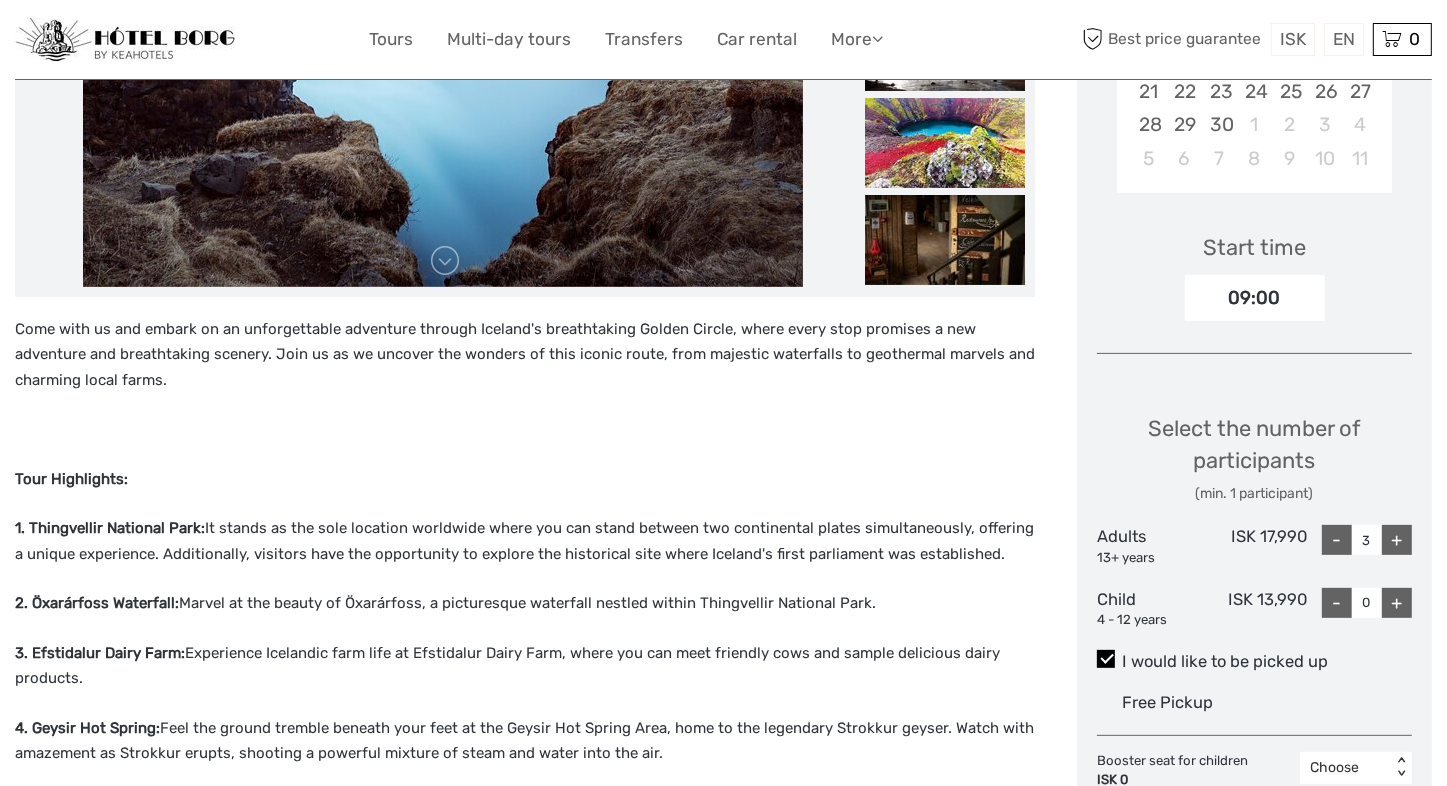click on "+" at bounding box center (1397, 540) 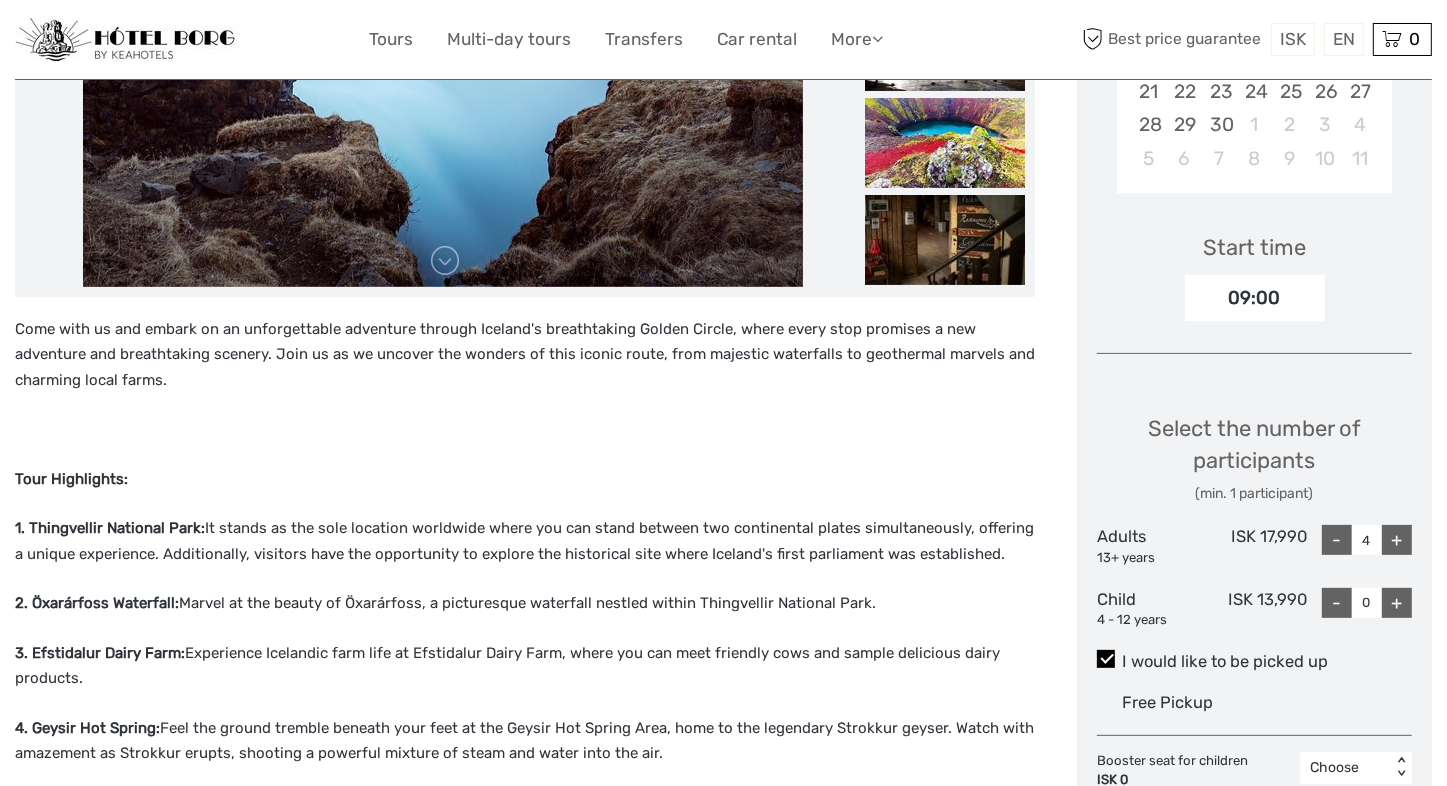 click on "+" at bounding box center (1397, 540) 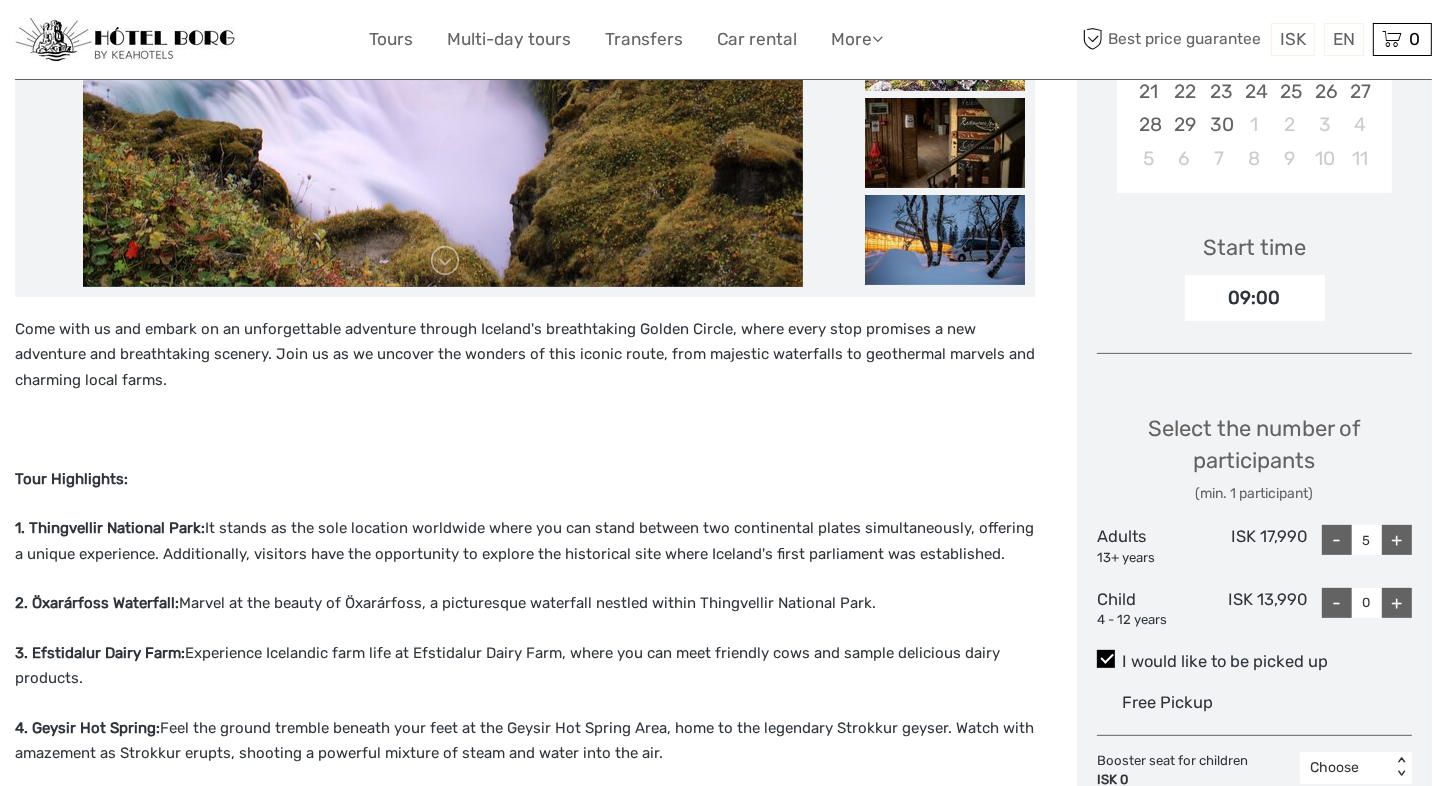 click on "-" at bounding box center (1337, 540) 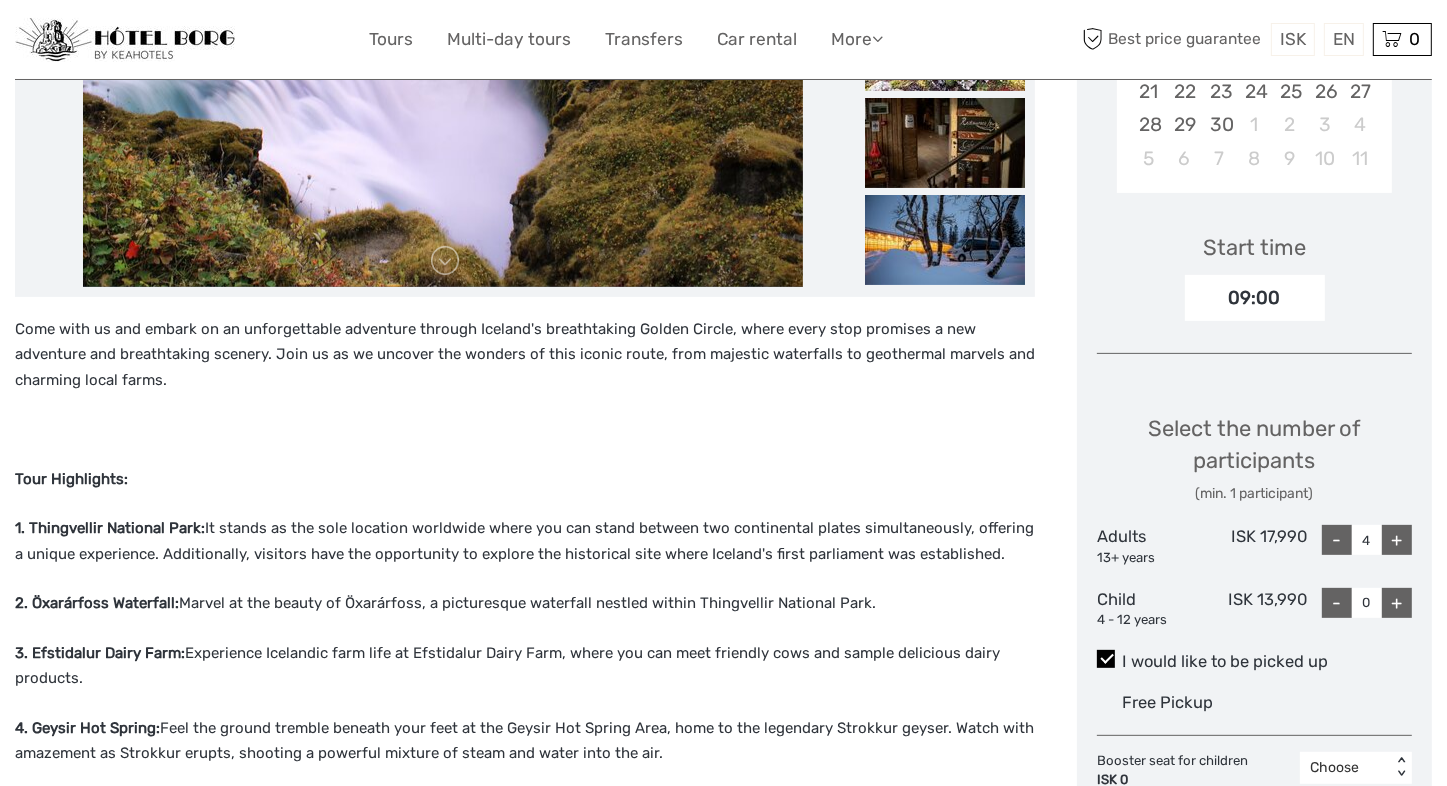 click on "Select the number of participants (min. 1 participant)" at bounding box center (1254, 458) 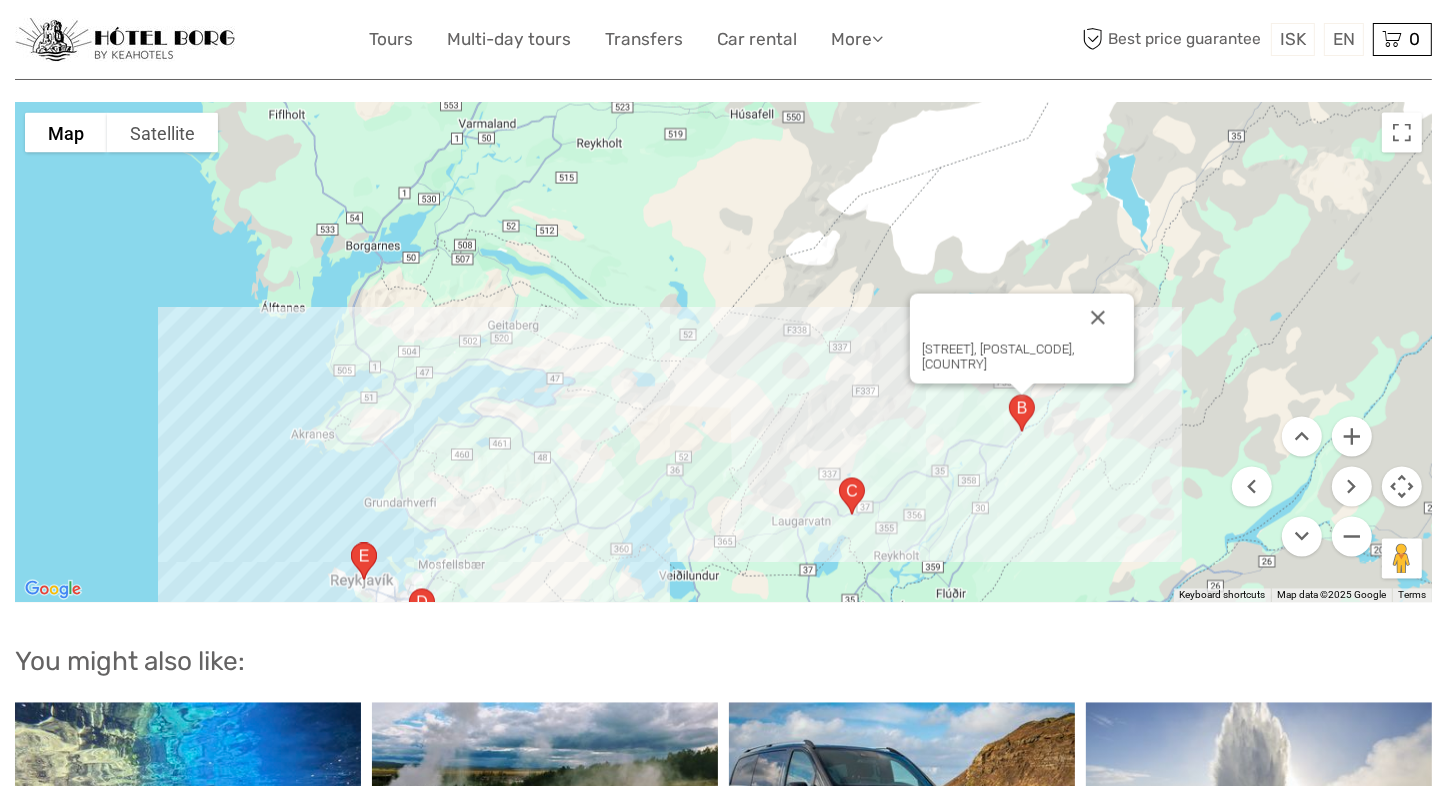 scroll, scrollTop: 3300, scrollLeft: 0, axis: vertical 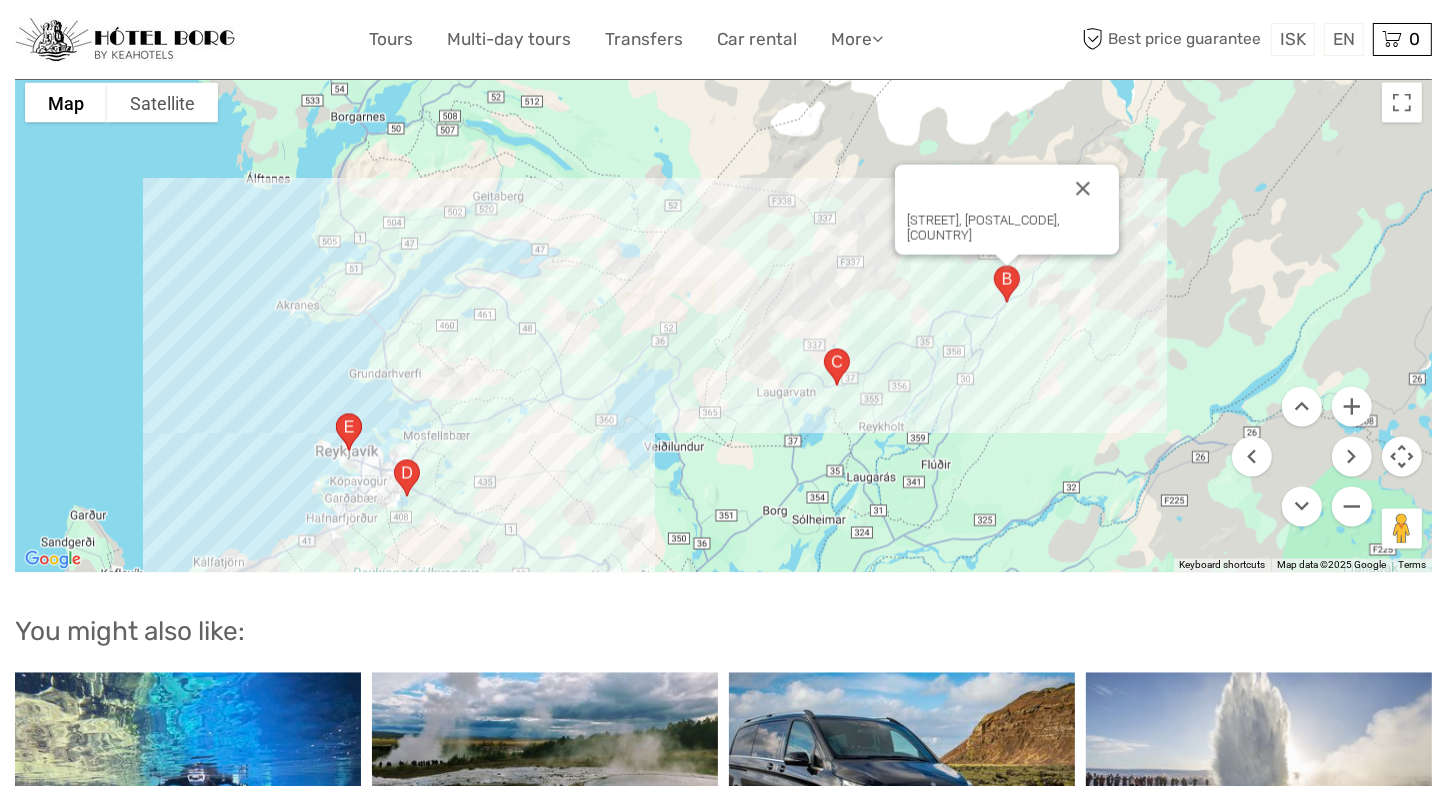 drag, startPoint x: 728, startPoint y: 470, endPoint x: 713, endPoint y: 367, distance: 104.0865 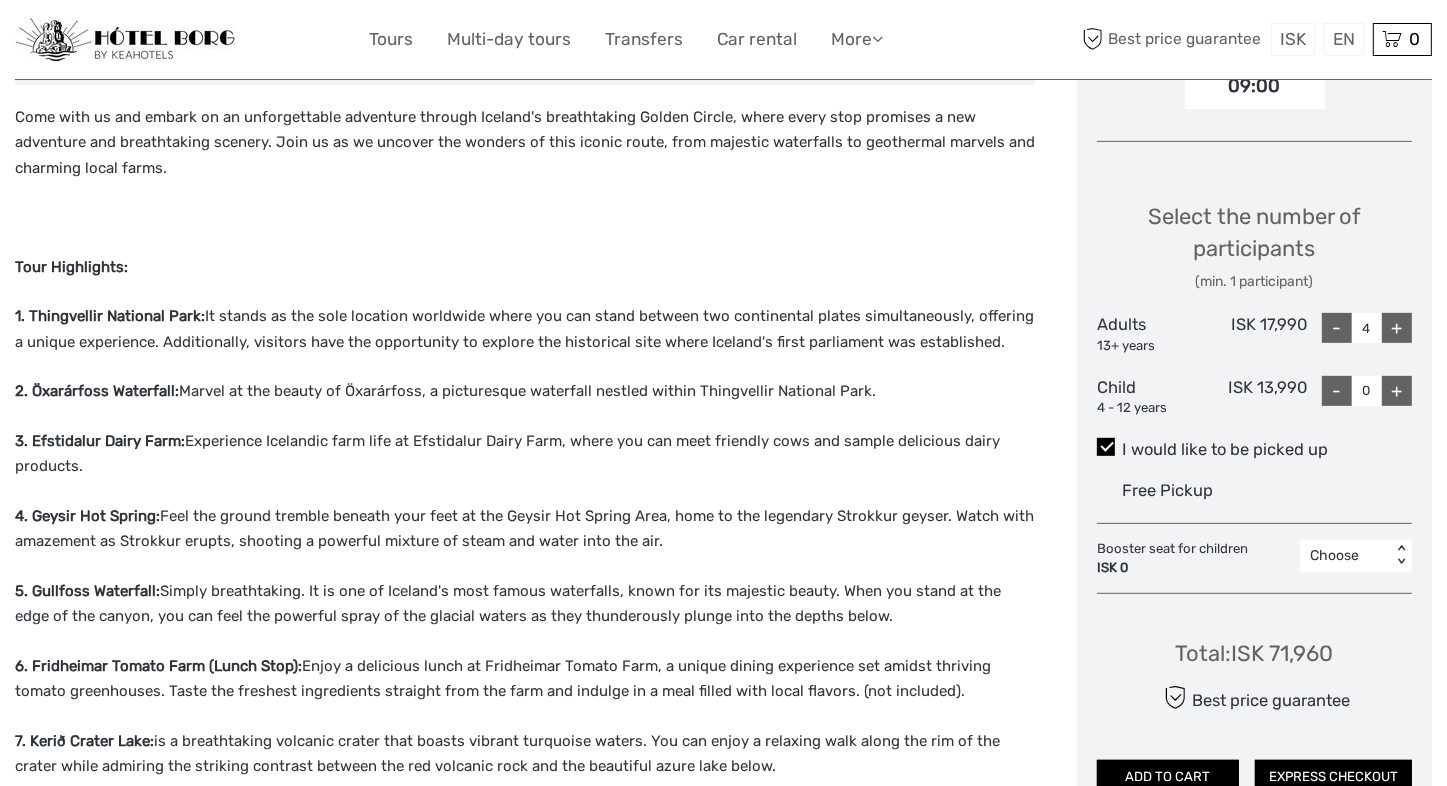 scroll, scrollTop: 800, scrollLeft: 0, axis: vertical 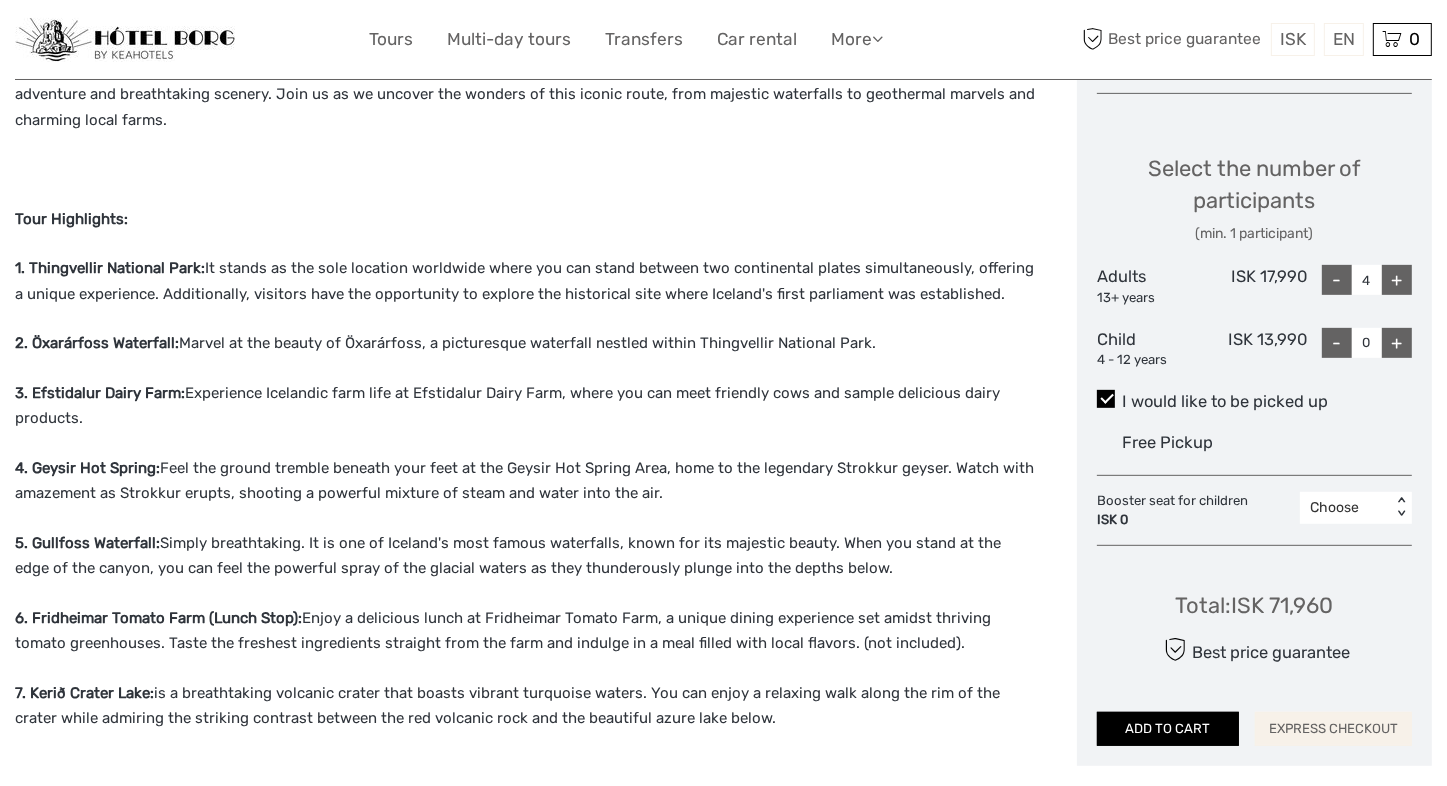 click on "EXPRESS CHECKOUT" at bounding box center [1333, 729] 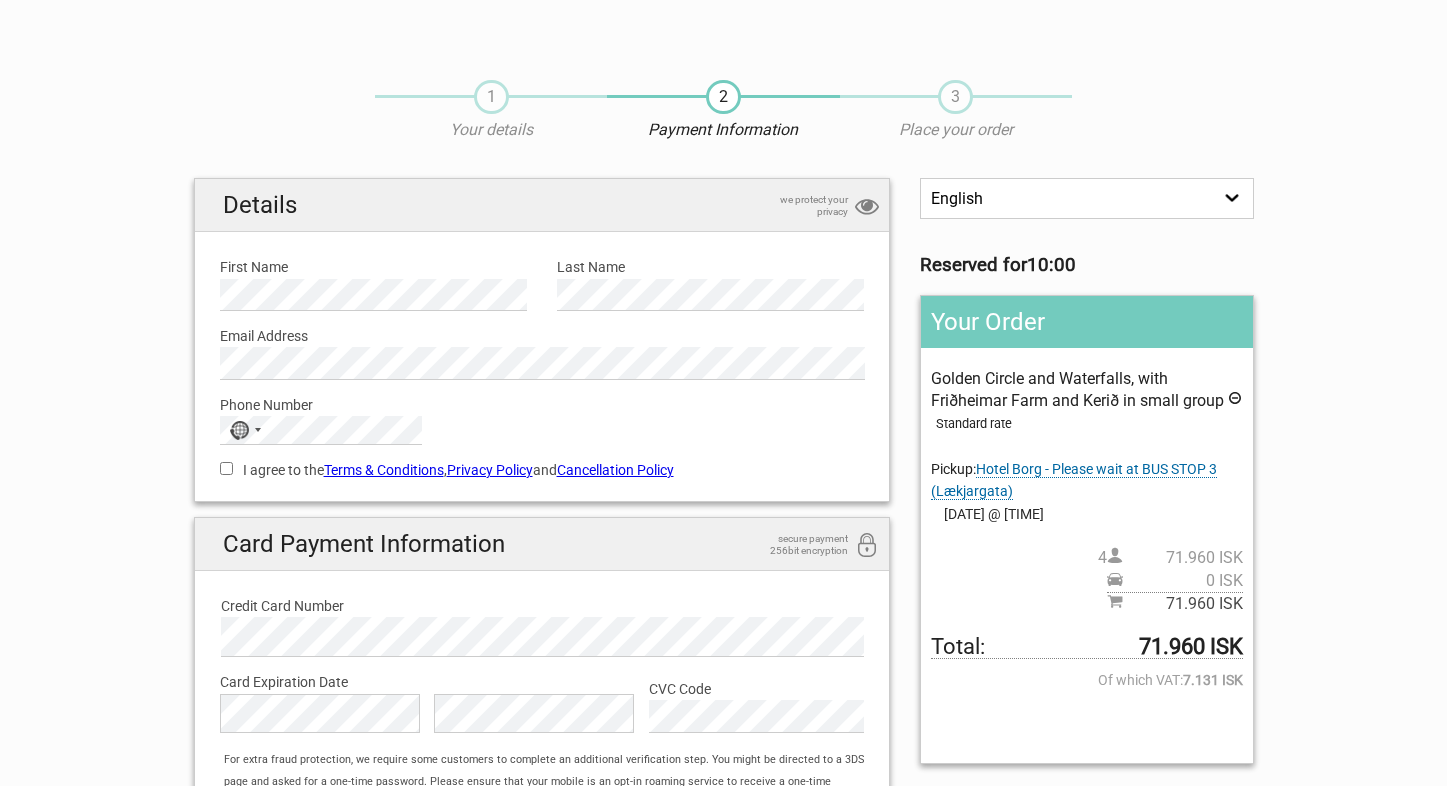 scroll, scrollTop: 0, scrollLeft: 0, axis: both 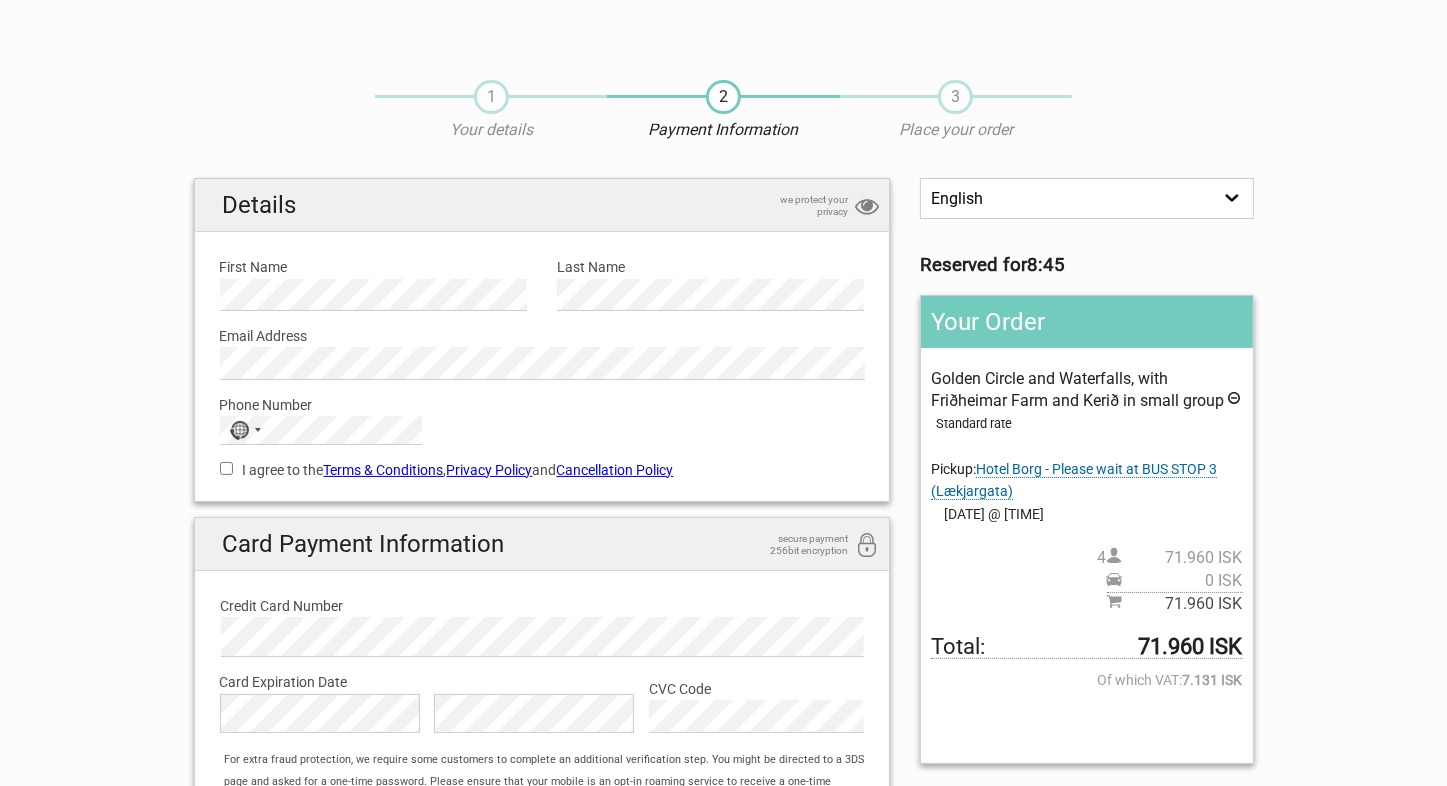 click on "Phone Number
No country selected 244 results found Afghanistan +93 Albania +355 Algeria +213 American Samoa +1 Andorra +376 Angola +244 Anguilla +1 Antigua & Barbuda +1 Argentina +54 Armenia +374 Aruba +297 Ascension Island +247 Australia +61 Austria +43 Azerbaijan +994 Bahamas +1 Bahrain +973 Bangladesh +880 Barbados +1 Belarus +375 Belgium +32 Belize +501 Benin +229 Bermuda +1 Bhutan +975 Bolivia +591 Bosnia & Herzegovina +387 Botswana +267 Brazil +55 British Indian Ocean Territory +246 British Virgin Islands +1 Brunei +673 Bulgaria +359 Burkina Faso +226 Burundi +257 Cambodia +855 Cameroon +237 Canada +1 Cape Verde +238 Caribbean Netherlands +599 Cayman Islands +1 Central African Republic +236 Chad +235 Chile +56 China +86 Christmas Island +61 Cocos (Keeling) Islands +61 Colombia +57 Comoros +269 Congo - Brazzaville +242 Congo - Kinshasa +243 Cook Islands +682 Costa Rica +506 Croatia +385 Cuba +53 Curaçao +599 Cyprus +357 Czechia +420 Côte d’Ivoire +225 Denmark +45 Djibouti +1" at bounding box center (542, 412) 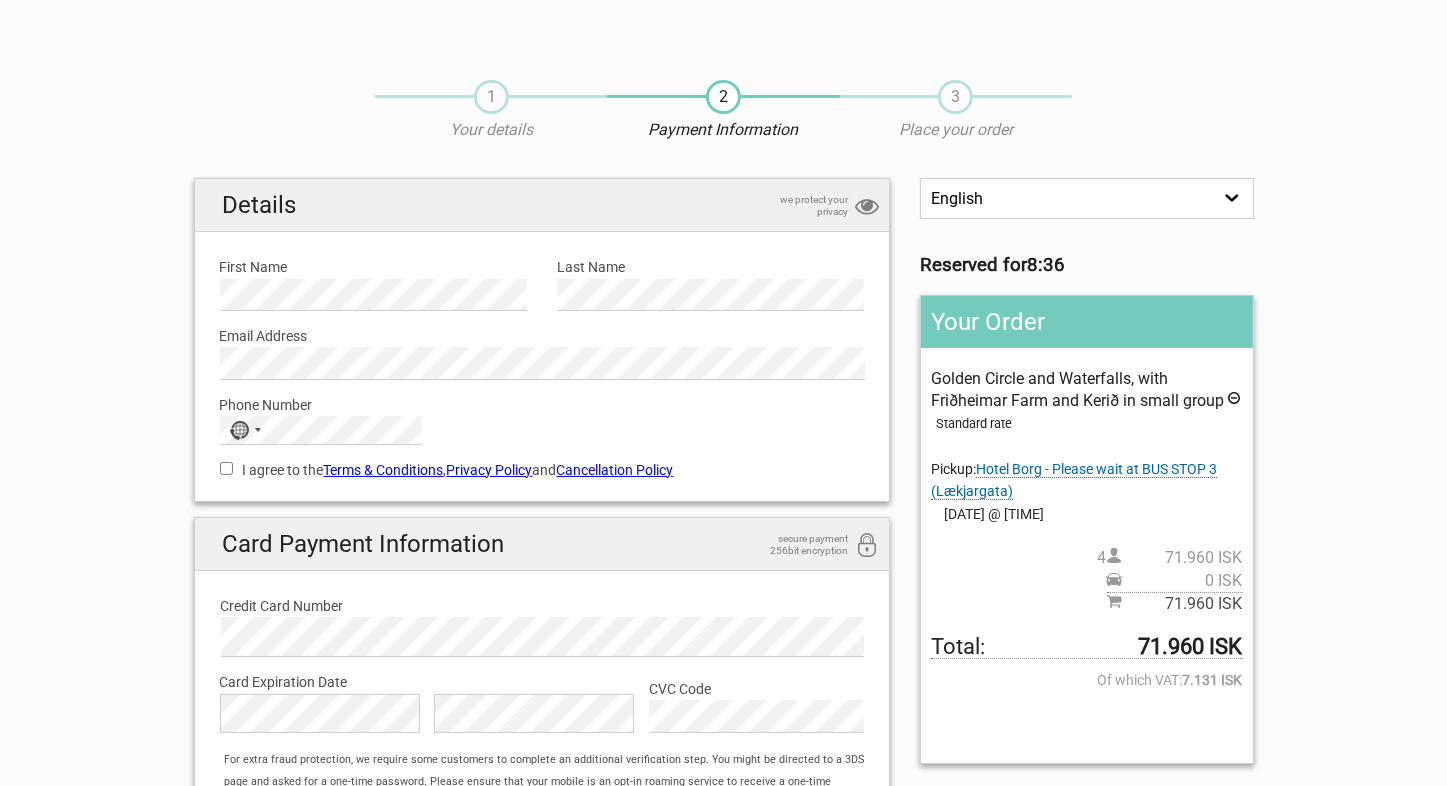 click on "Phone Number
No country selected 244 results found Afghanistan +93 Albania +355 Algeria +213 American Samoa +1 Andorra +376 Angola +244 Anguilla +1 Antigua & Barbuda +1 Argentina +54 Armenia +374 Aruba +297 Ascension Island +247 Australia +61 Austria +43 Azerbaijan +994 Bahamas +1 Bahrain +973 Bangladesh +880 Barbados +1 Belarus +375 Belgium +32 Belize +501 Benin +229 Bermuda +1 Bhutan +975 Bolivia +591 Bosnia & Herzegovina +387 Botswana +267 Brazil +55 British Indian Ocean Territory +246 British Virgin Islands +1 Brunei +673 Bulgaria +359 Burkina Faso +226 Burundi +257 Cambodia +855 Cameroon +237 Canada +1 Cape Verde +238 Caribbean Netherlands +599 Cayman Islands +1 Central African Republic +236 Chad +235 Chile +56 China +86 Christmas Island +61 Cocos (Keeling) Islands +61 Colombia +57 Comoros +269 Congo - Brazzaville +242 Congo - Kinshasa +243 Cook Islands +682 Costa Rica +506 Croatia +385 Cuba +53 Curaçao +599 Cyprus +357 Czechia +420 Côte d’Ivoire +225 Denmark +45 Djibouti +1" at bounding box center (542, 412) 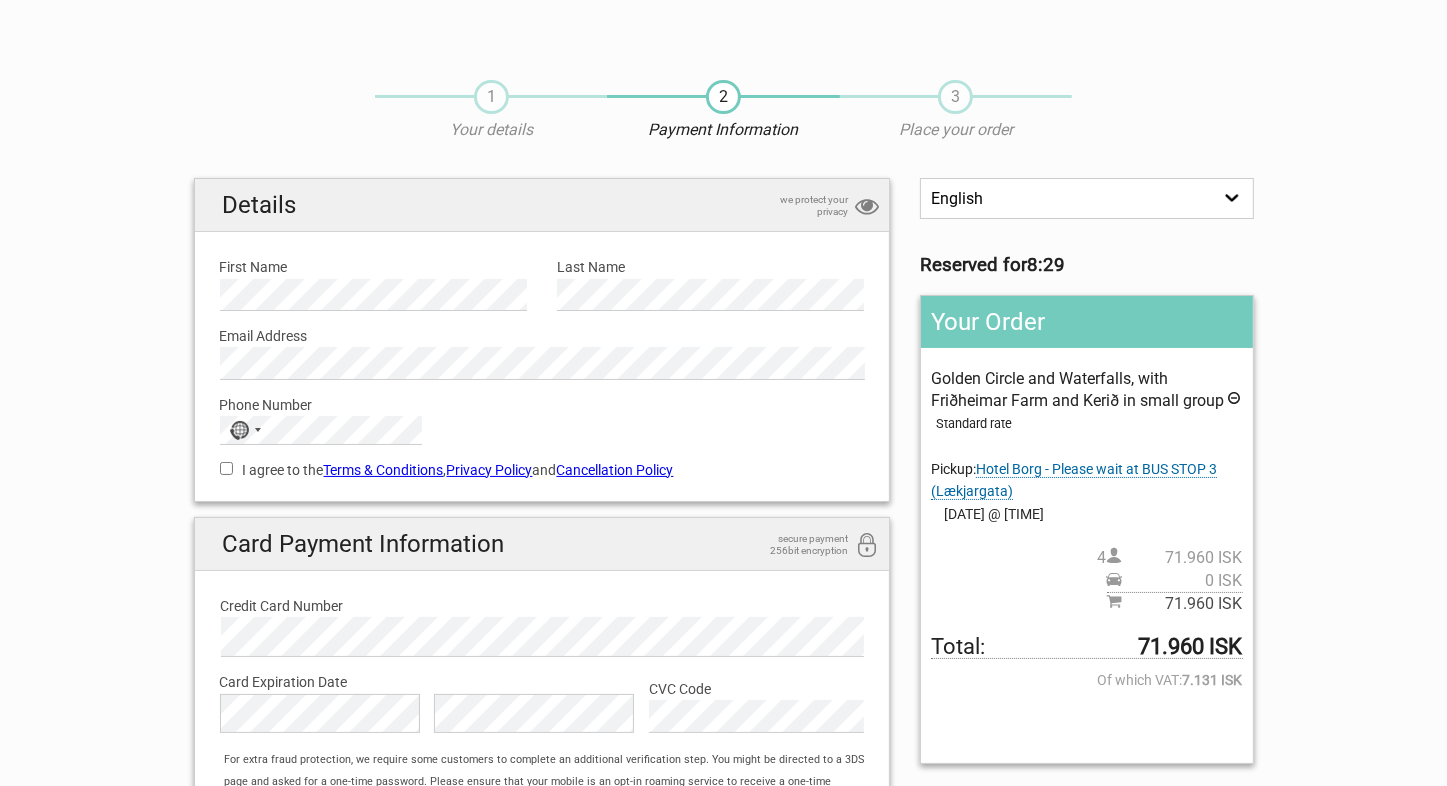 click on "I agree to the  Terms & Conditions ,  Privacy Policy  and  Cancellation Policy" at bounding box center (226, 468) 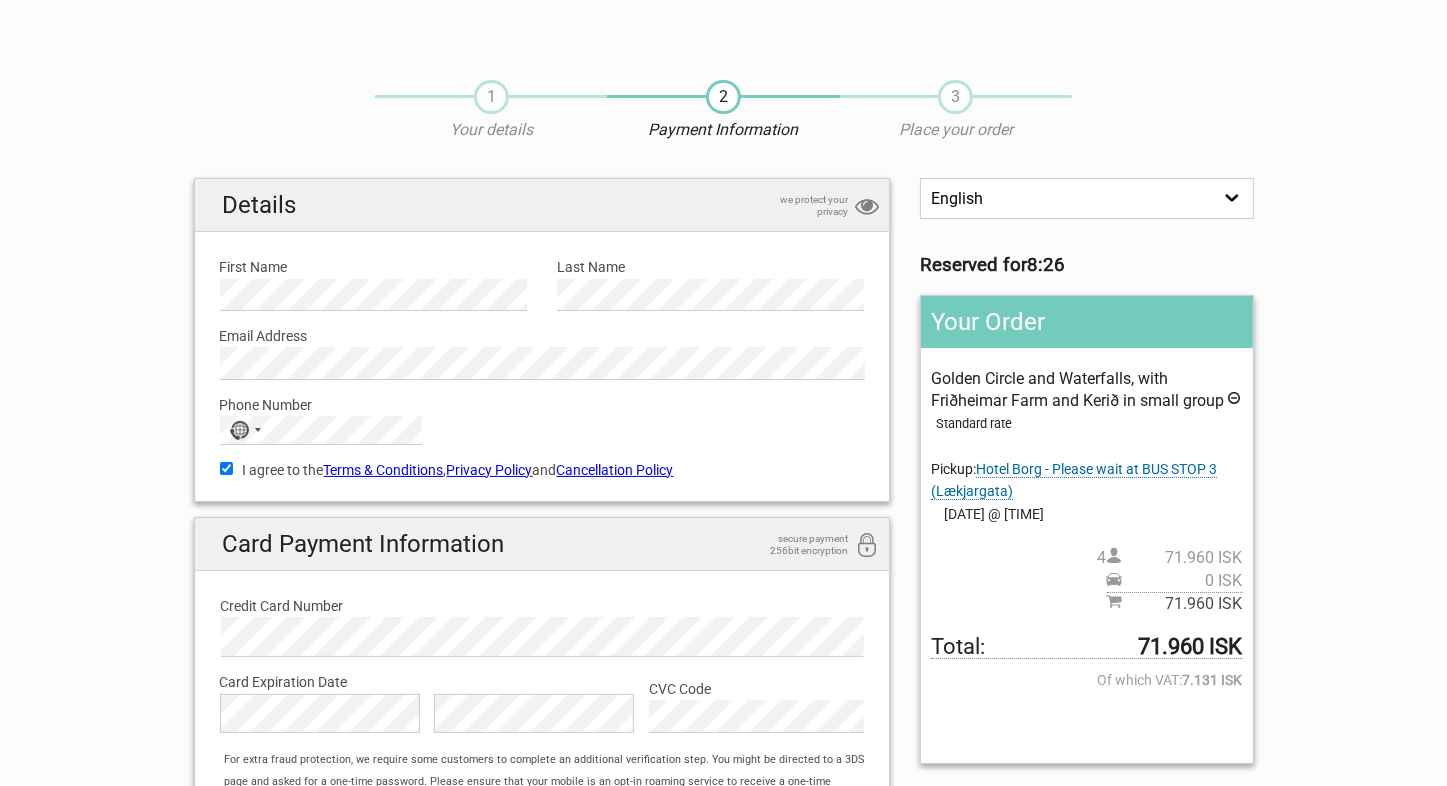 click on "Cancellation Policy" at bounding box center (615, 470) 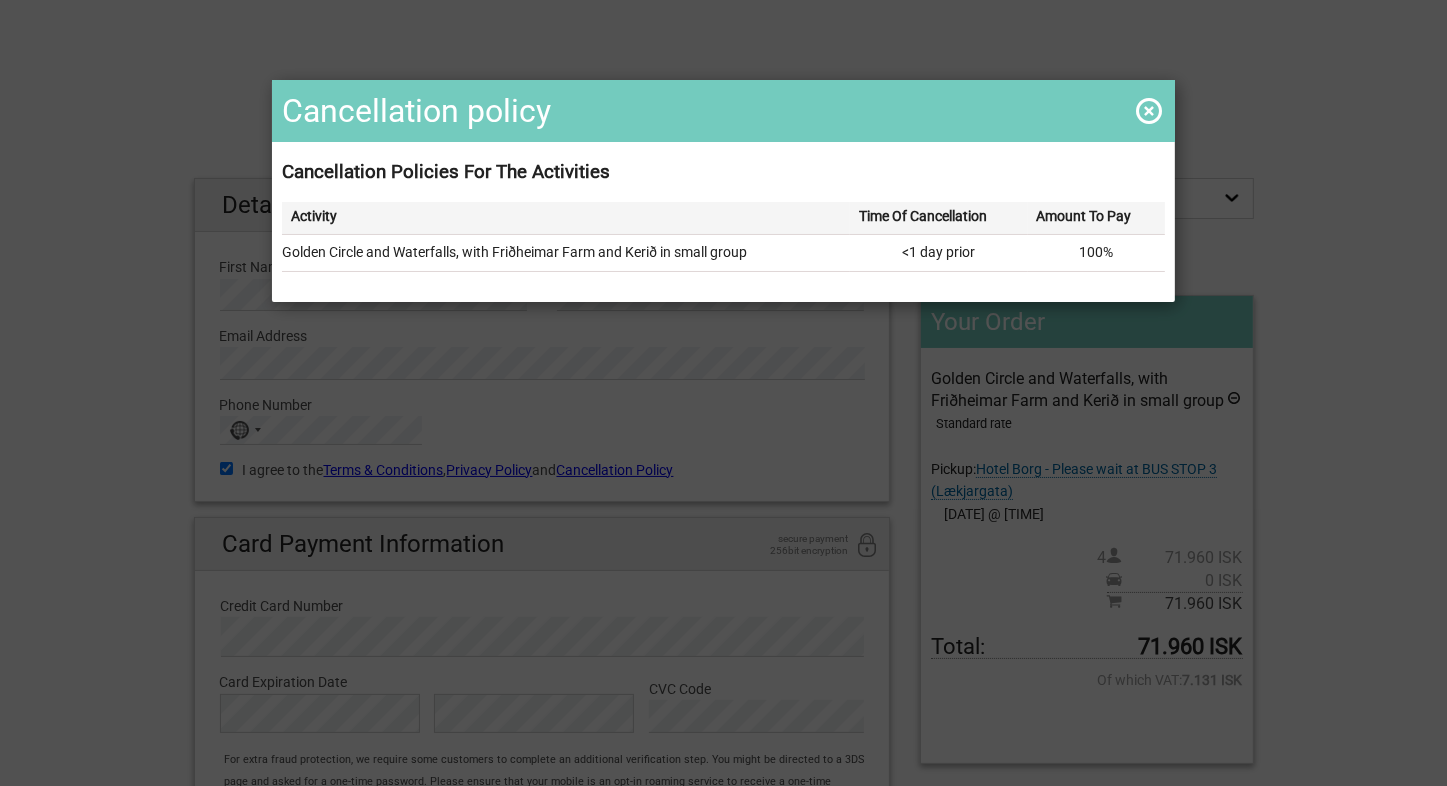 click at bounding box center [1149, 111] 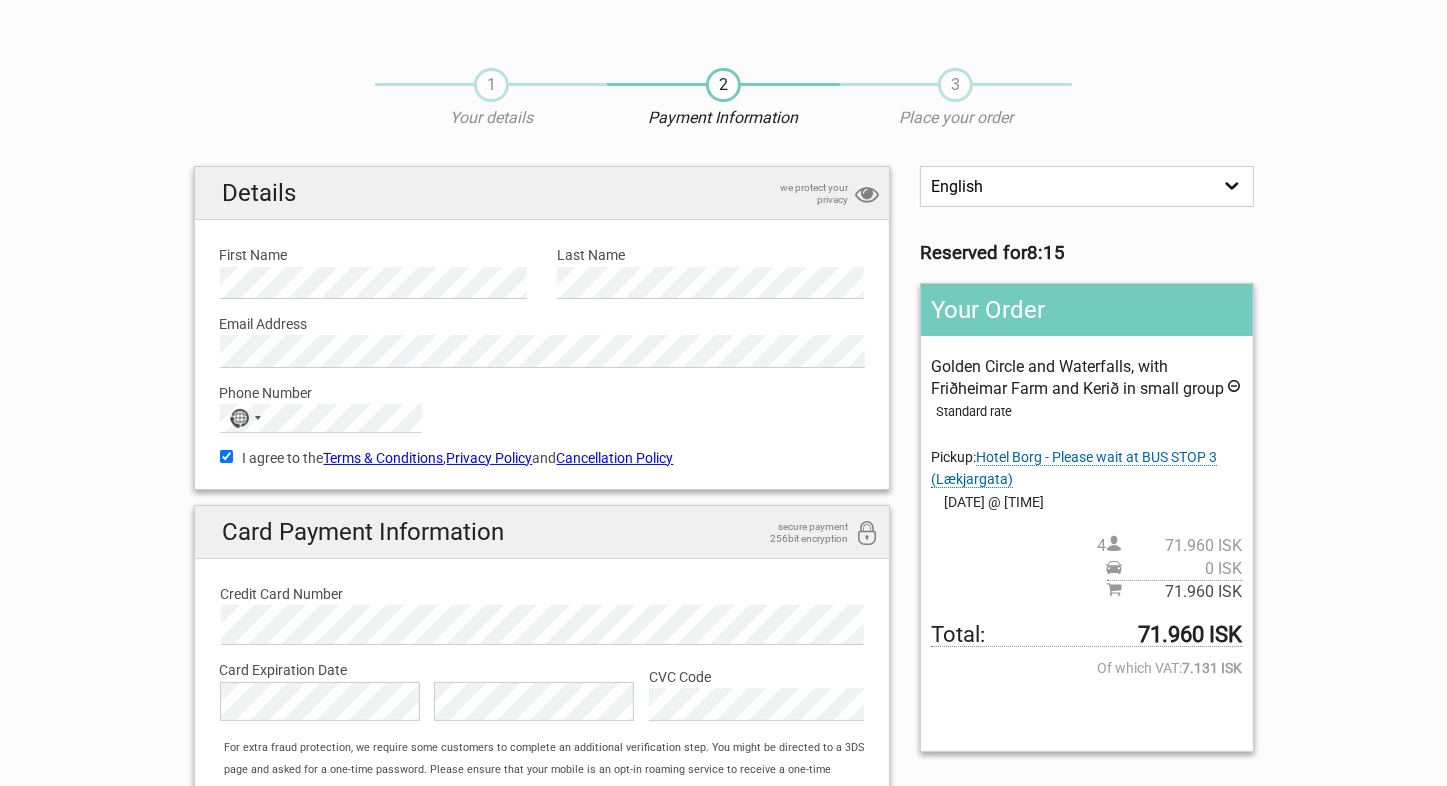scroll, scrollTop: 0, scrollLeft: 0, axis: both 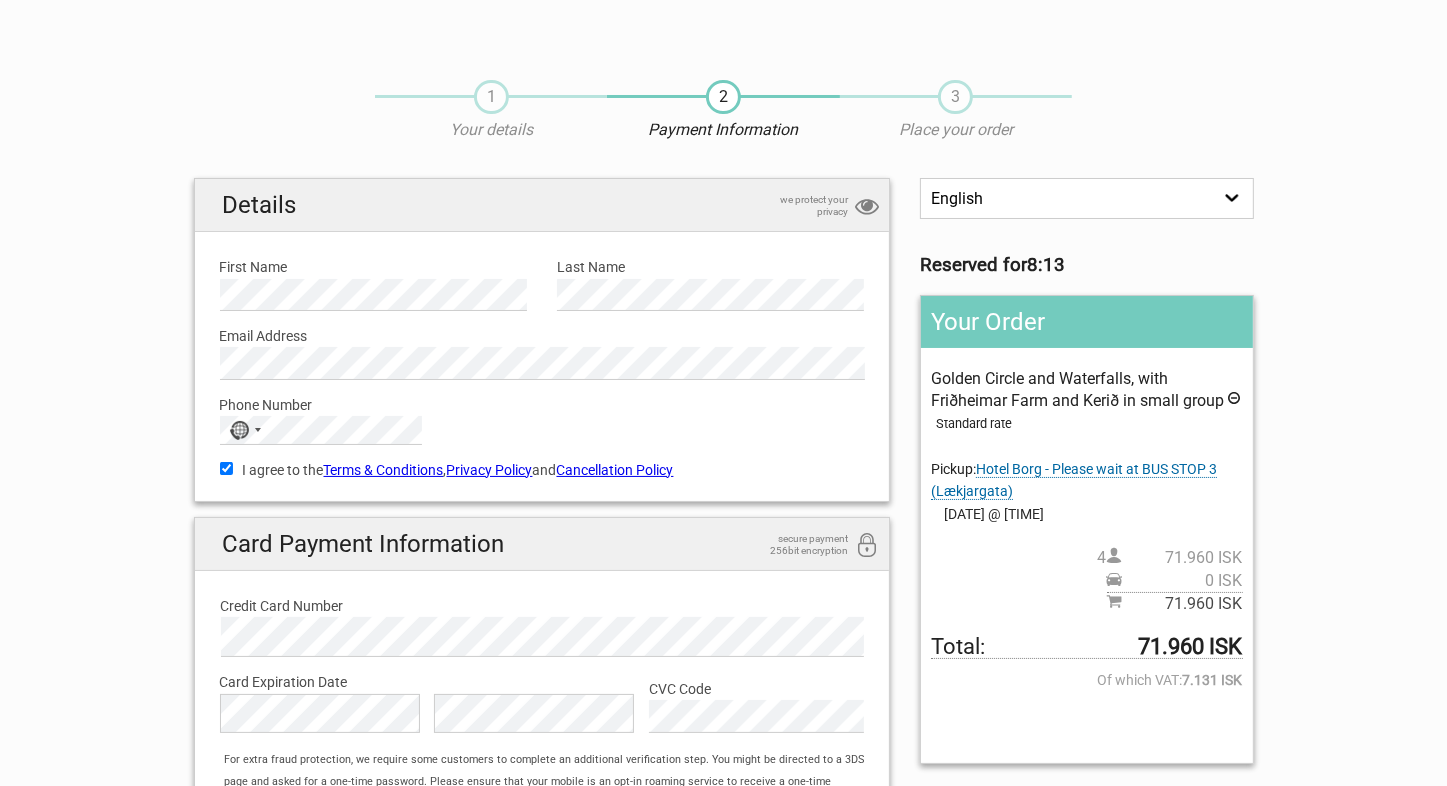 click on "Terms & Conditions" at bounding box center [384, 470] 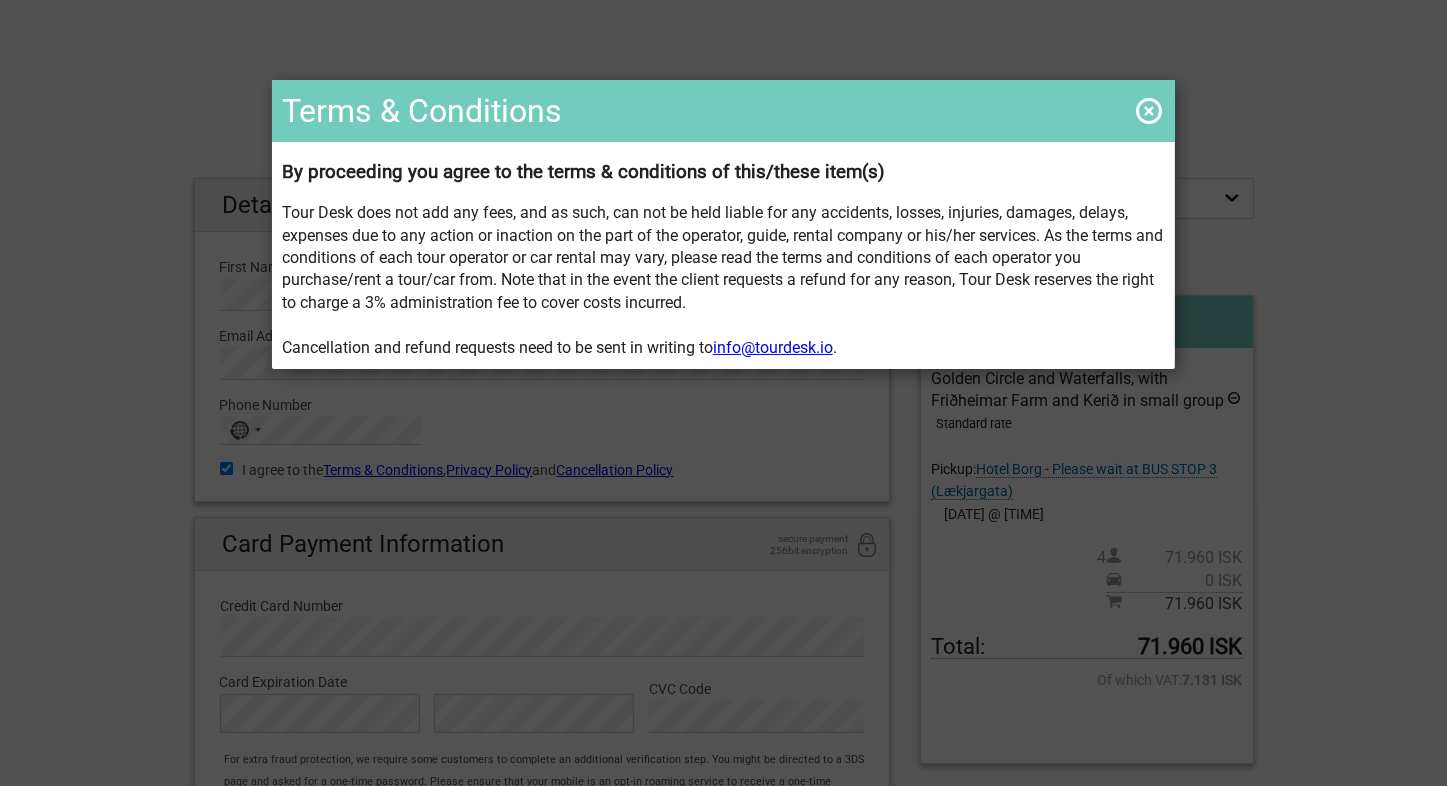 click at bounding box center [1149, 111] 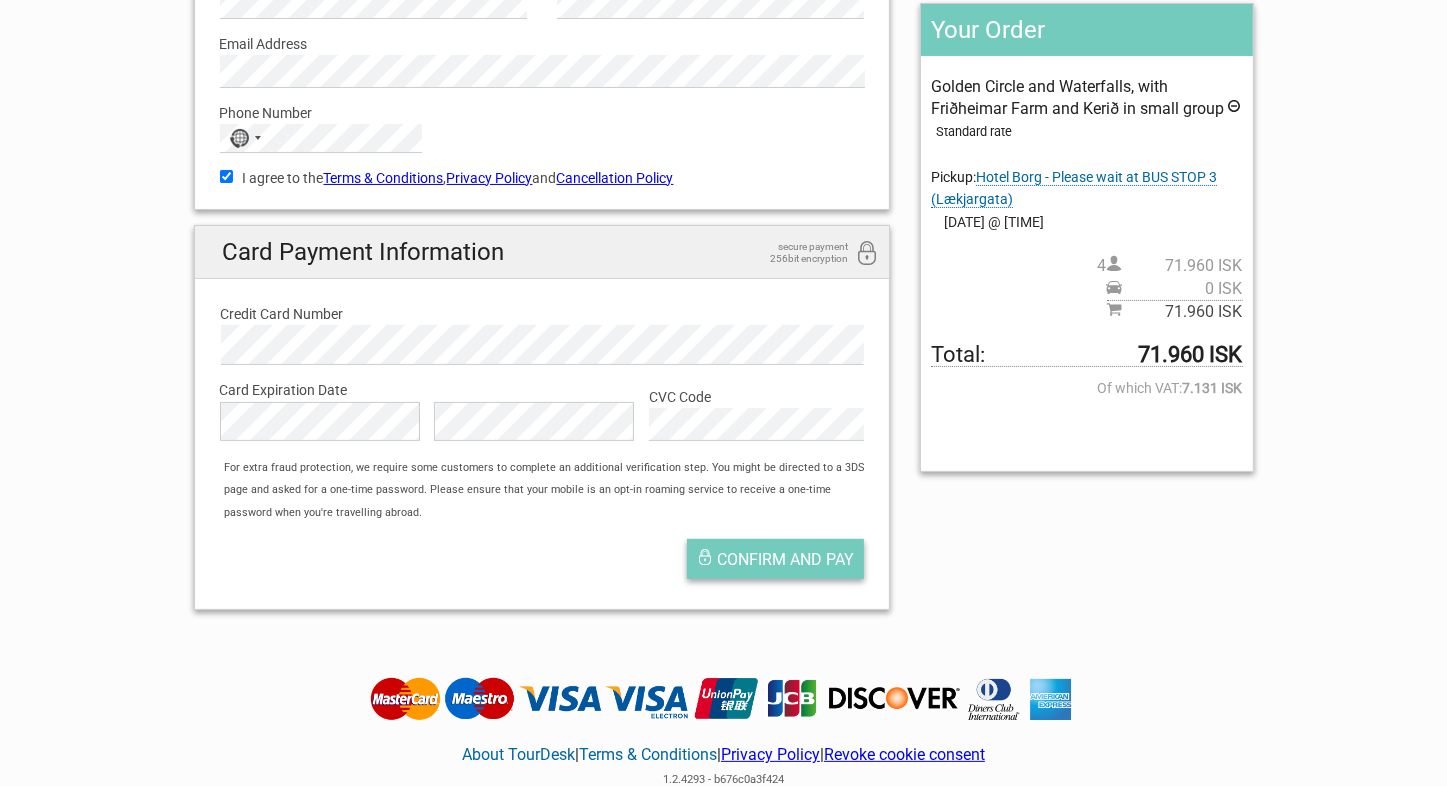 scroll, scrollTop: 300, scrollLeft: 0, axis: vertical 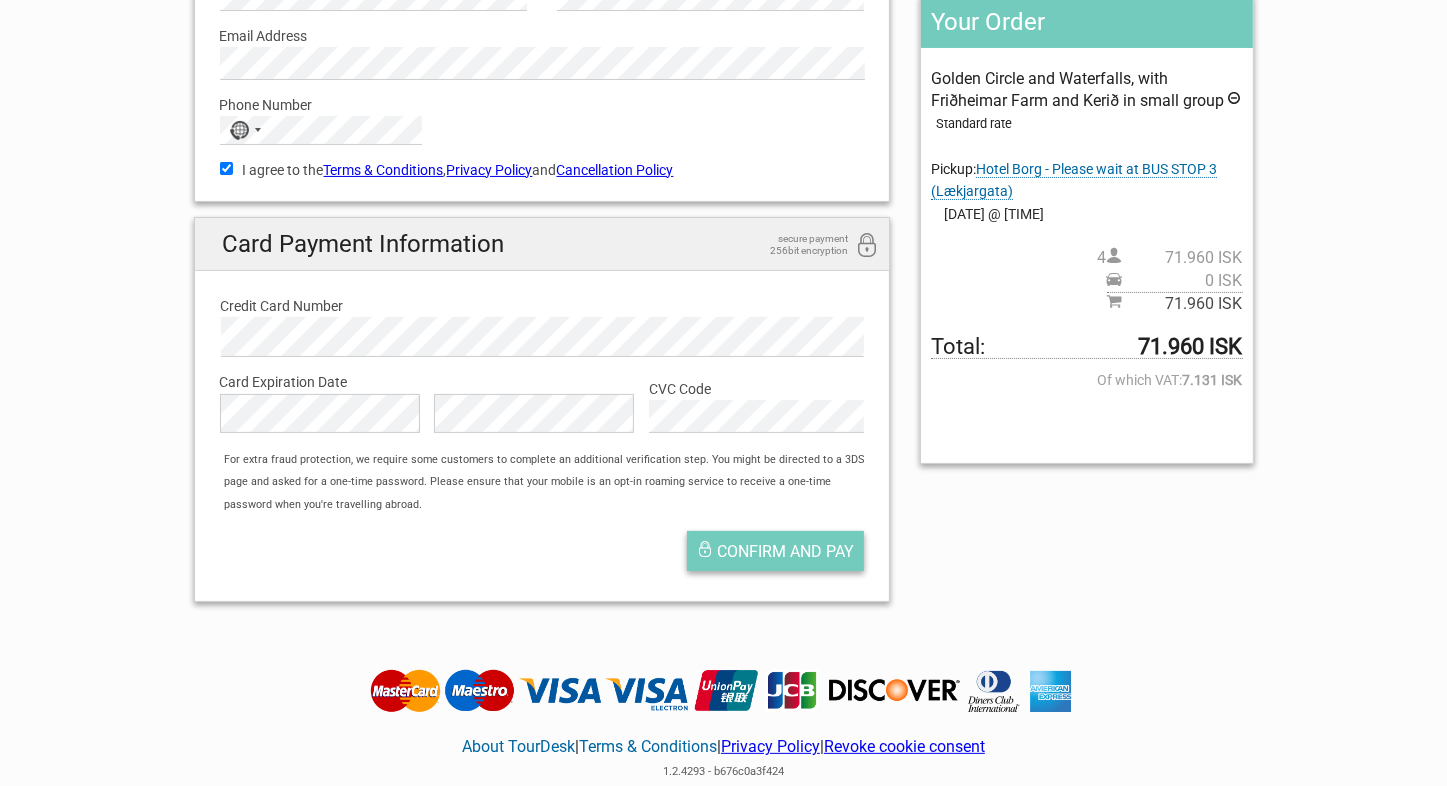 click on "Confirm and pay" at bounding box center [785, 551] 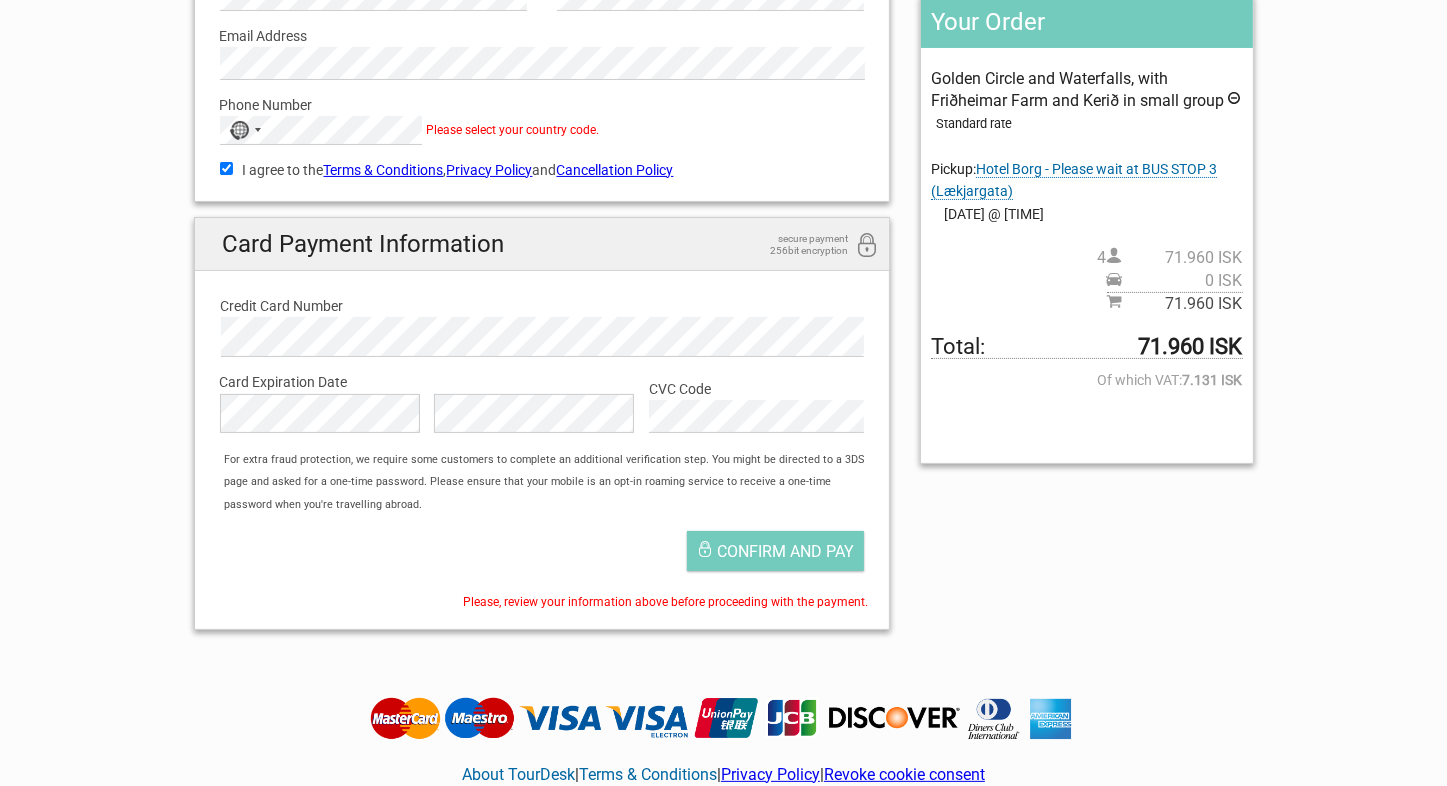 scroll, scrollTop: 100, scrollLeft: 0, axis: vertical 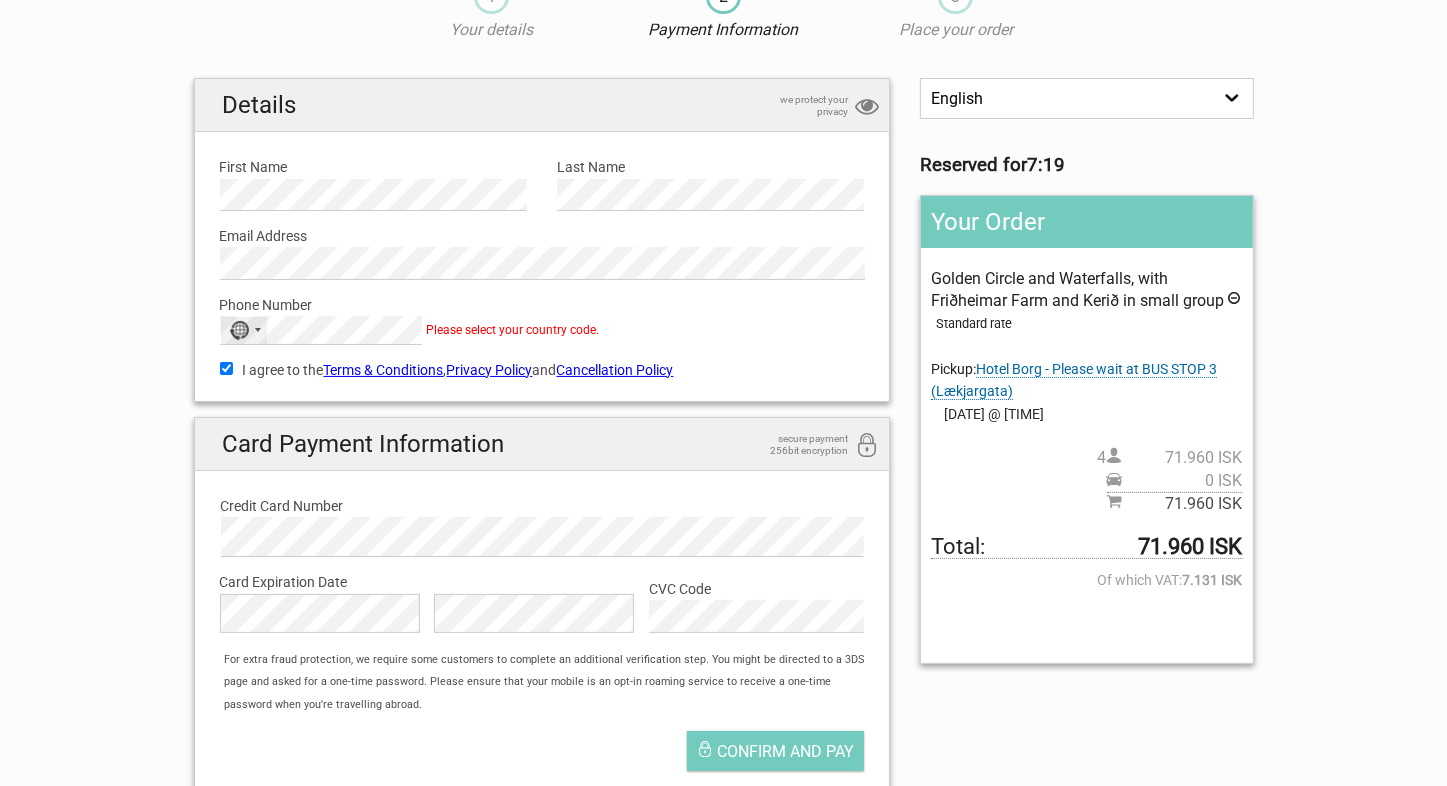 click on "No country selected" at bounding box center [239, 330] 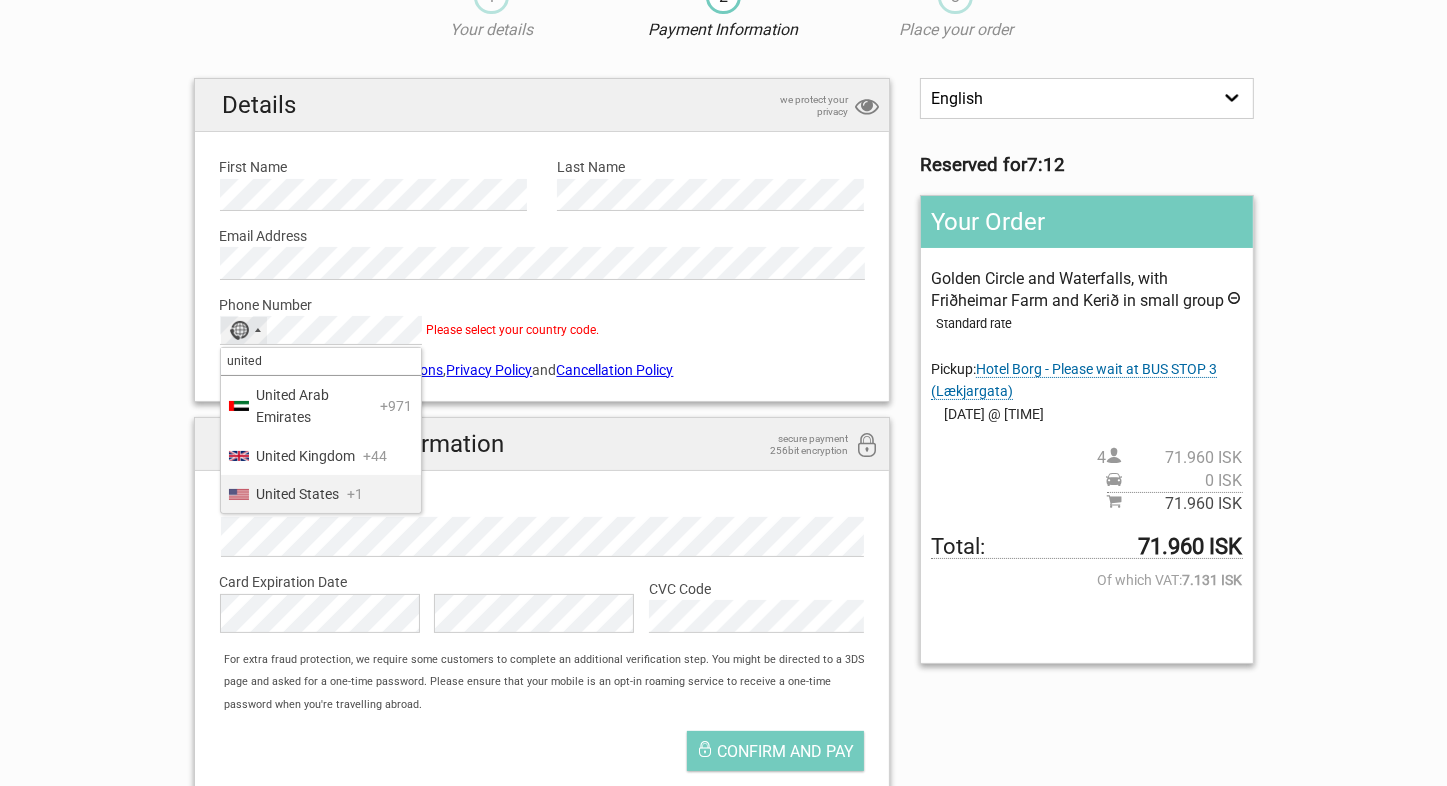 type on "united" 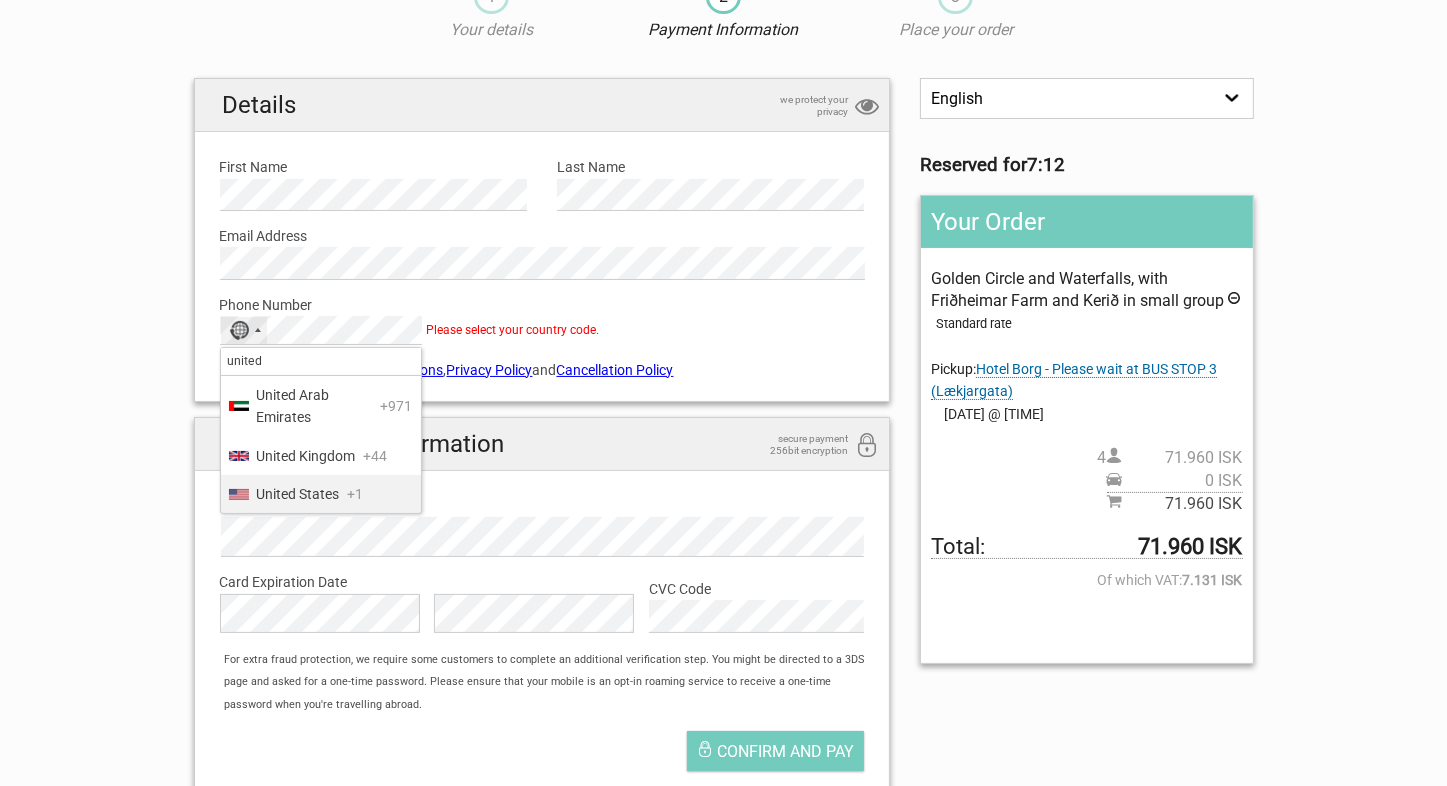 click on "United States" at bounding box center [298, 494] 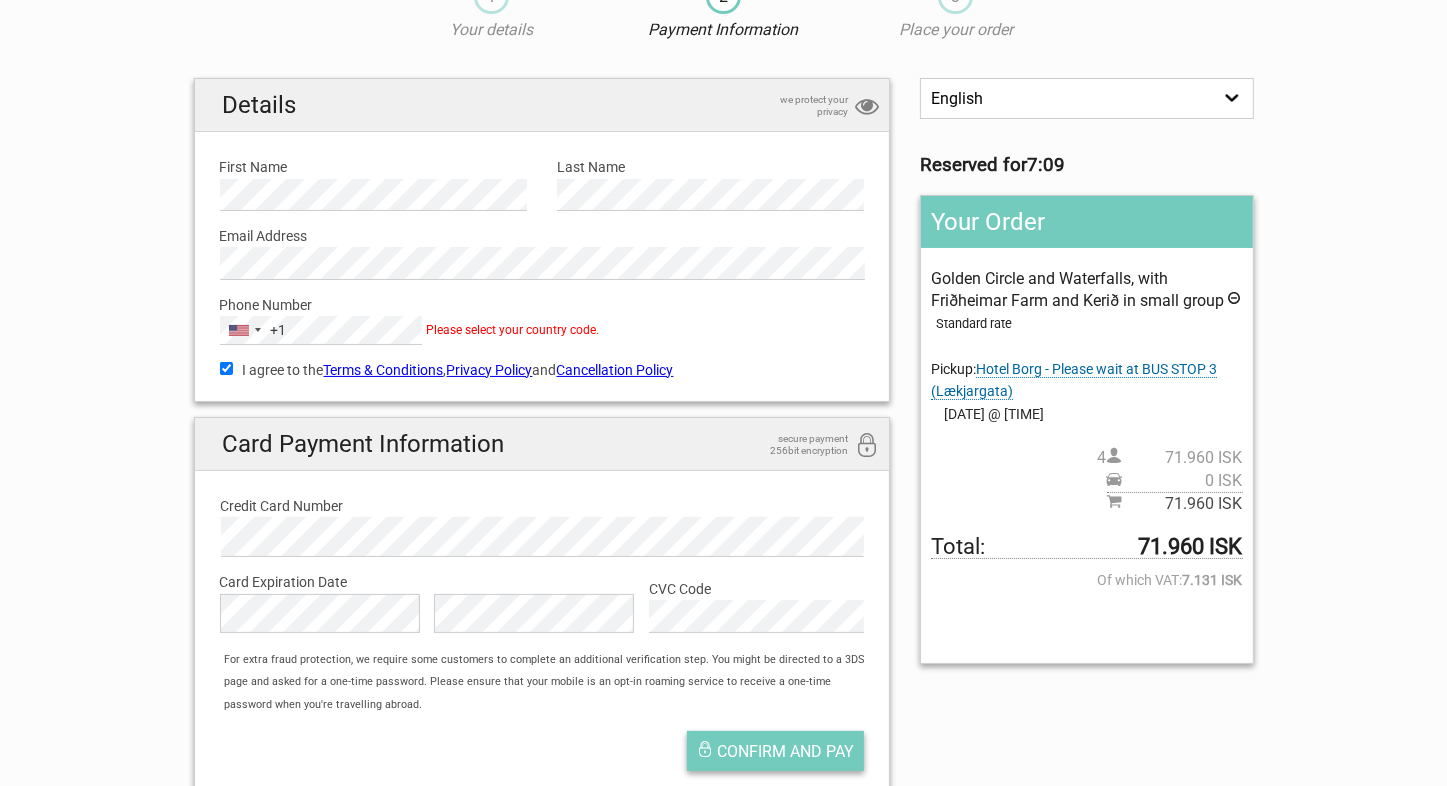 click on "Confirm and pay" at bounding box center (785, 751) 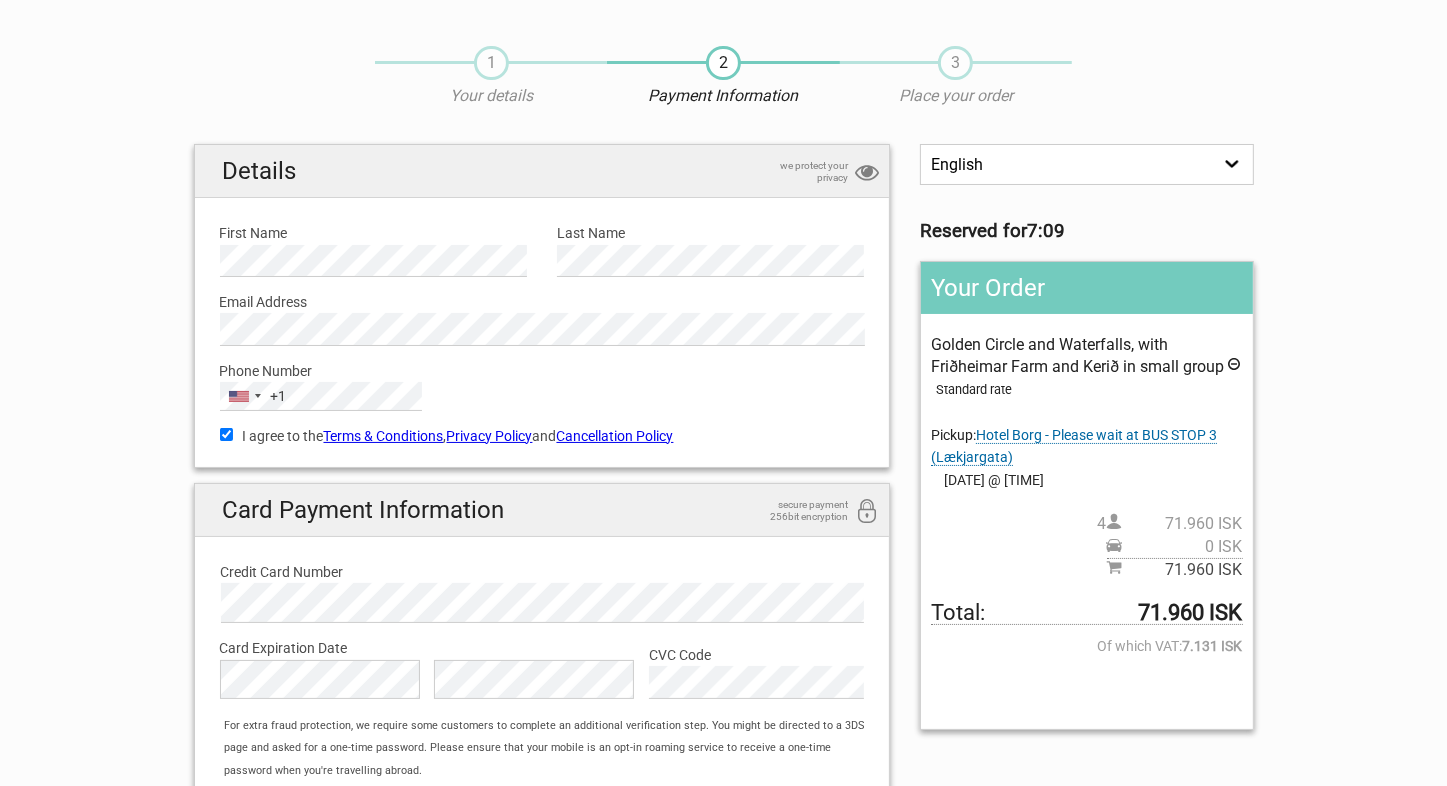 scroll, scrollTop: 0, scrollLeft: 0, axis: both 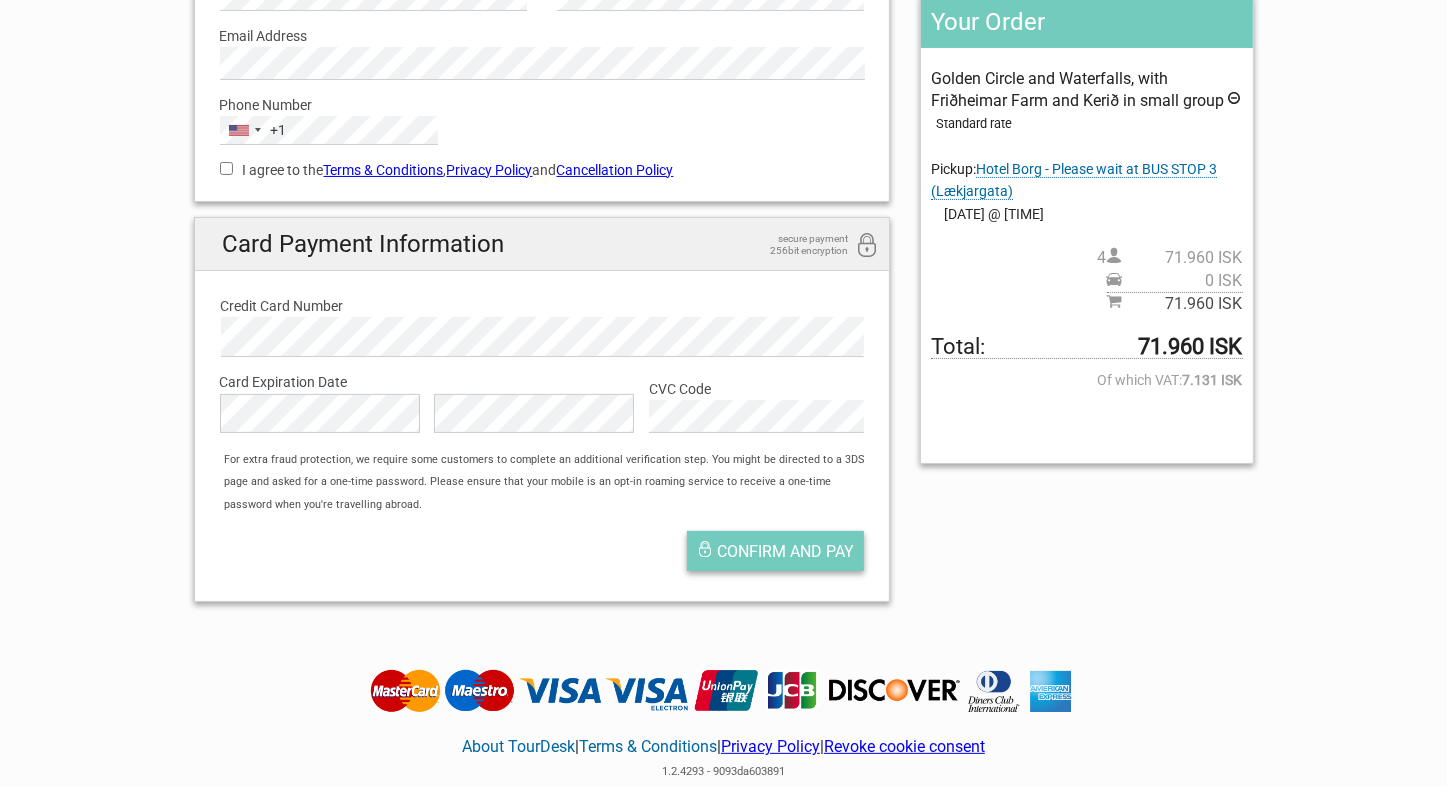 click on "Confirm and pay" at bounding box center (785, 551) 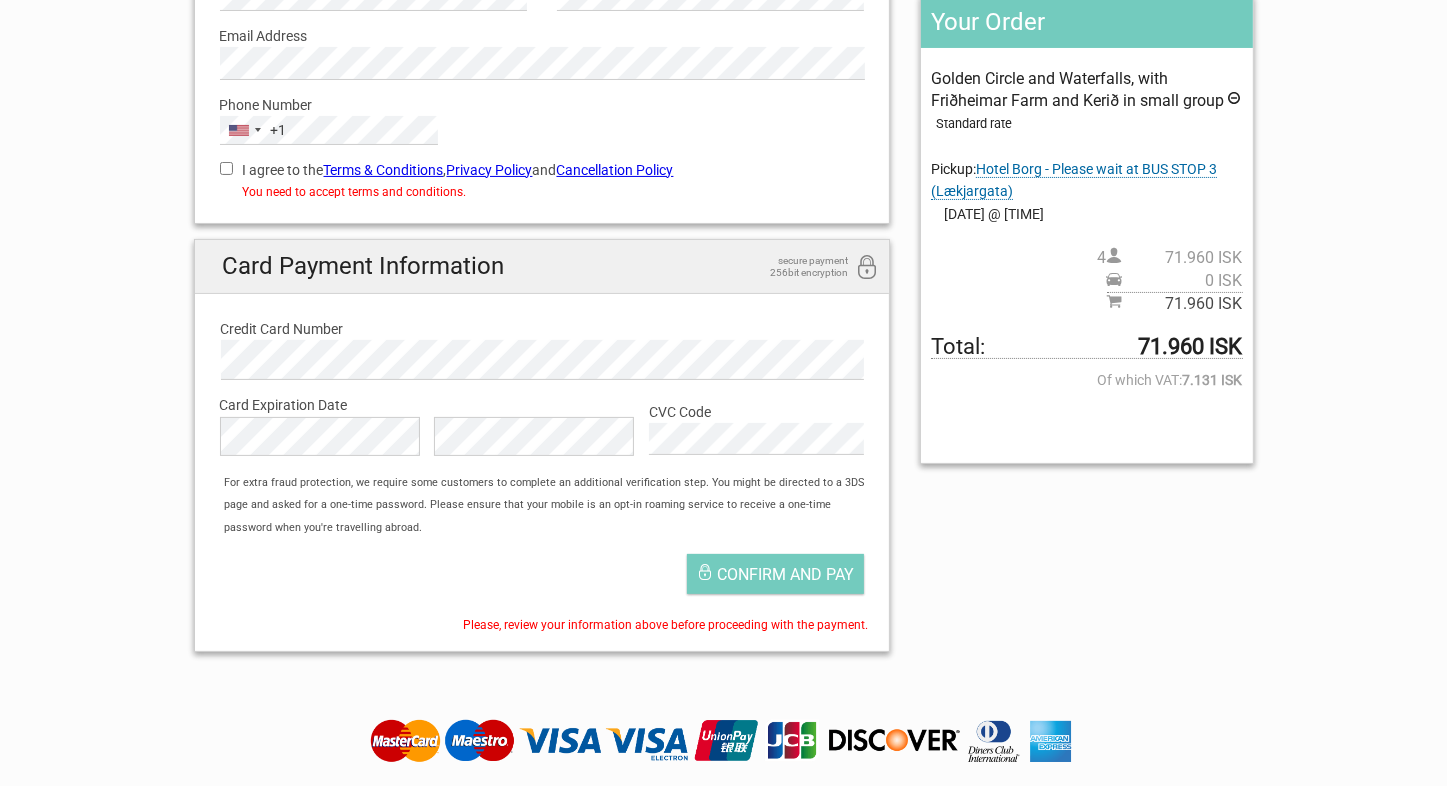 click on "I agree to the  Terms & Conditions ,  Privacy Policy  and  Cancellation Policy" at bounding box center (226, 168) 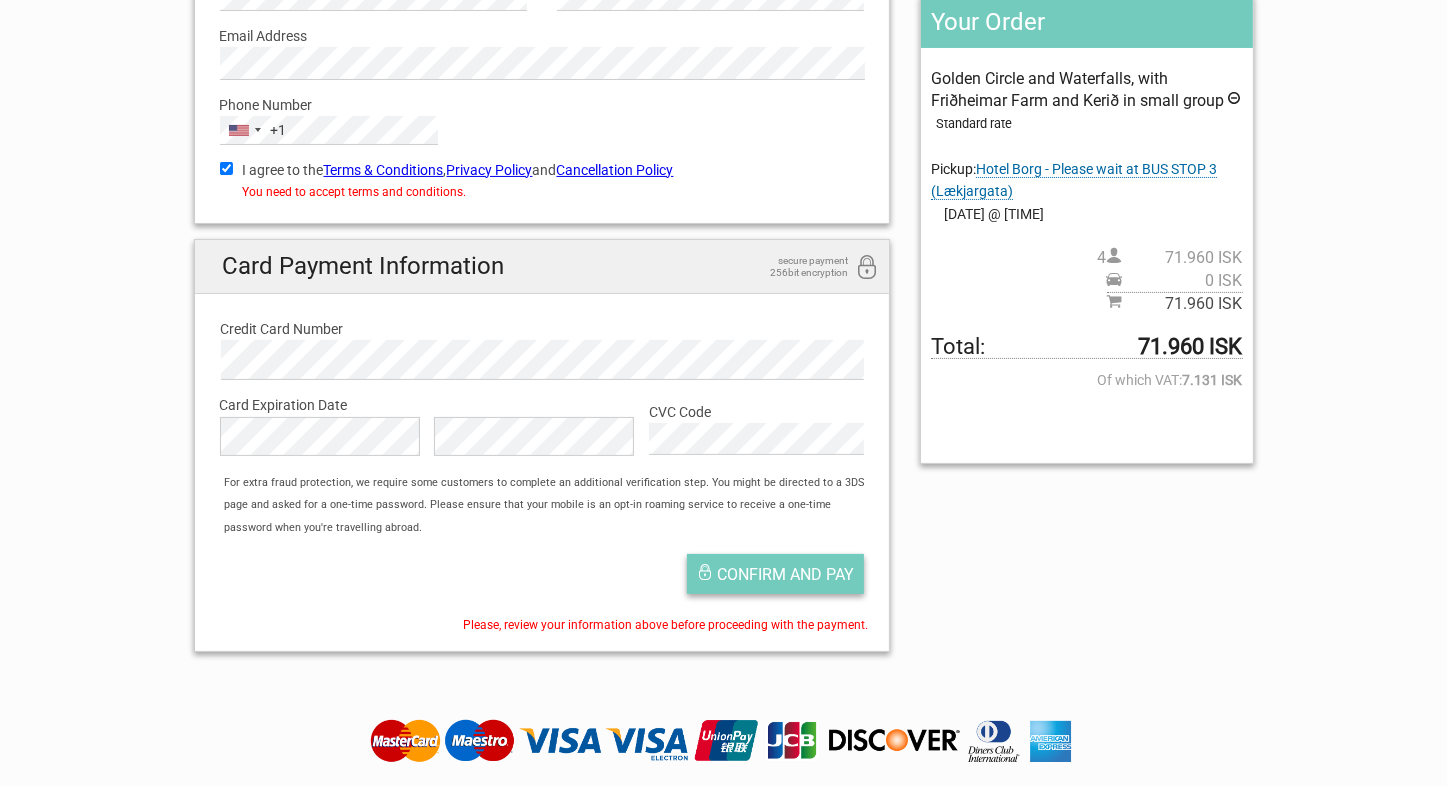 click on "Confirm and pay" at bounding box center (785, 574) 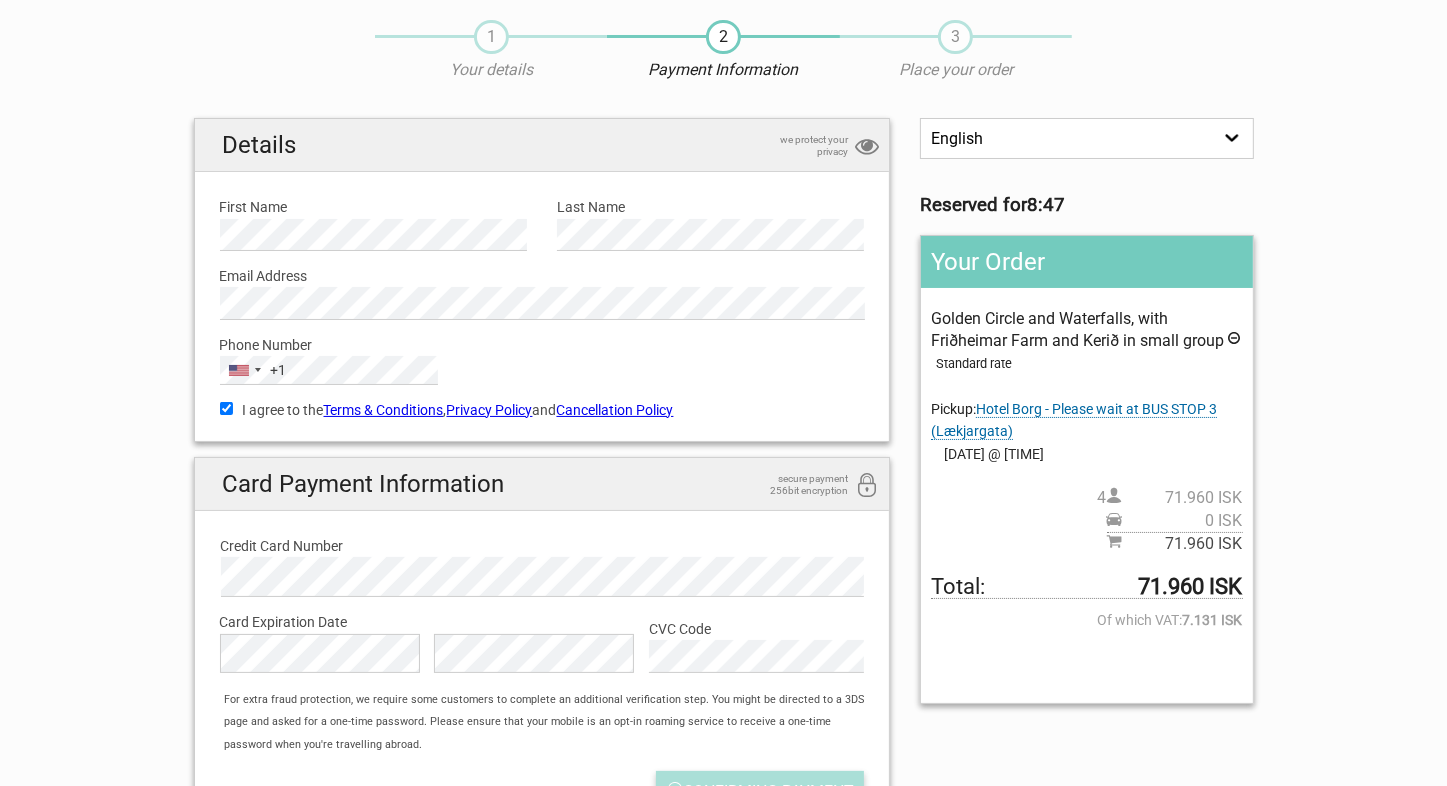 scroll, scrollTop: 0, scrollLeft: 0, axis: both 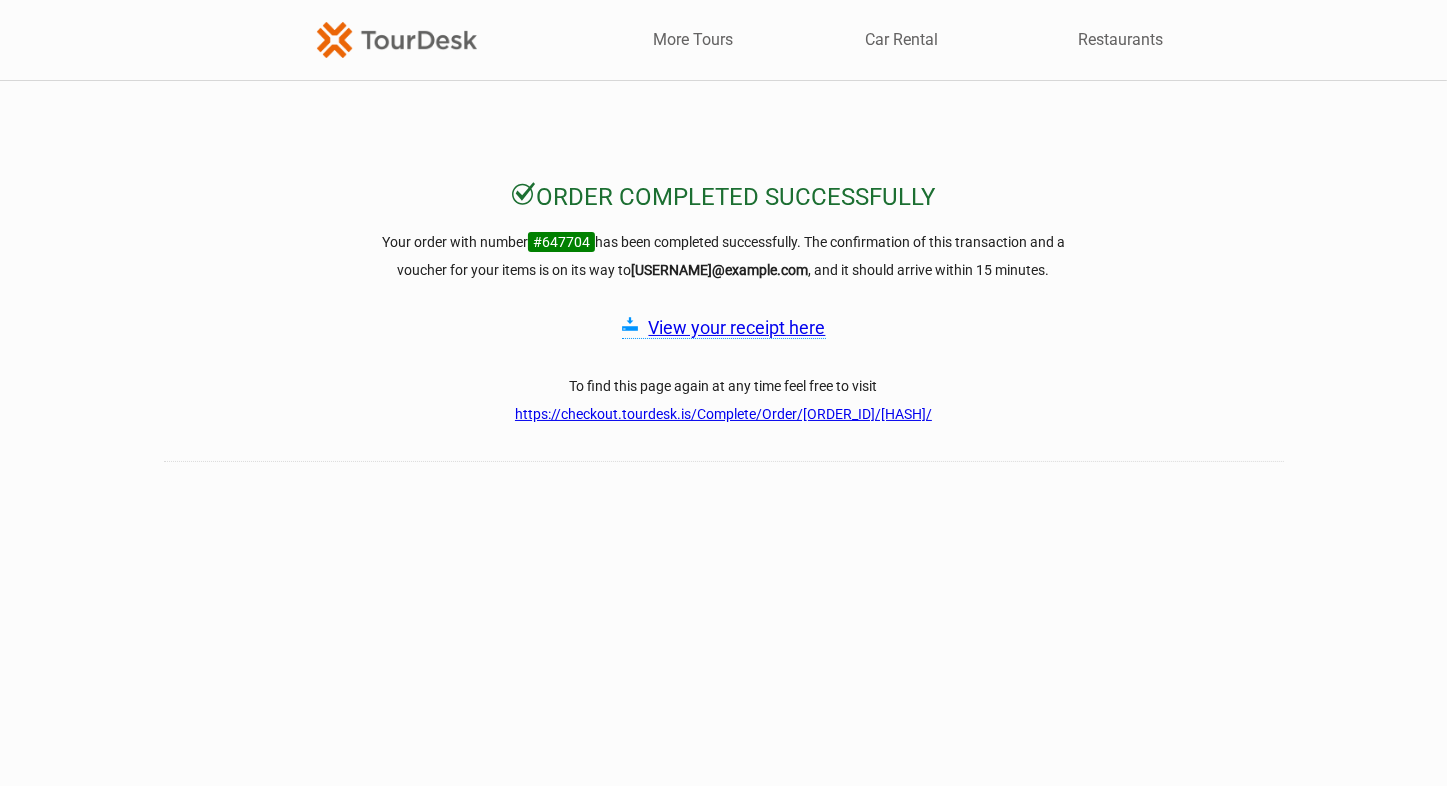 click on "View your receipt here" at bounding box center [737, 327] 